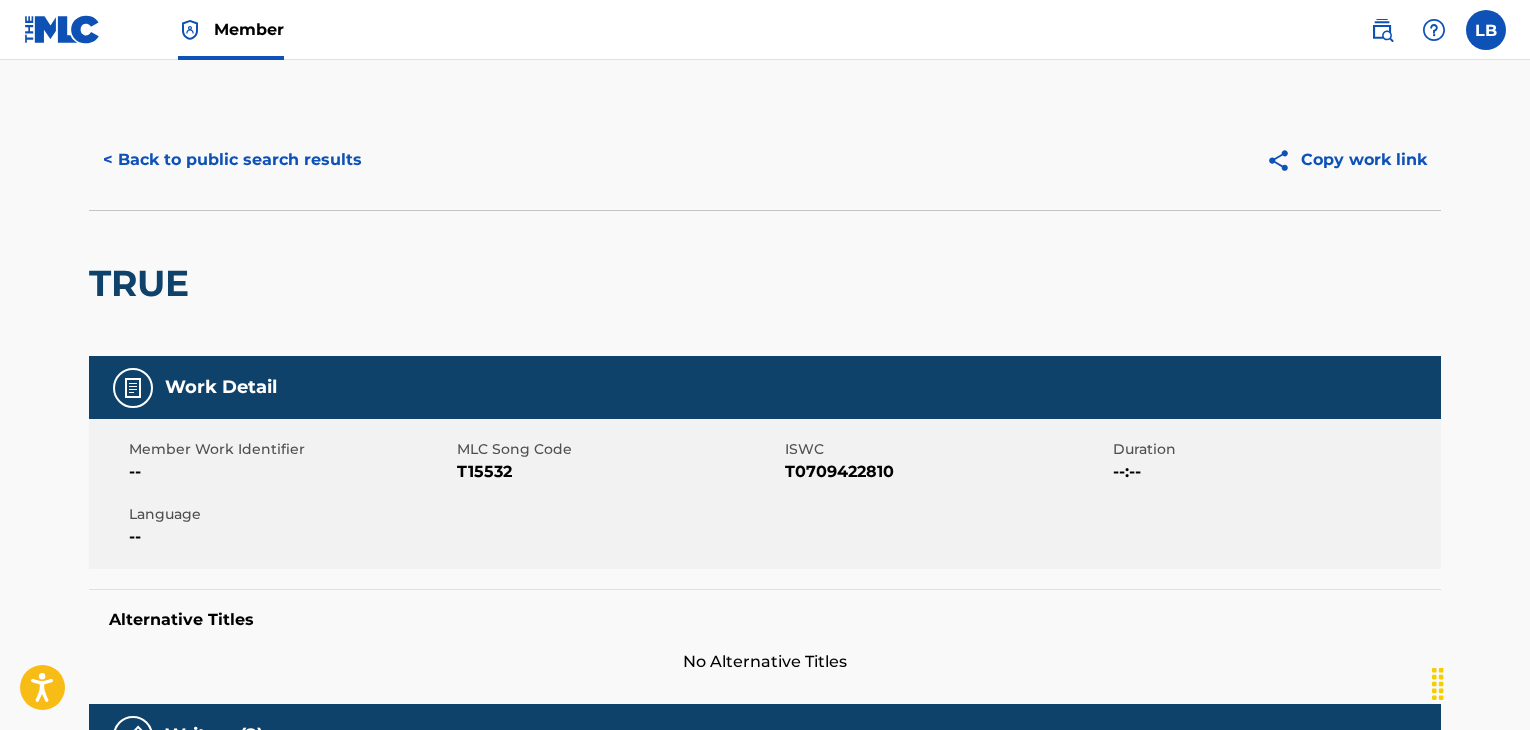 scroll, scrollTop: 239, scrollLeft: 0, axis: vertical 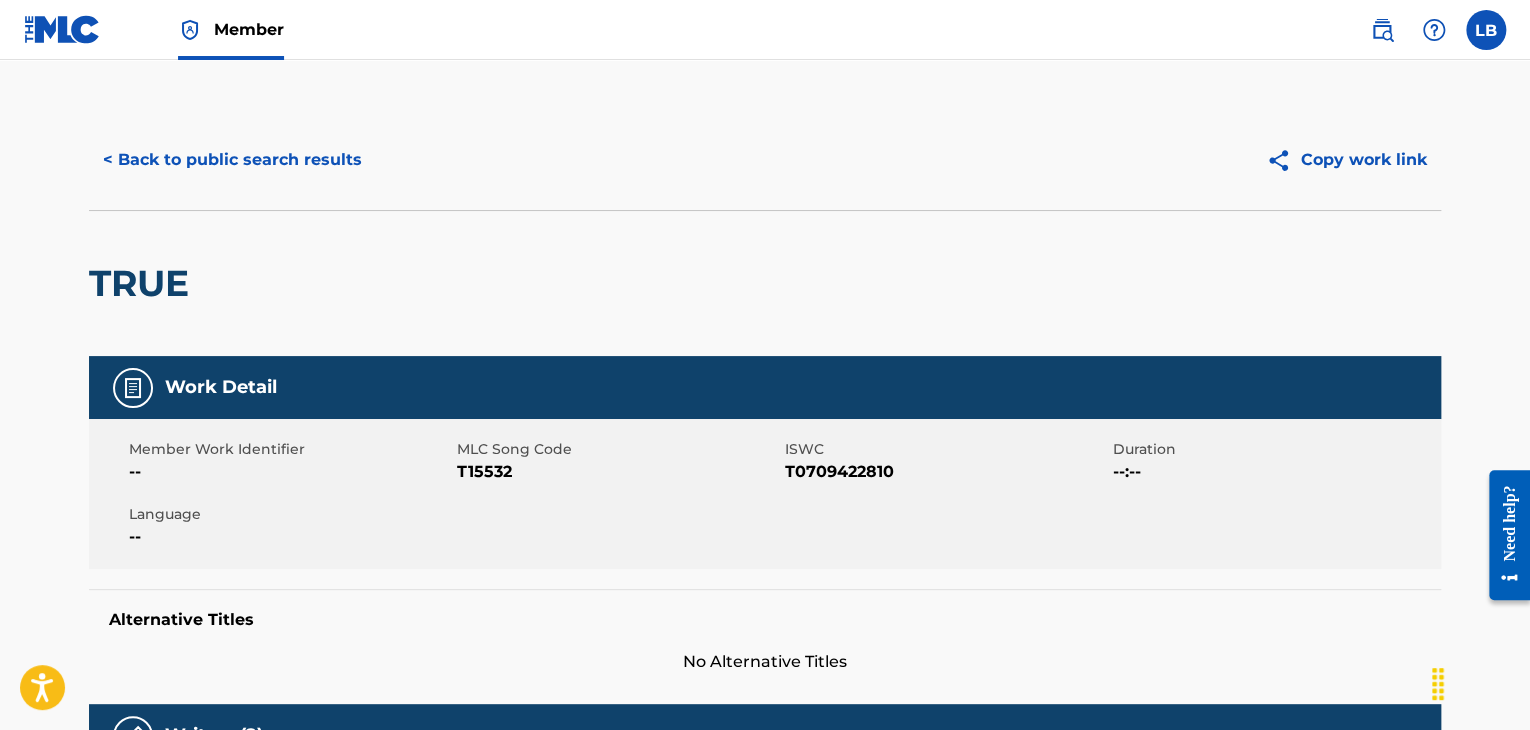 click on "< Back to public search results" at bounding box center [232, 160] 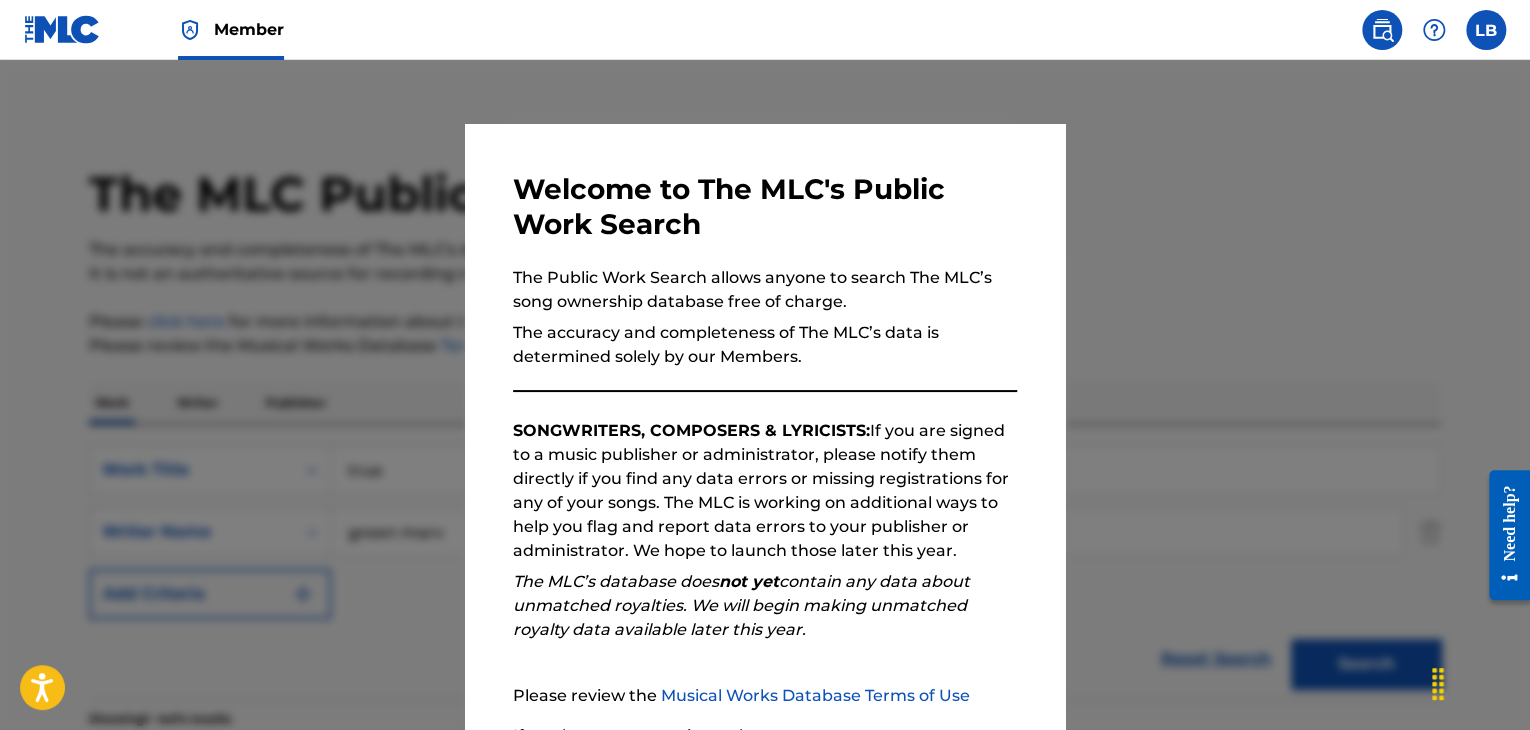 scroll, scrollTop: 627, scrollLeft: 0, axis: vertical 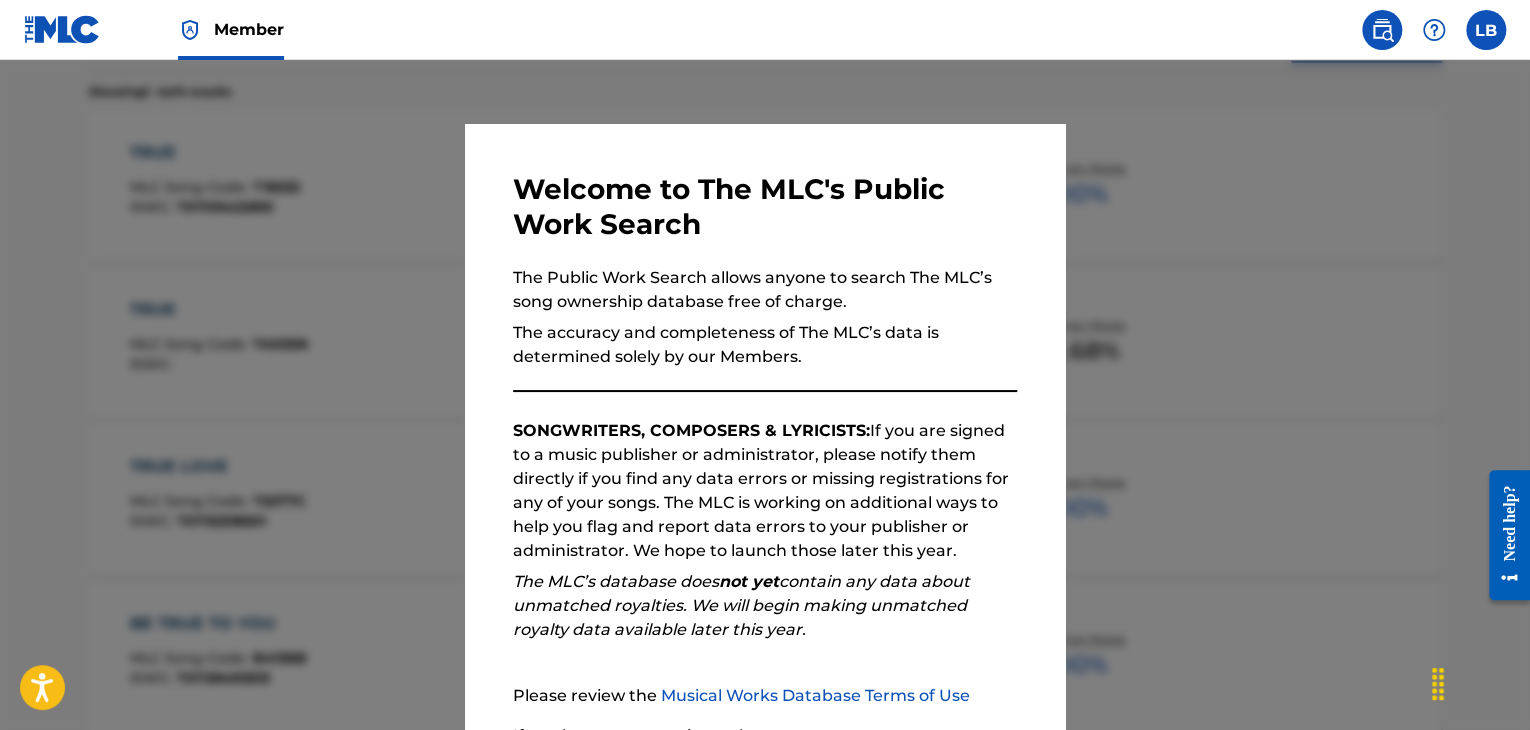 click at bounding box center (1486, 30) 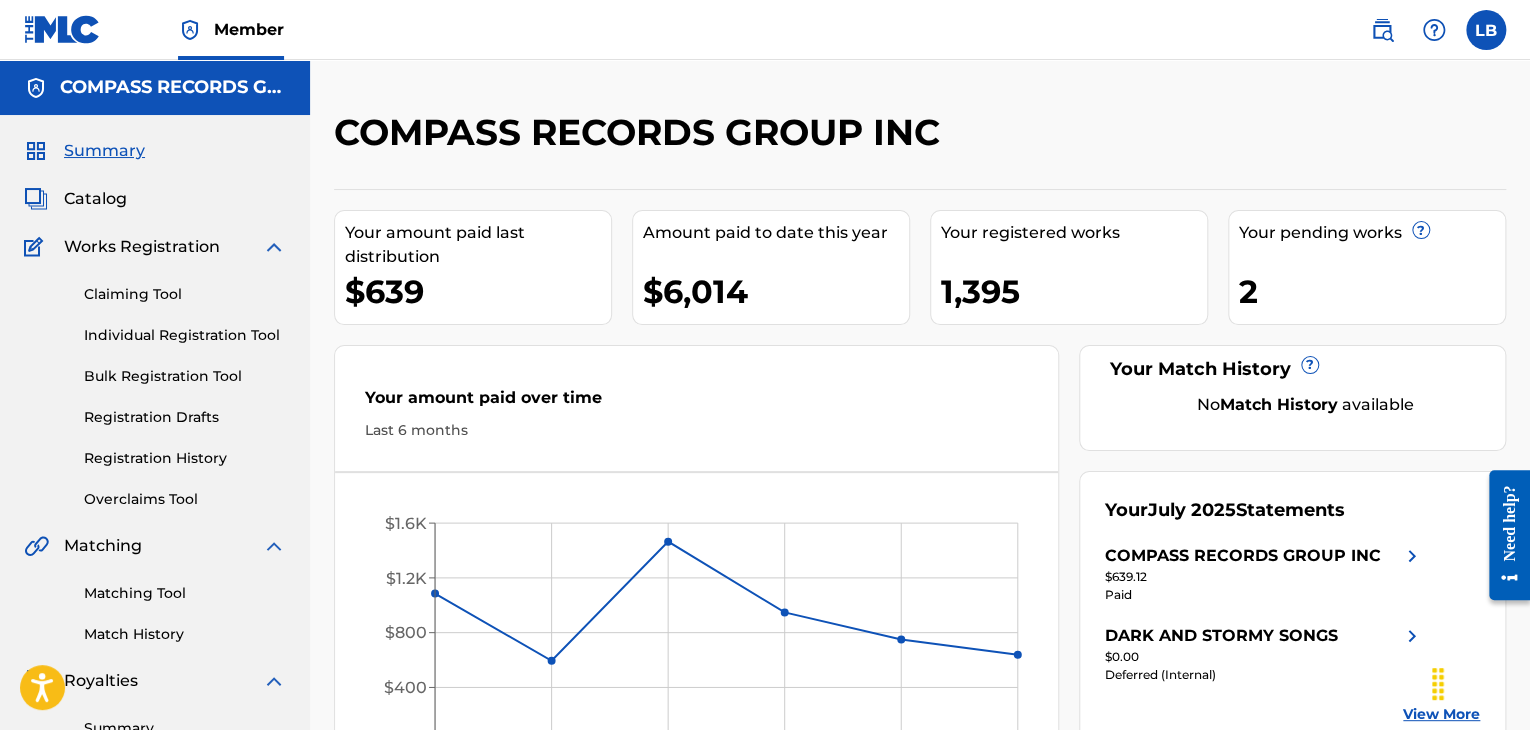 click on "Catalog" at bounding box center [95, 199] 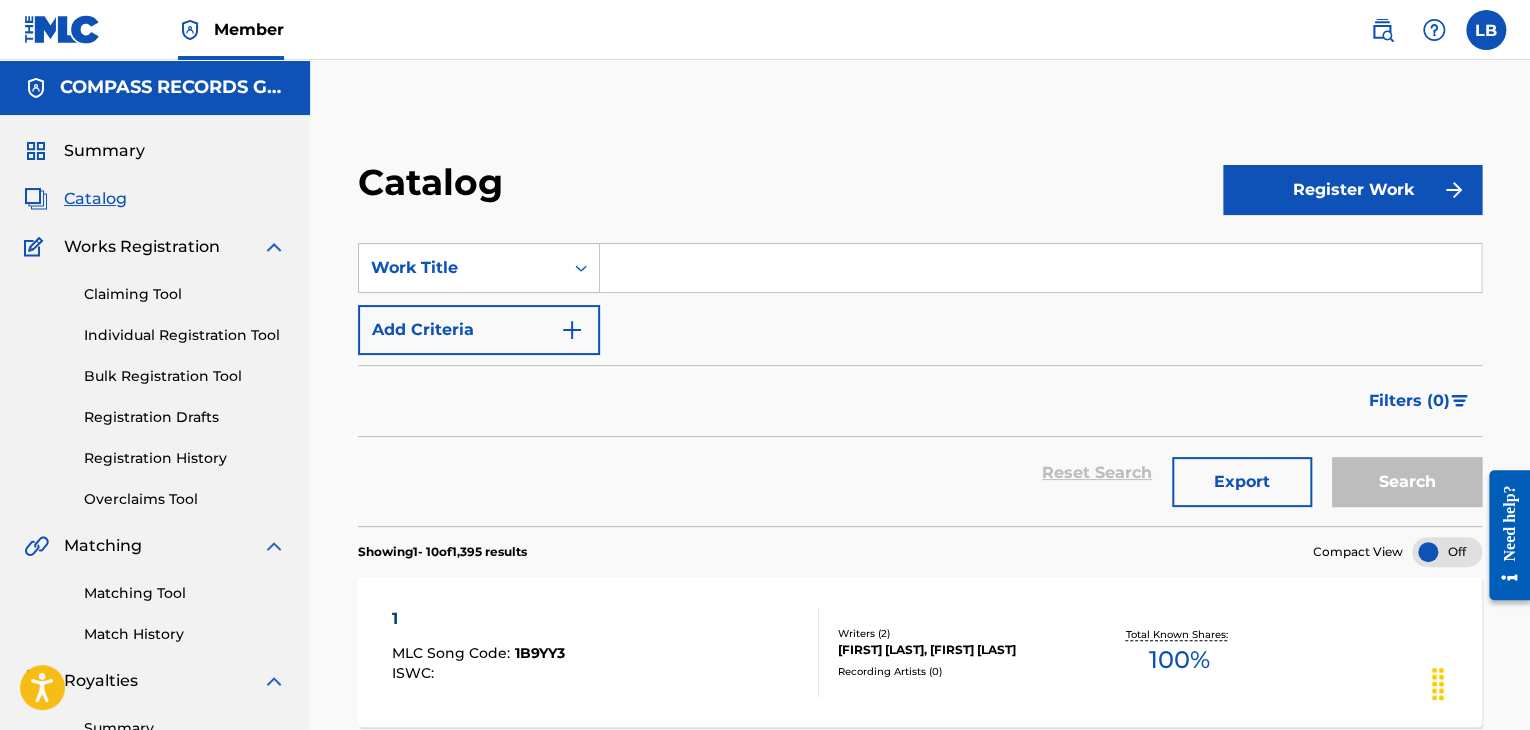 click at bounding box center [1040, 268] 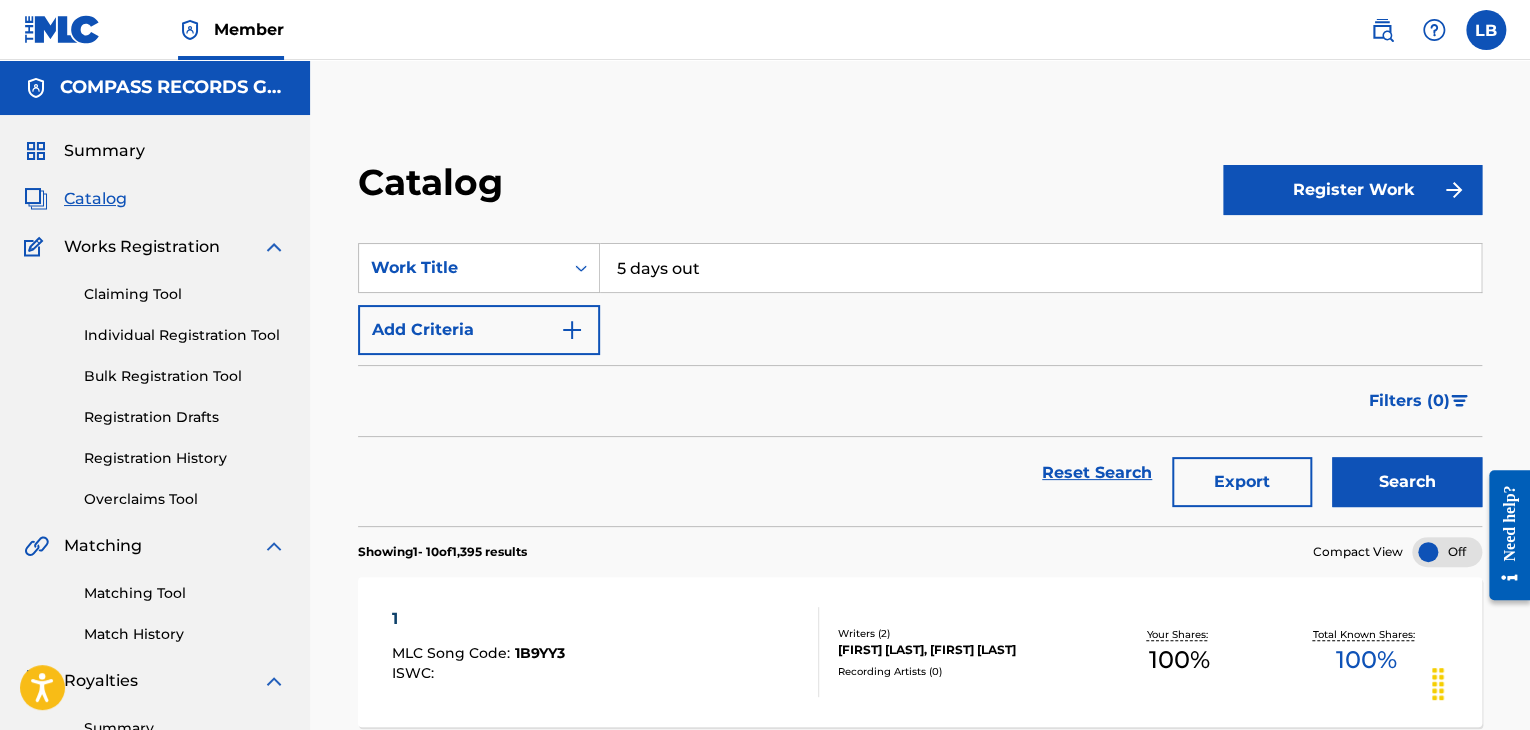 click on "Search" at bounding box center (1407, 482) 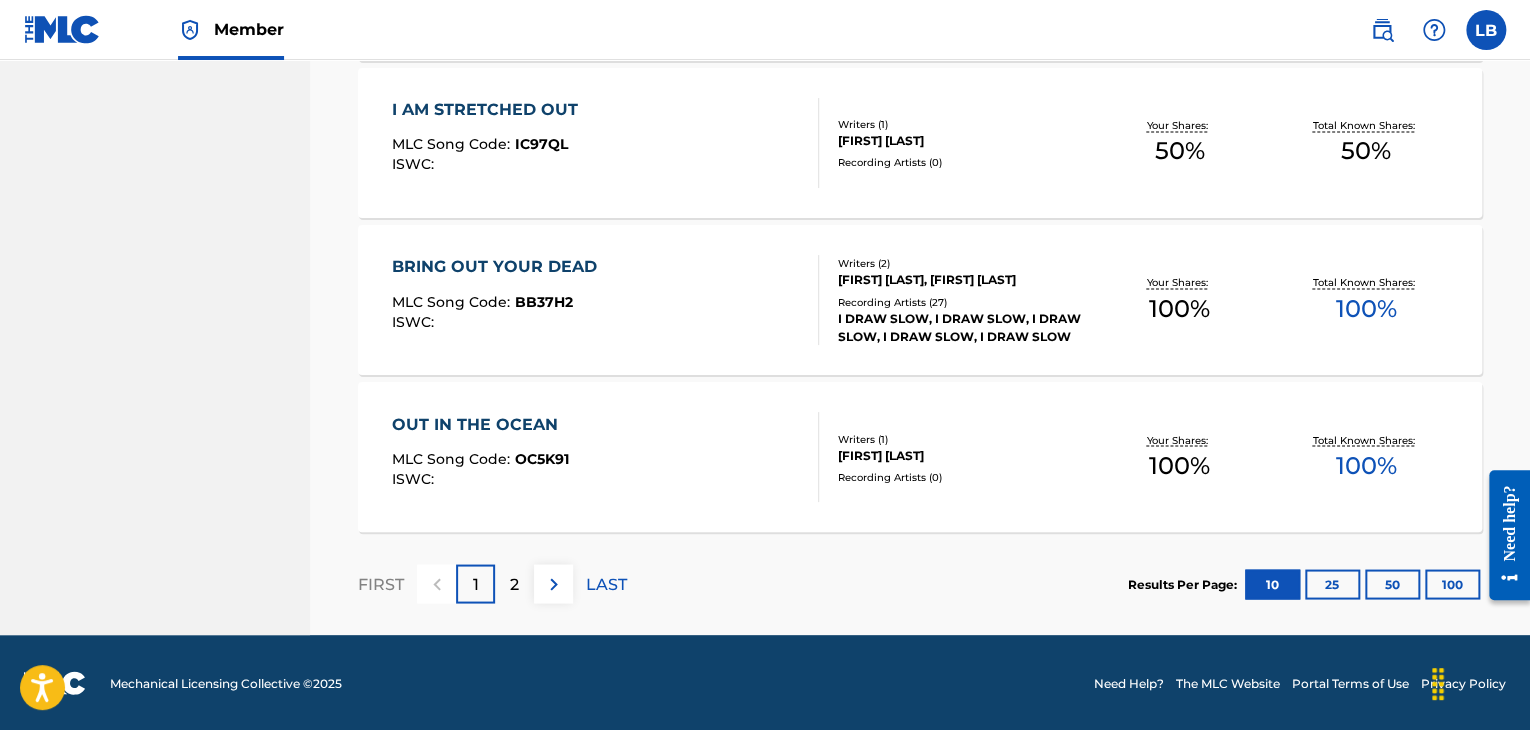 click at bounding box center (554, 584) 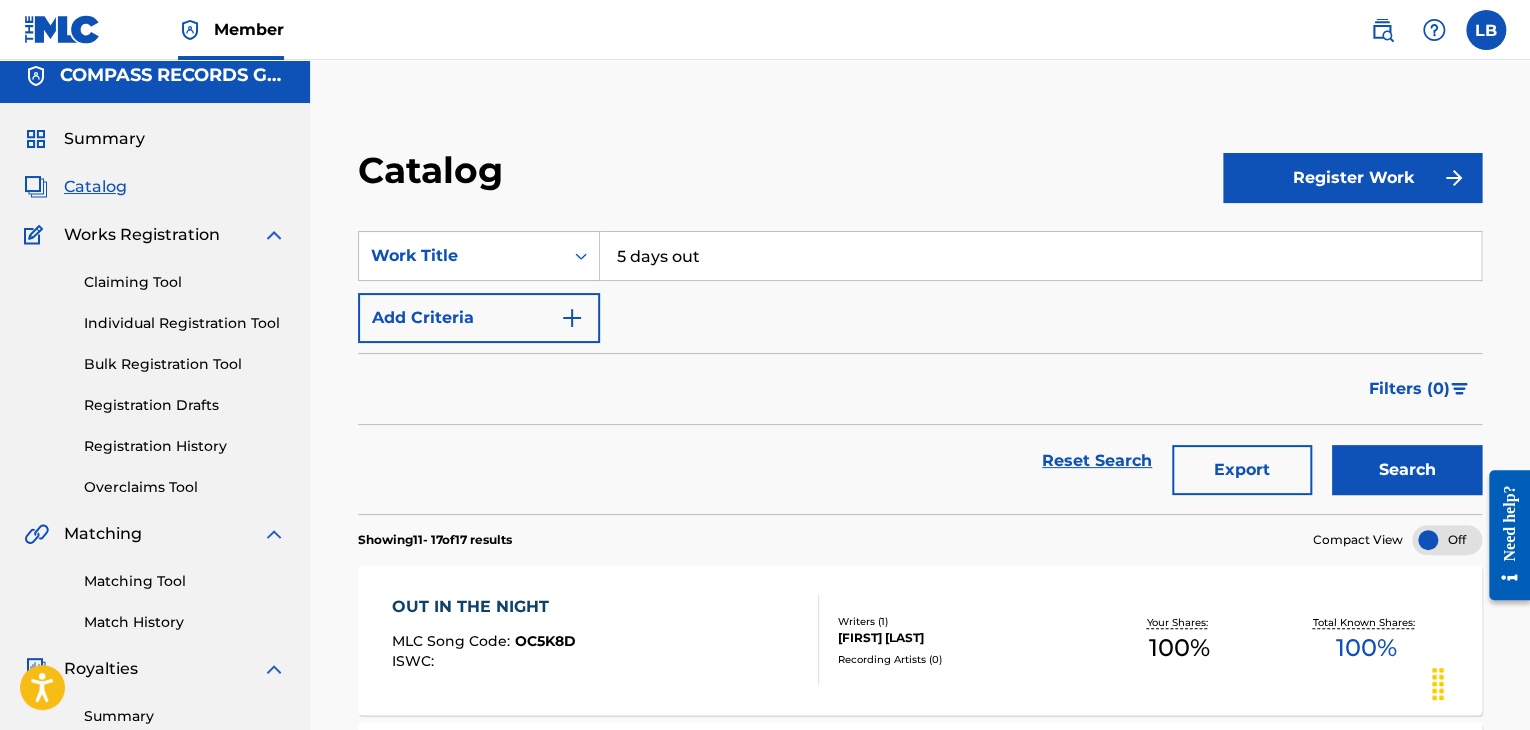 scroll, scrollTop: 0, scrollLeft: 0, axis: both 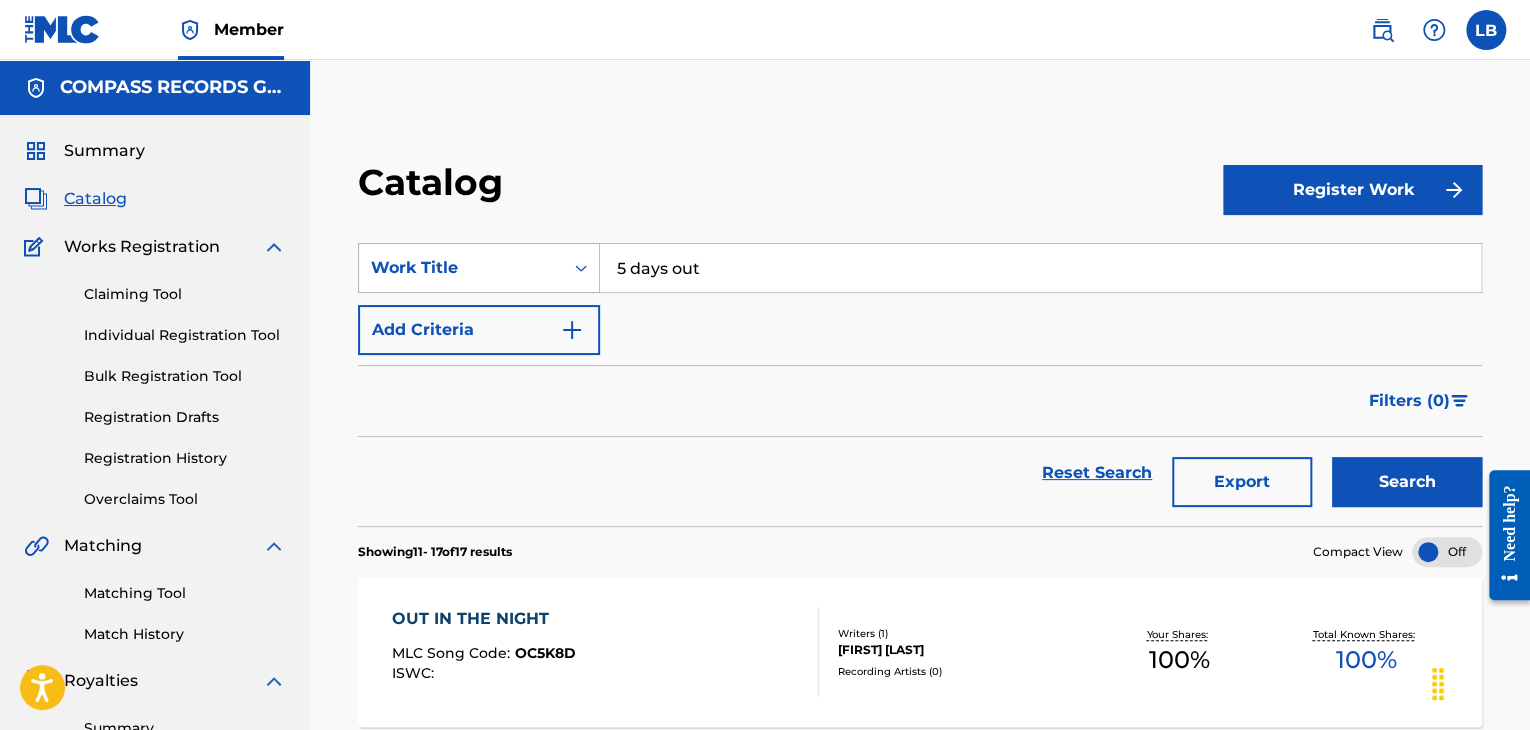 drag, startPoint x: 585, startPoint y: 266, endPoint x: 497, endPoint y: 271, distance: 88.14193 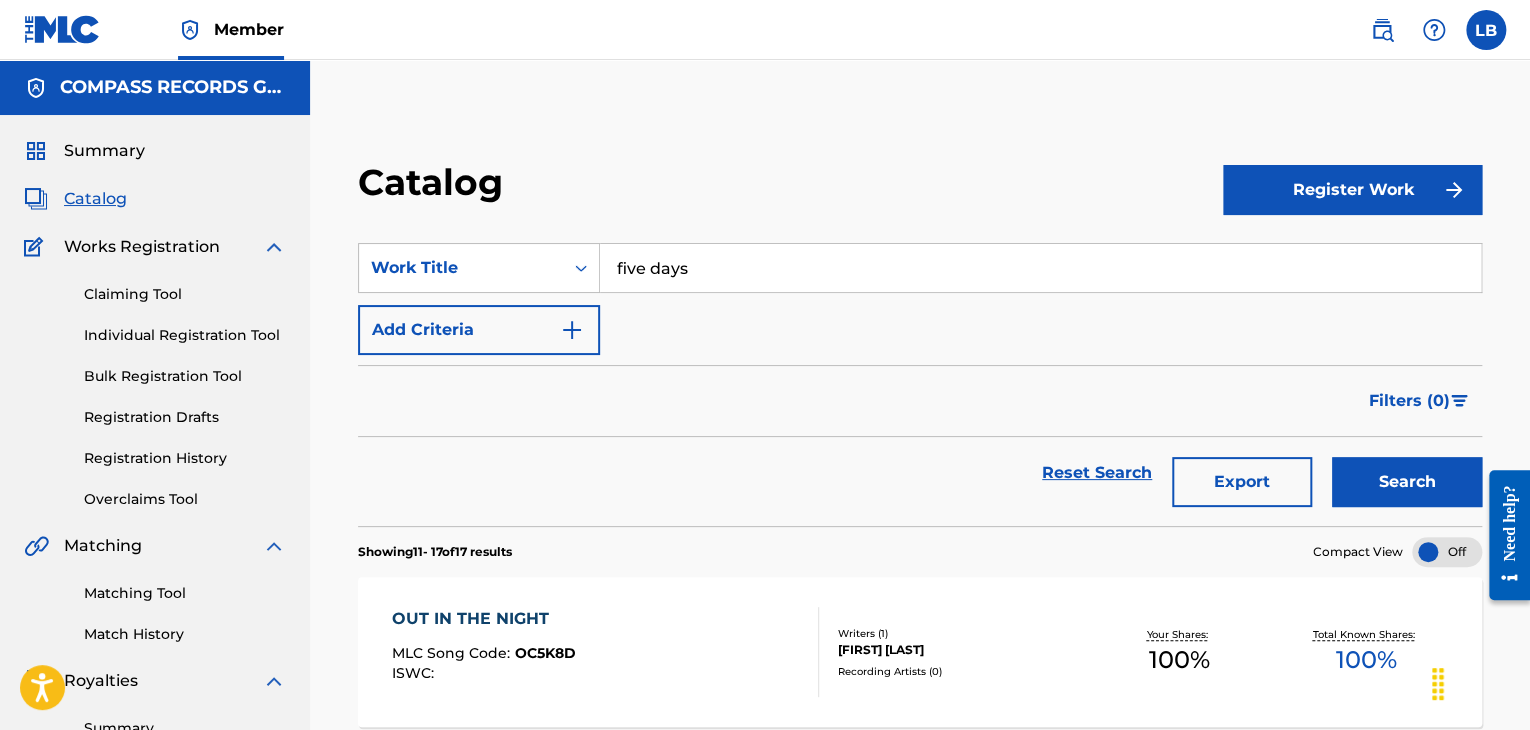 click on "Search" at bounding box center [1407, 482] 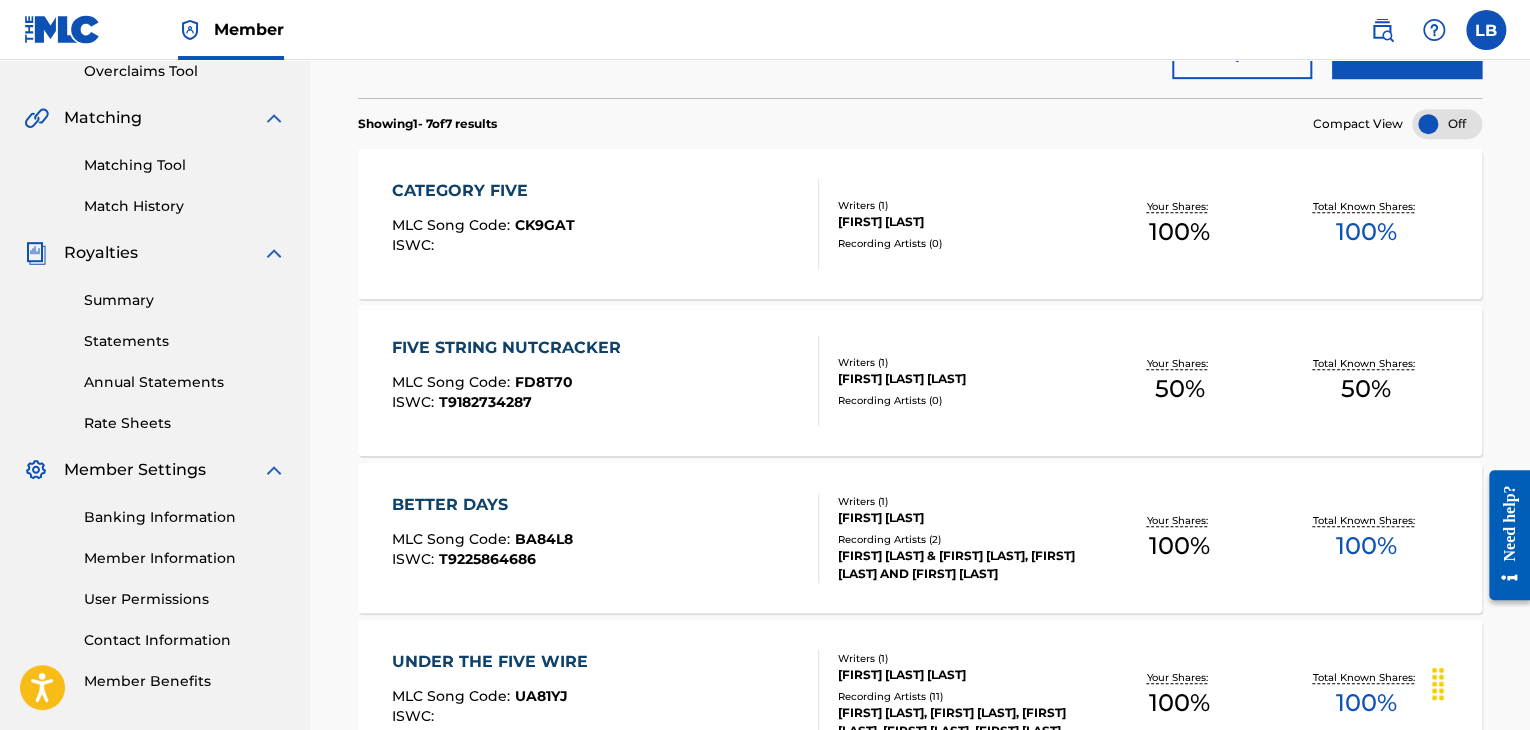 scroll, scrollTop: 0, scrollLeft: 0, axis: both 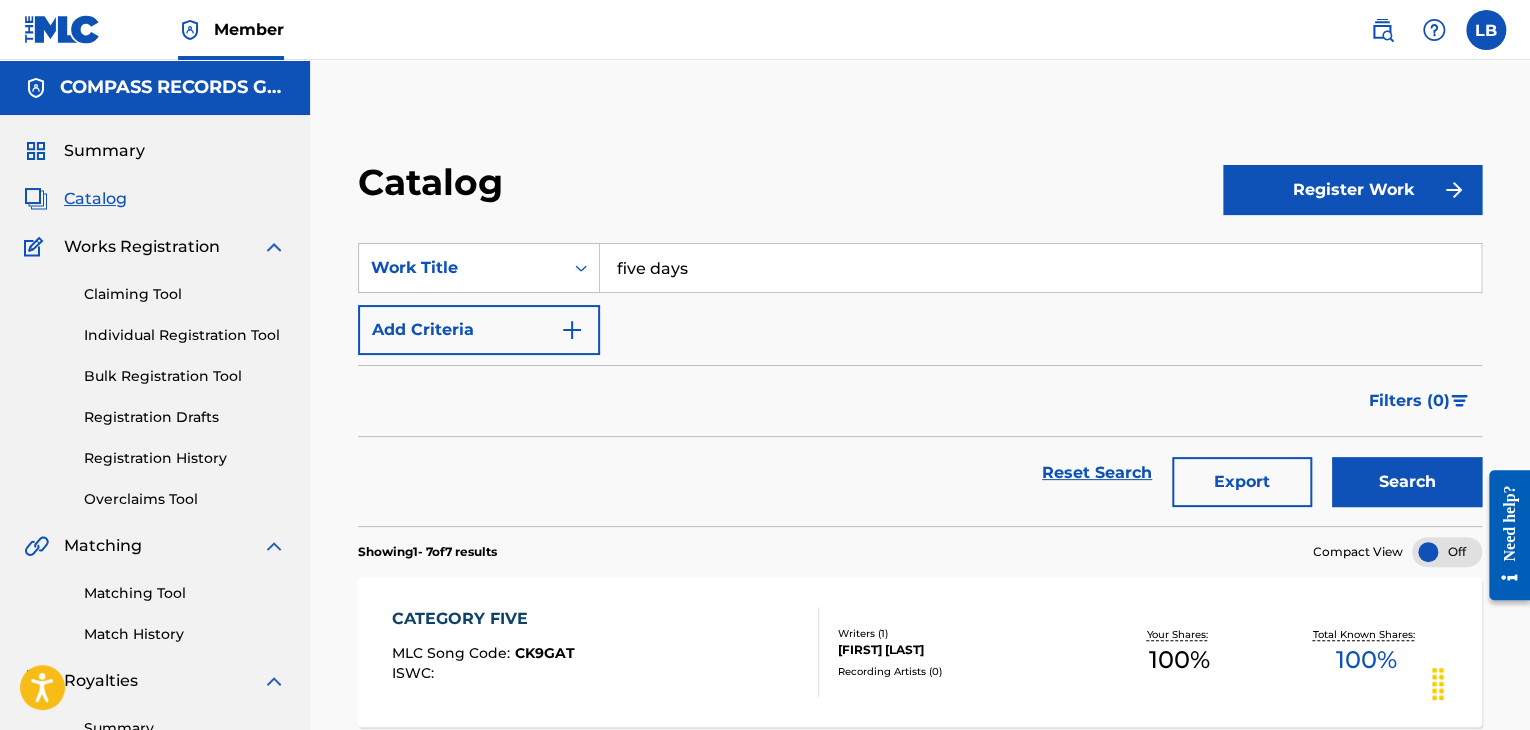 drag, startPoint x: 700, startPoint y: 271, endPoint x: 949, endPoint y: 253, distance: 249.64975 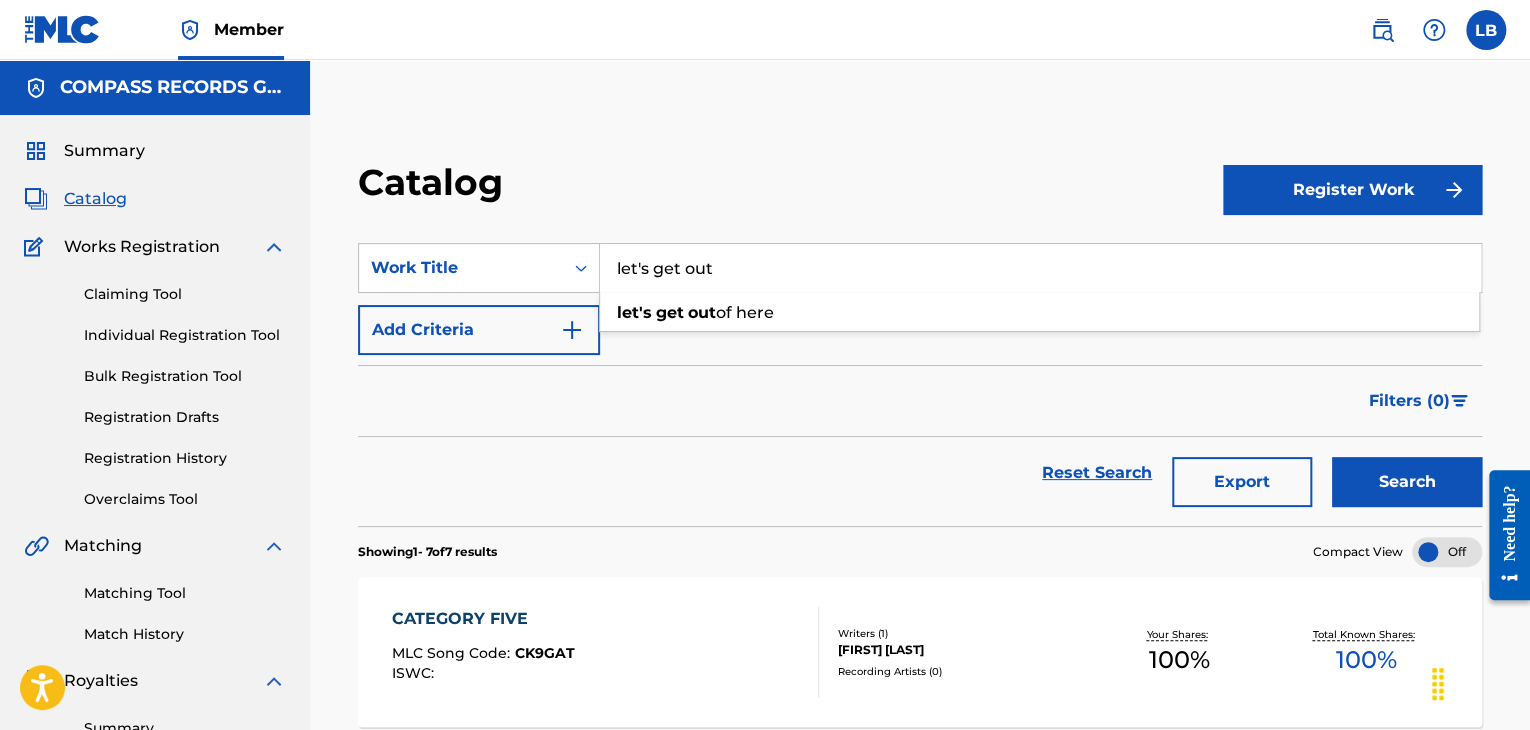 click on "Search" at bounding box center [1407, 482] 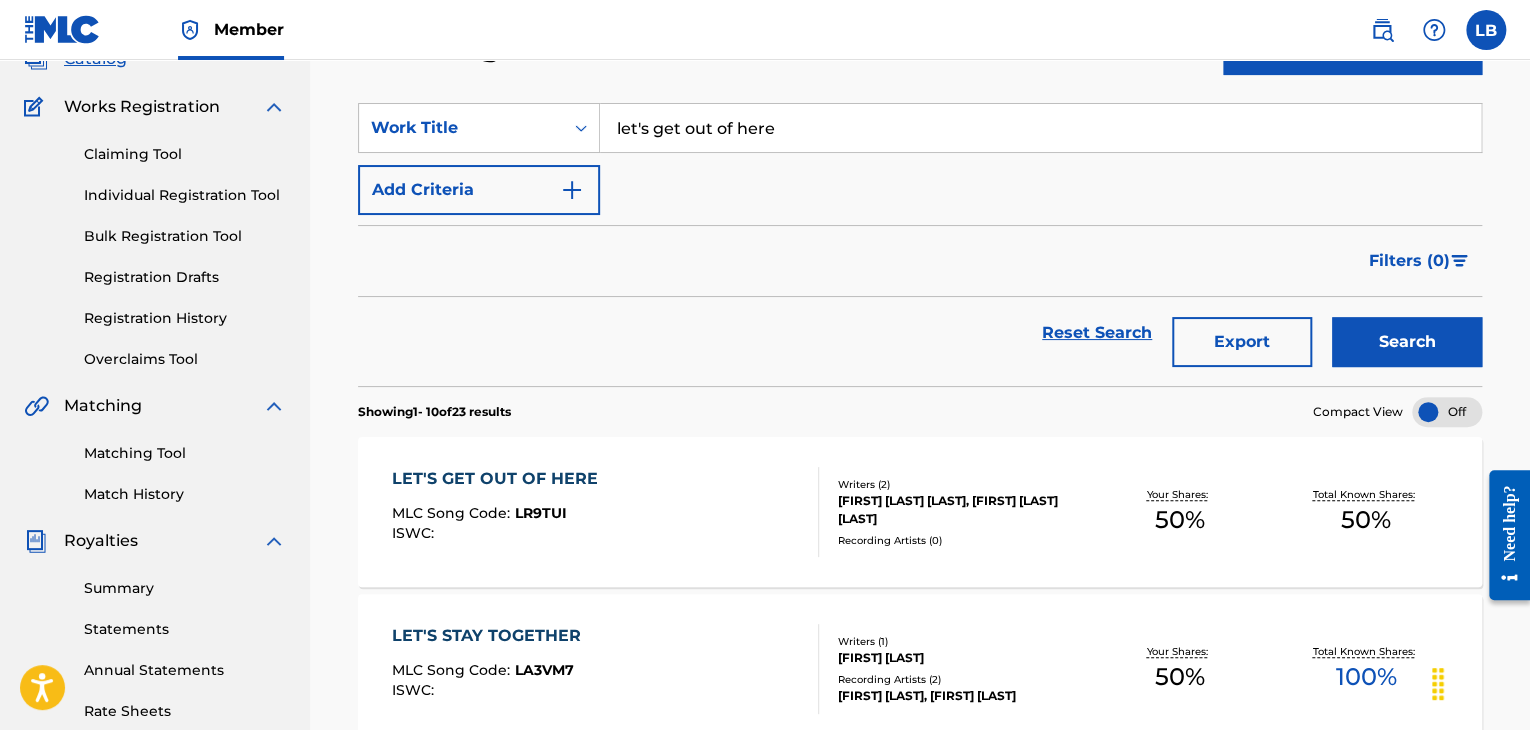 scroll, scrollTop: 0, scrollLeft: 0, axis: both 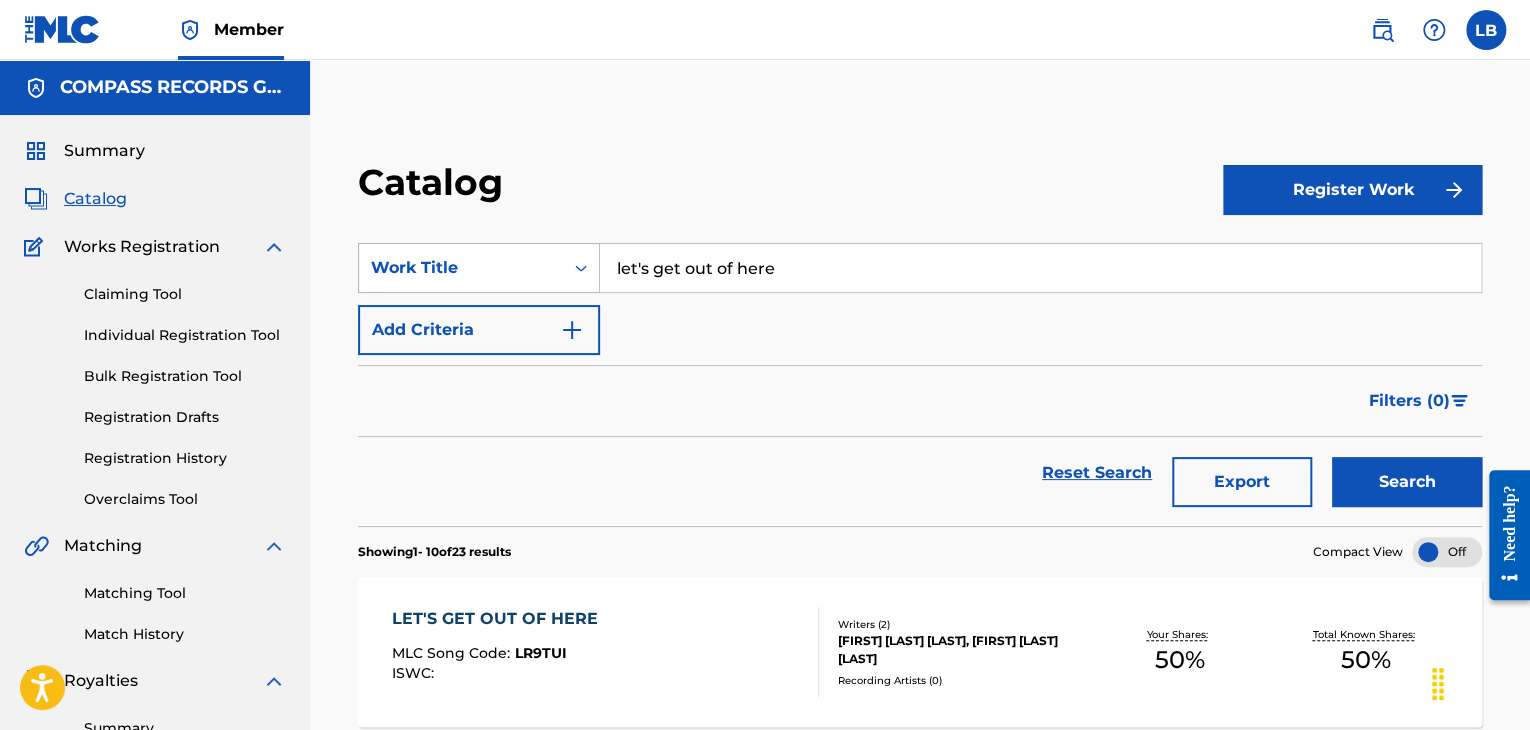 drag, startPoint x: 816, startPoint y: 273, endPoint x: 515, endPoint y: 265, distance: 301.1063 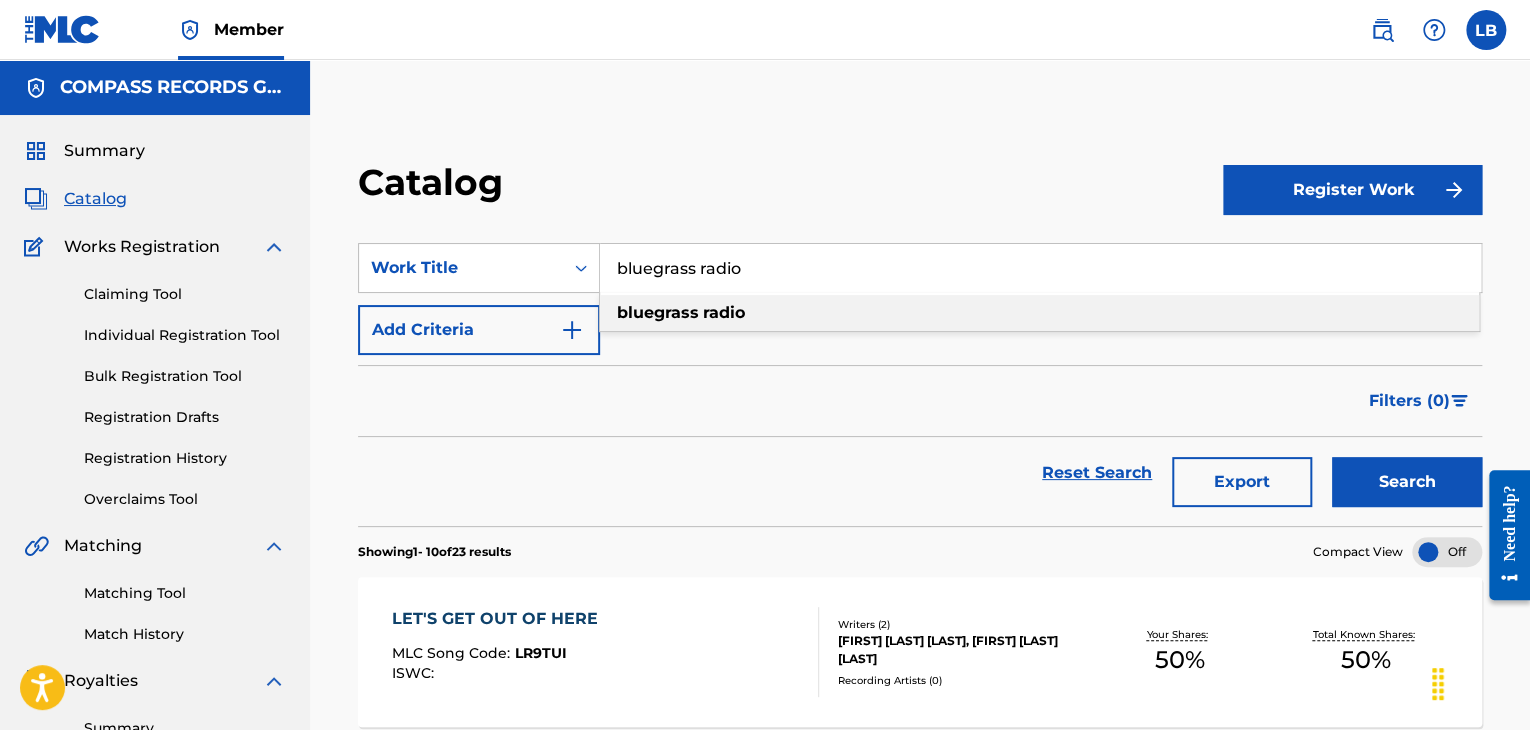 click on "bluegrass   radio" at bounding box center (1039, 313) 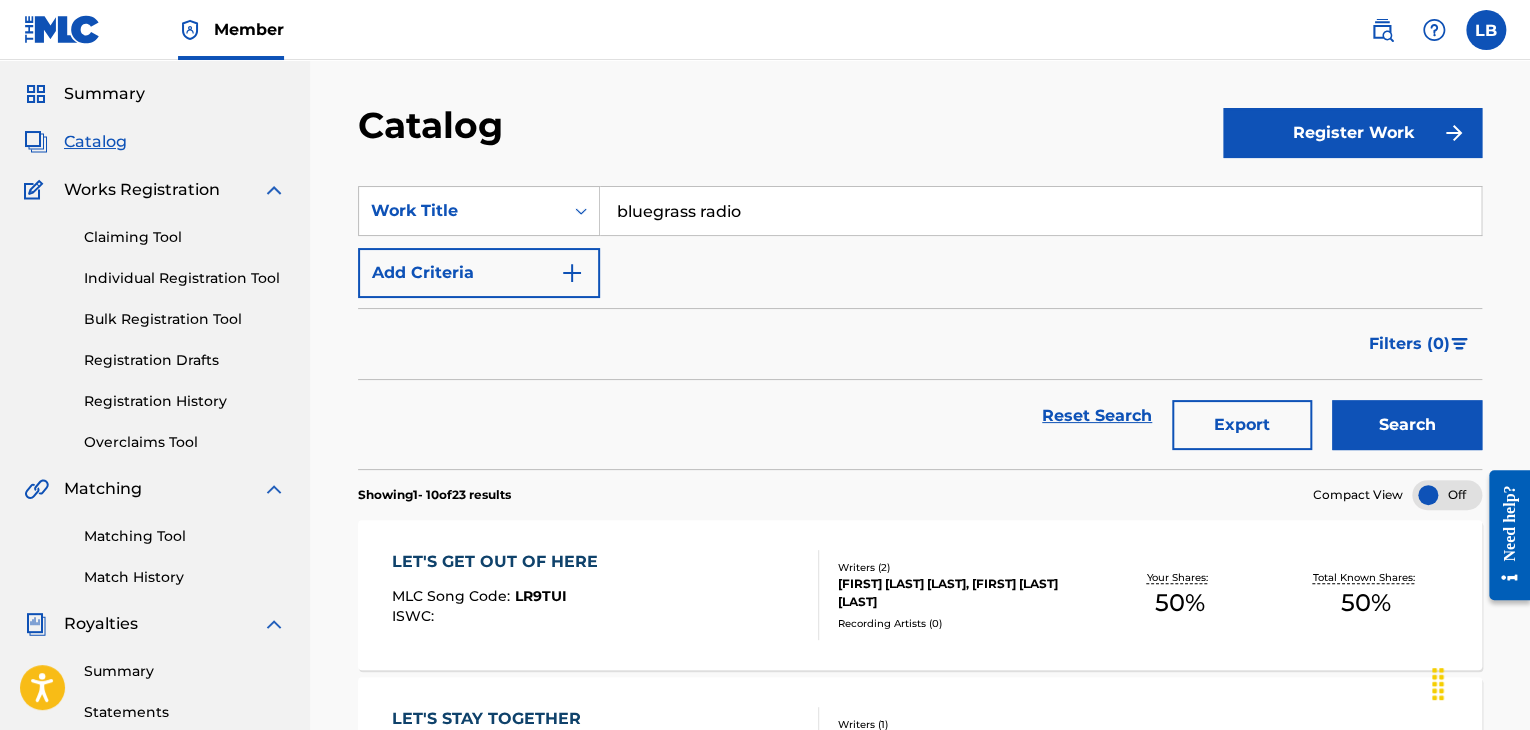 scroll, scrollTop: 300, scrollLeft: 0, axis: vertical 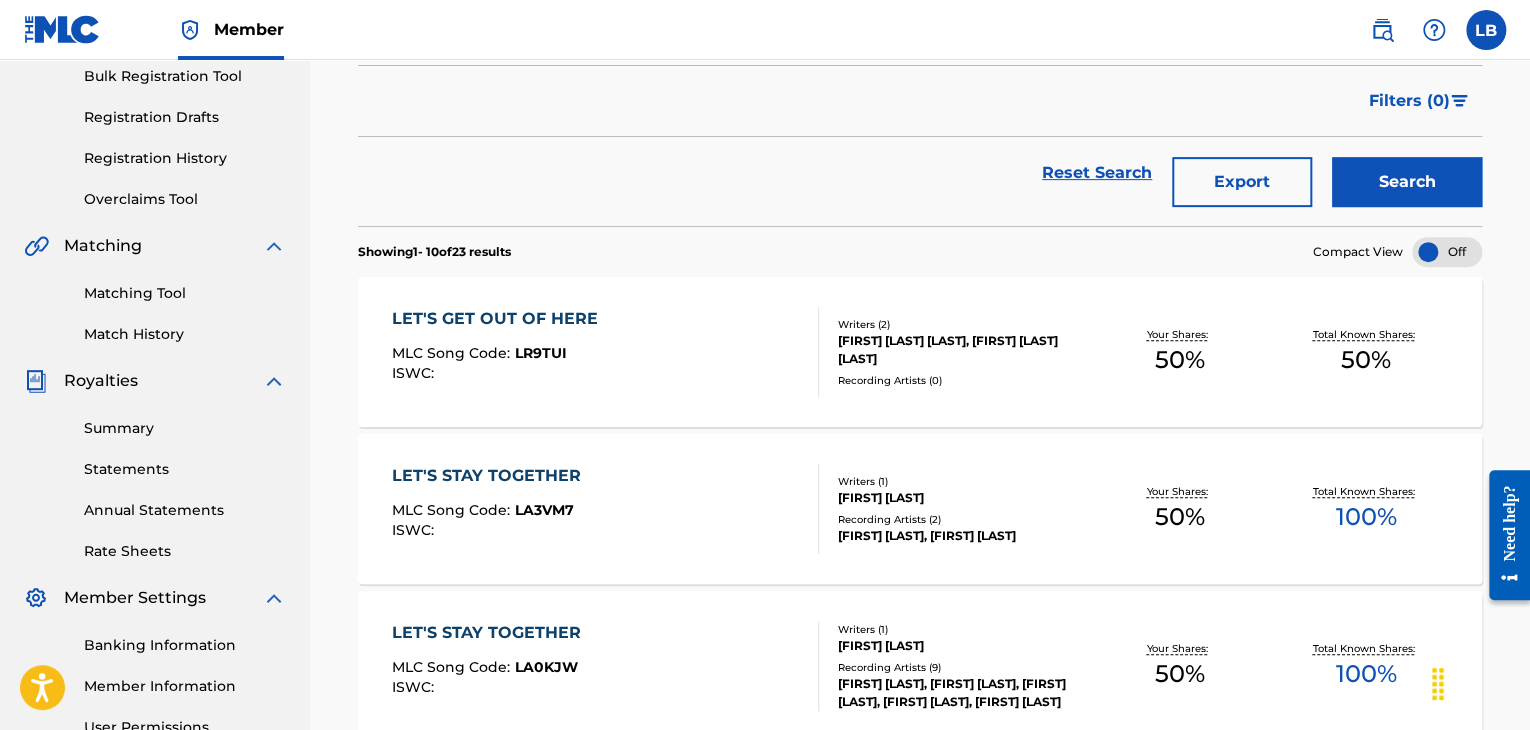 drag, startPoint x: 1381, startPoint y: 176, endPoint x: 1184, endPoint y: 211, distance: 200.08498 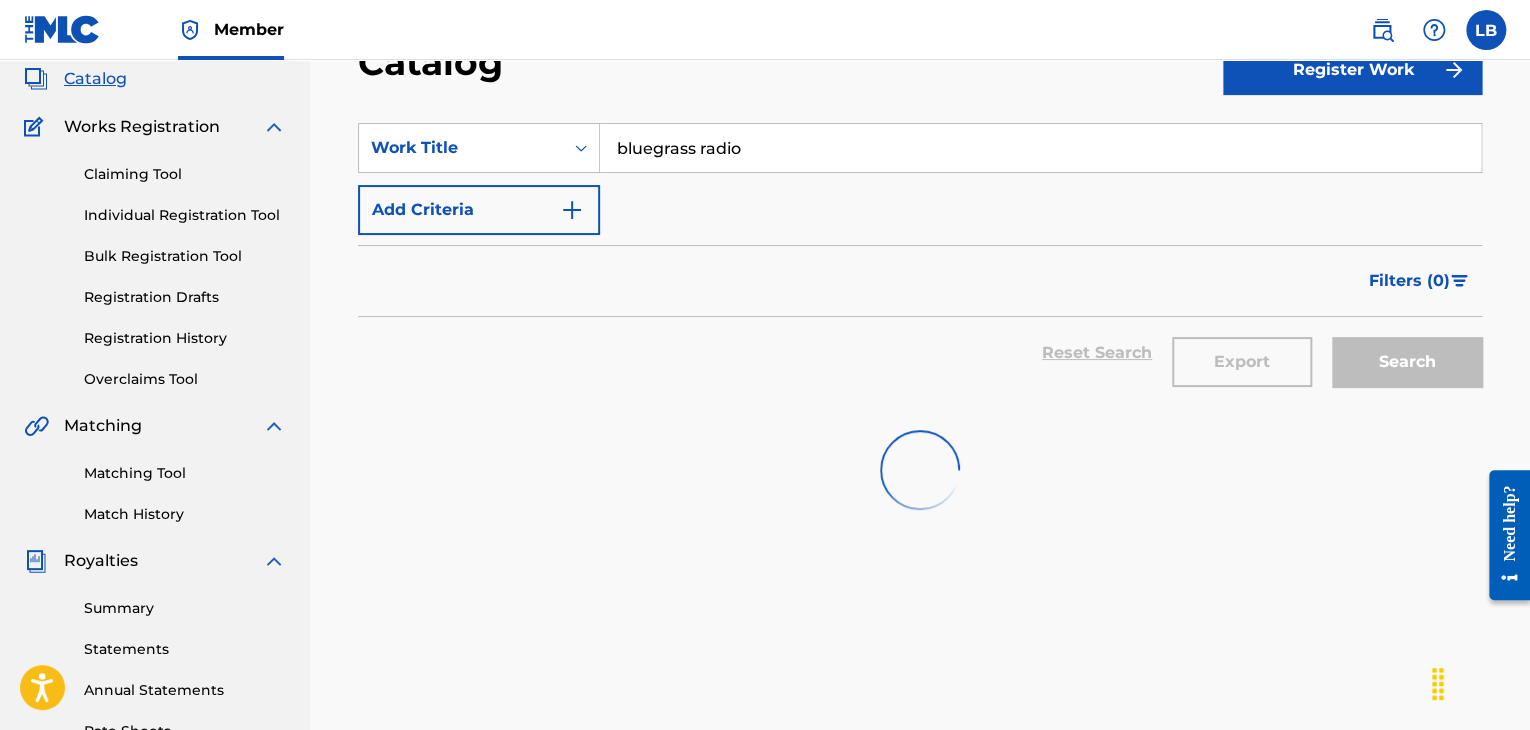 scroll, scrollTop: 0, scrollLeft: 0, axis: both 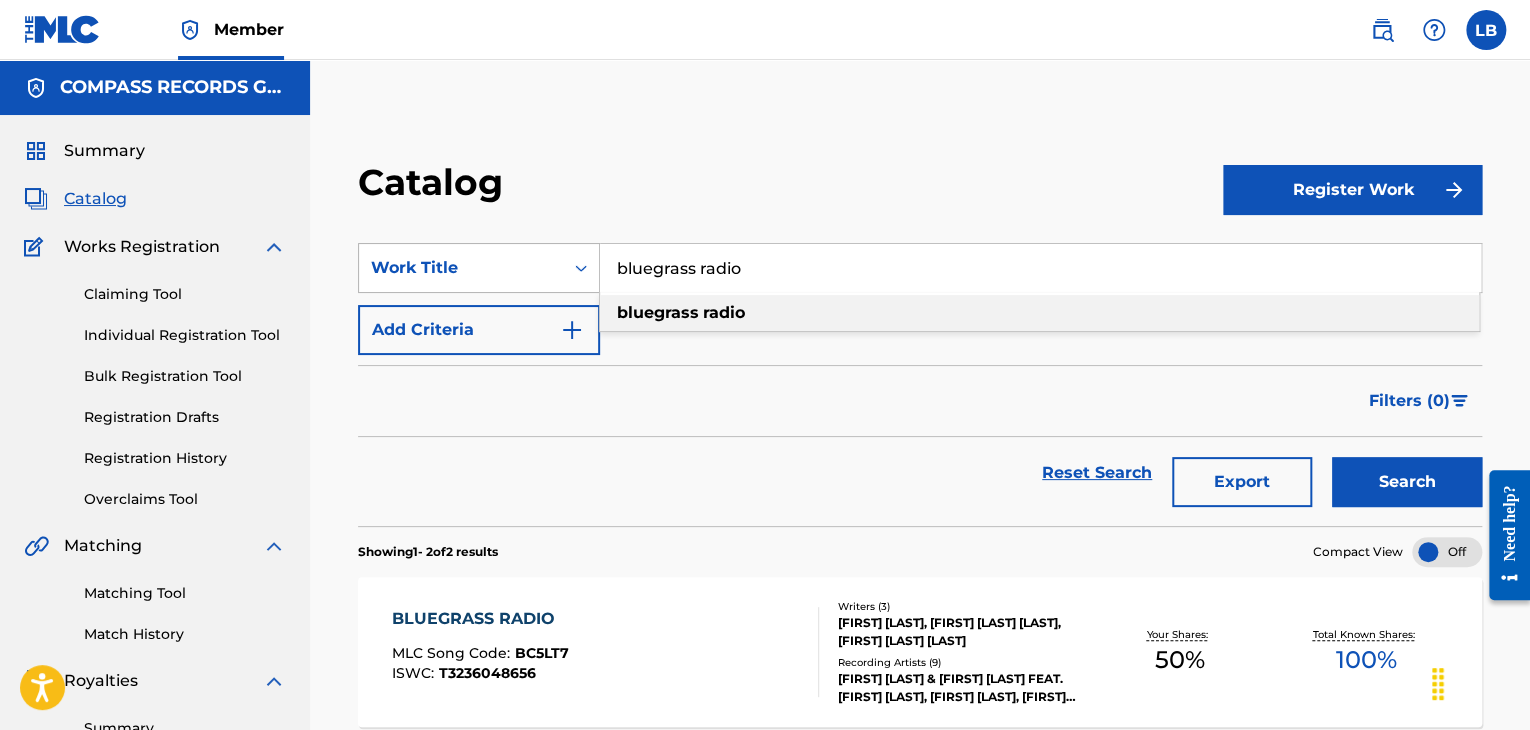 drag, startPoint x: 689, startPoint y: 273, endPoint x: 572, endPoint y: 265, distance: 117.273186 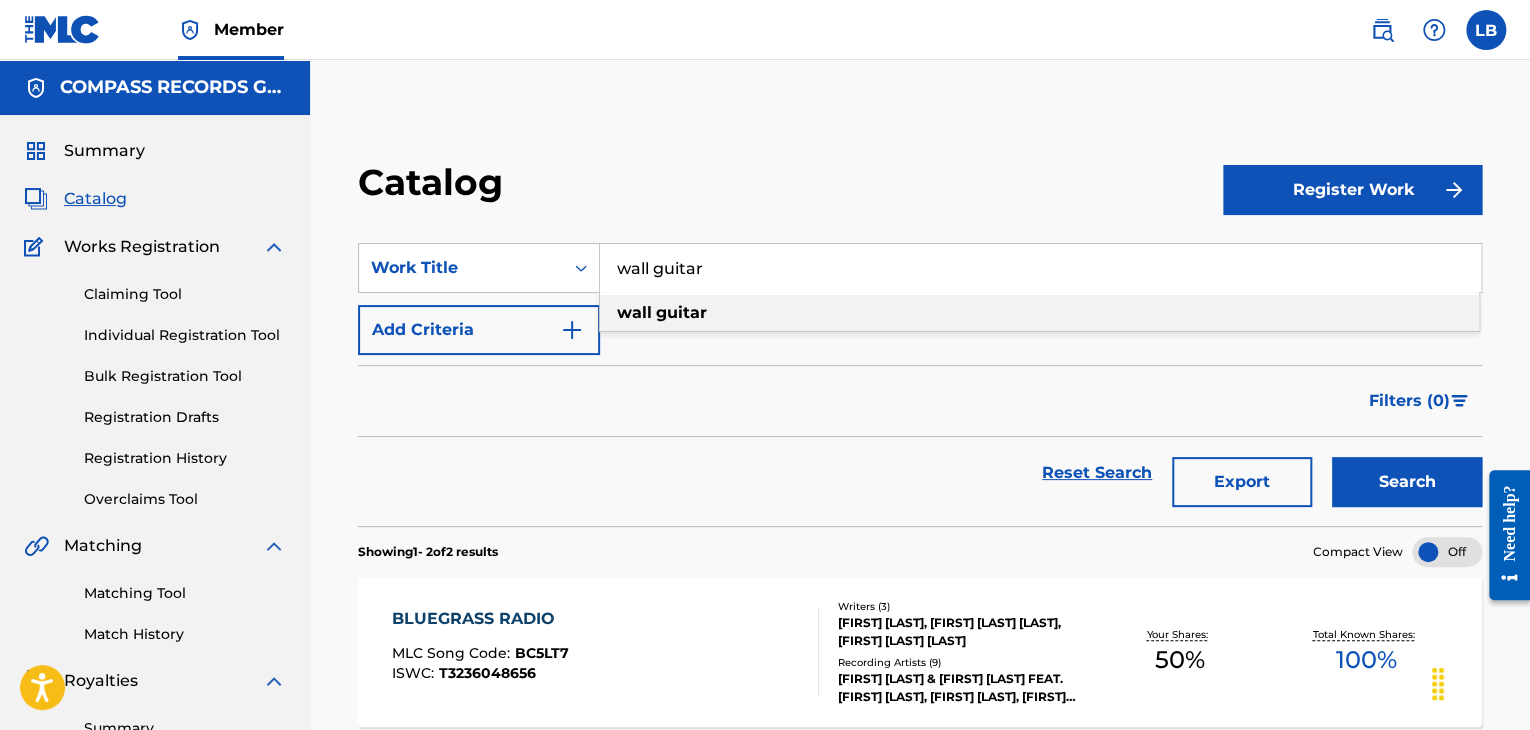 click on "wall   guitar" at bounding box center (1039, 313) 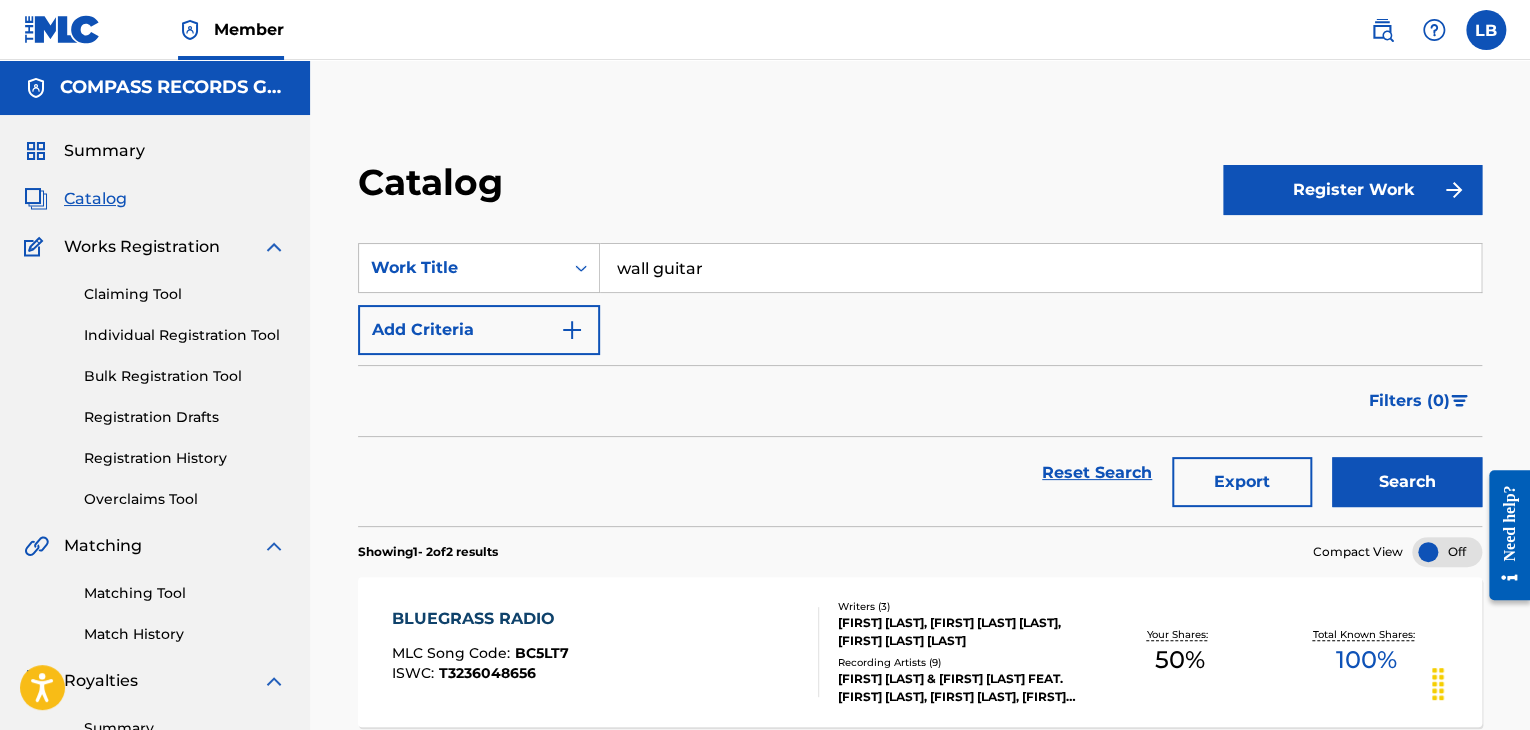click on "Search" at bounding box center (1407, 482) 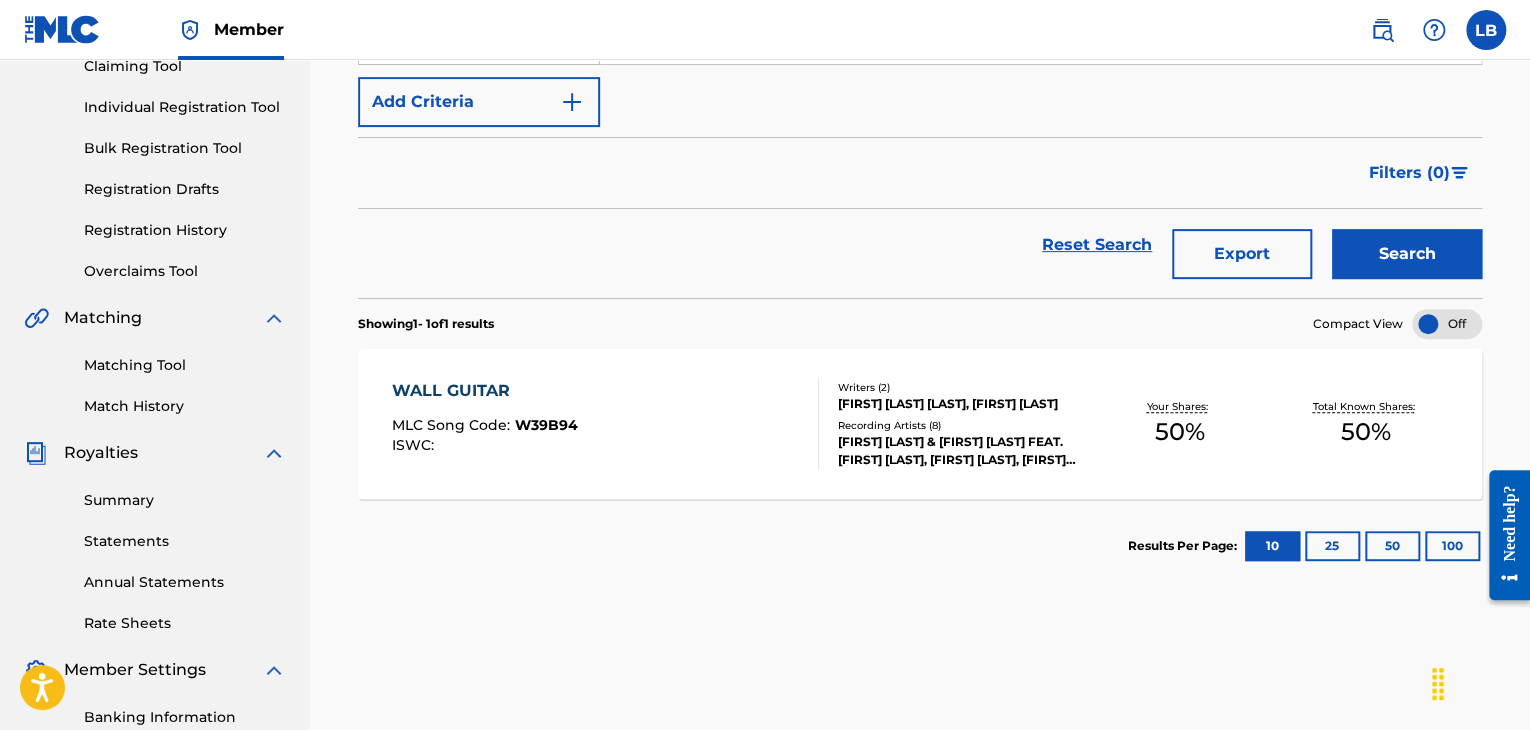 scroll, scrollTop: 0, scrollLeft: 0, axis: both 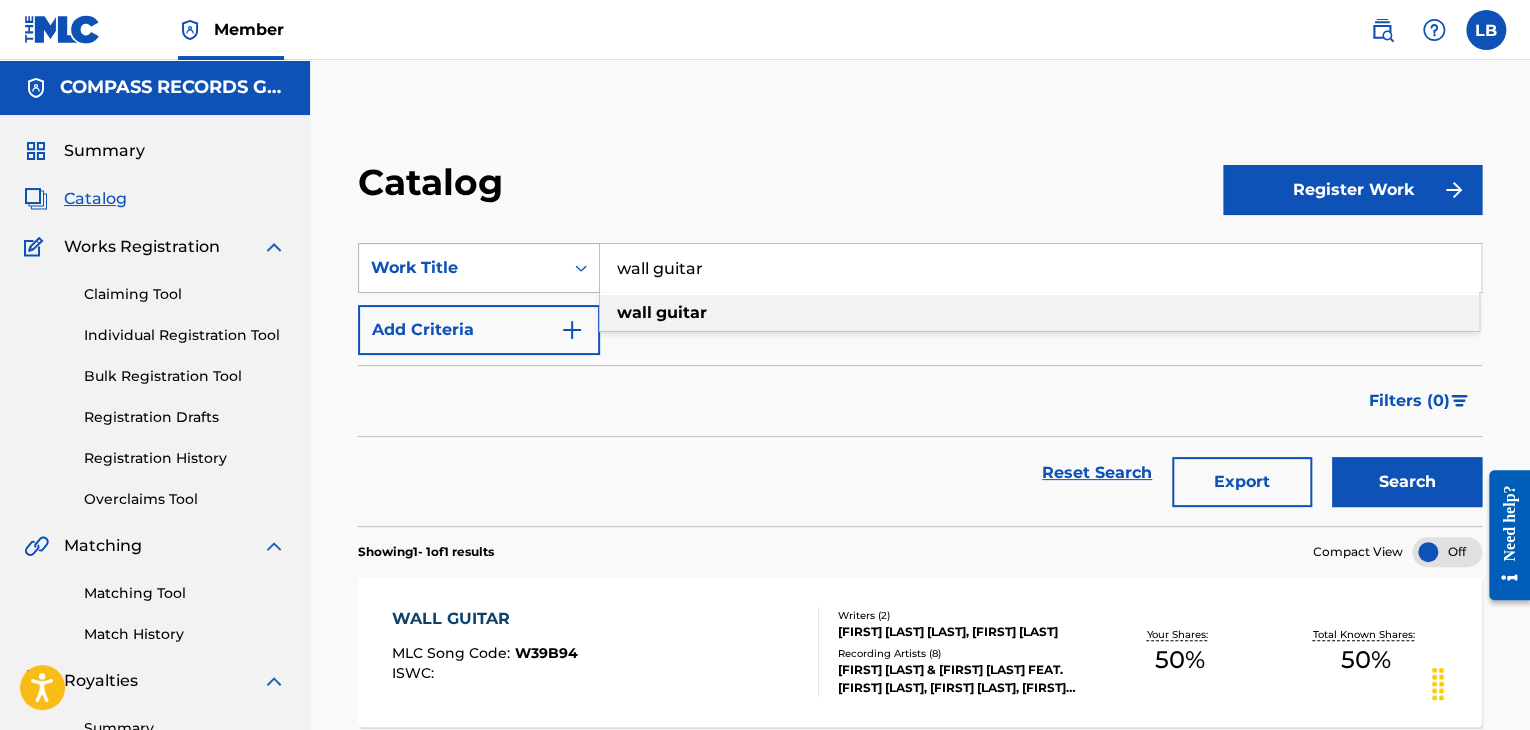 drag, startPoint x: 720, startPoint y: 266, endPoint x: 799, endPoint y: 265, distance: 79.00633 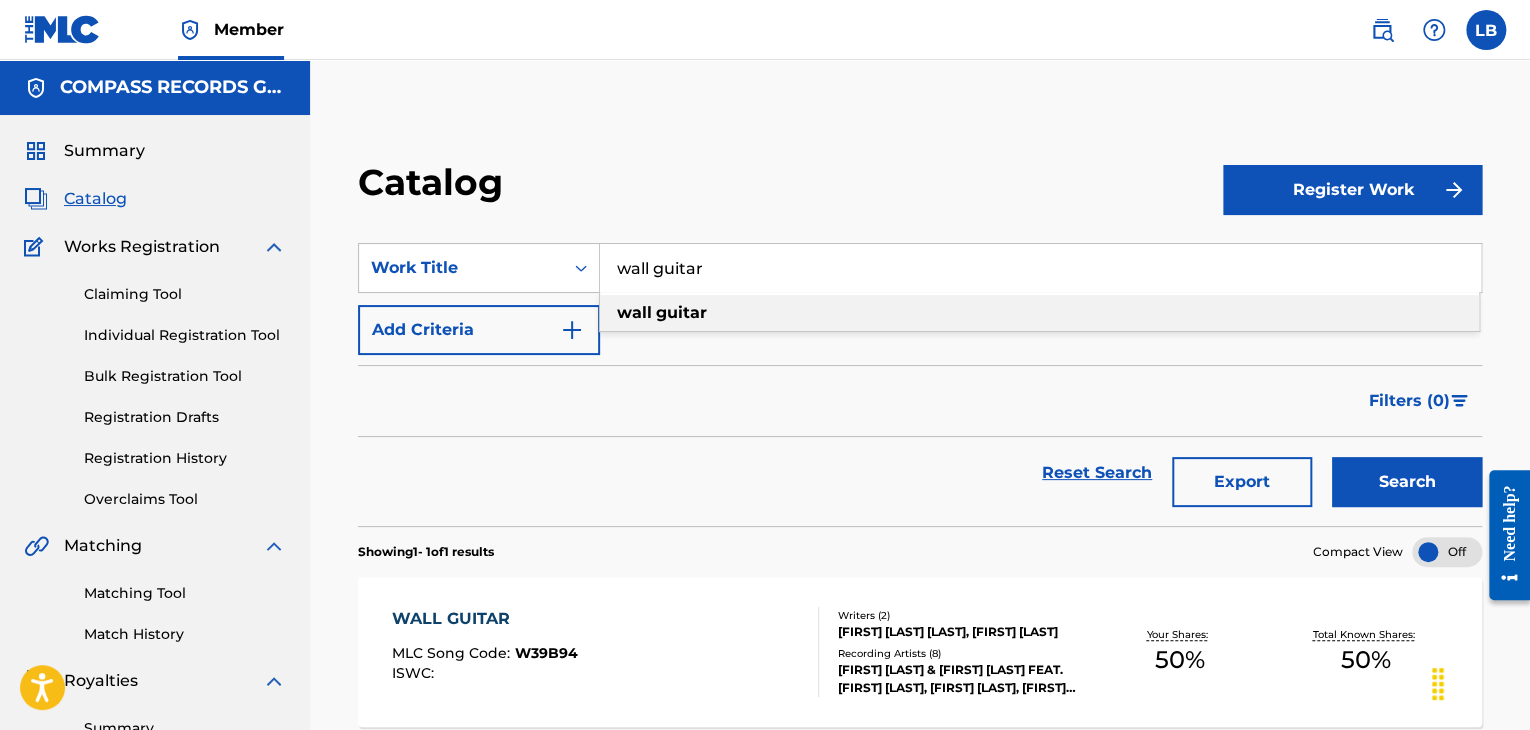 click on "SearchWithCriteriab176f82c-d31d-4820-8aaa-4edd36105630 Work Title wall guitar wall   guitar" at bounding box center [920, 268] 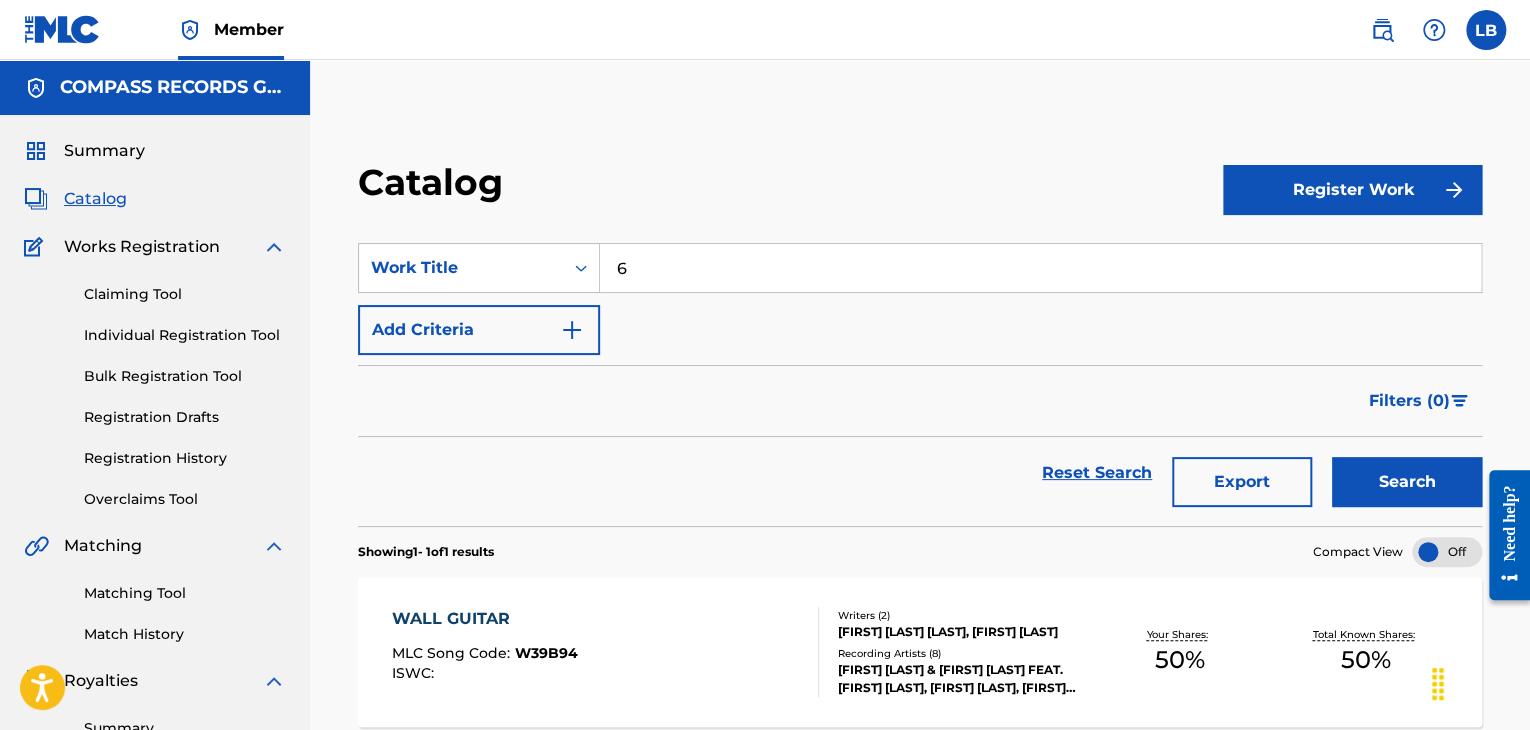 type on "6" 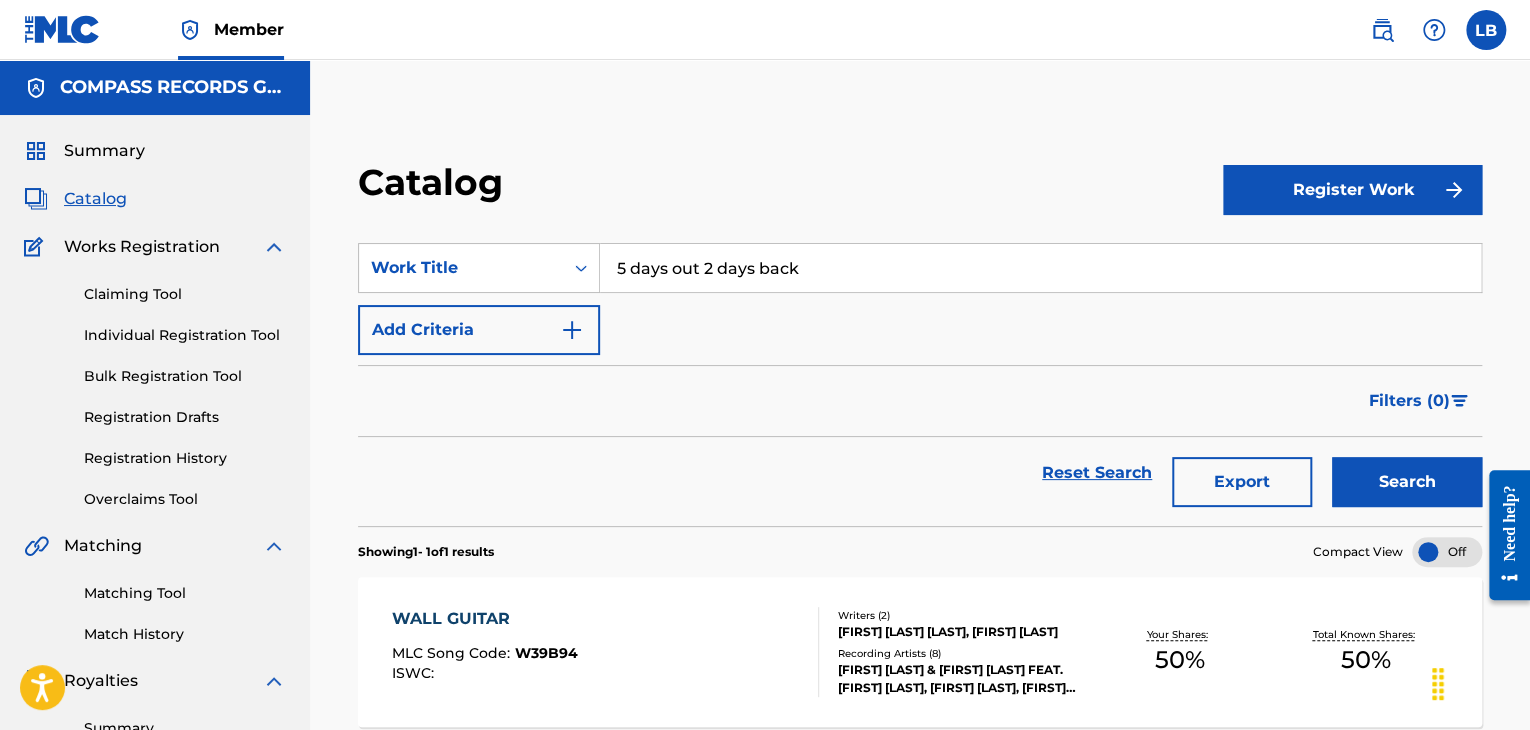 click on "Search" at bounding box center (1407, 482) 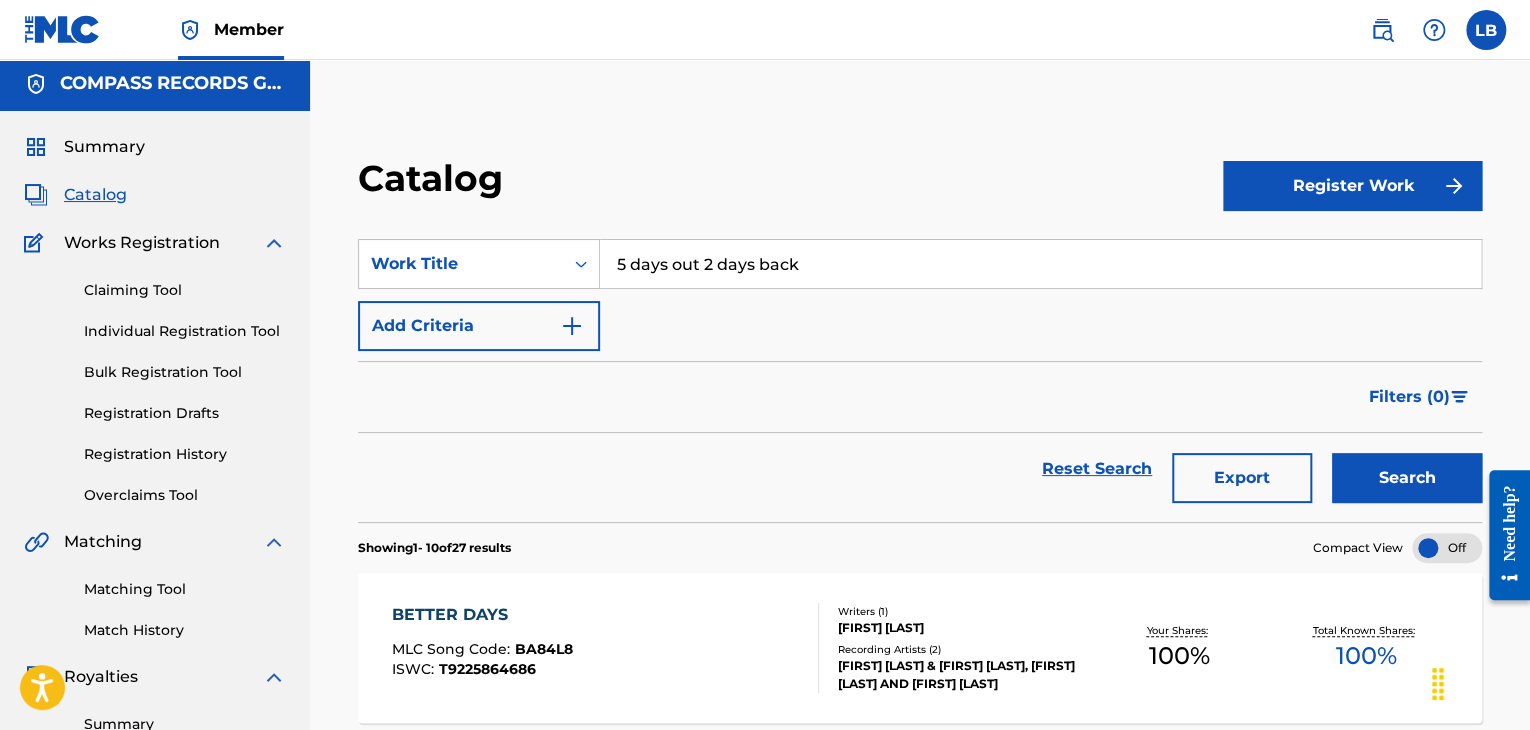 scroll, scrollTop: 0, scrollLeft: 0, axis: both 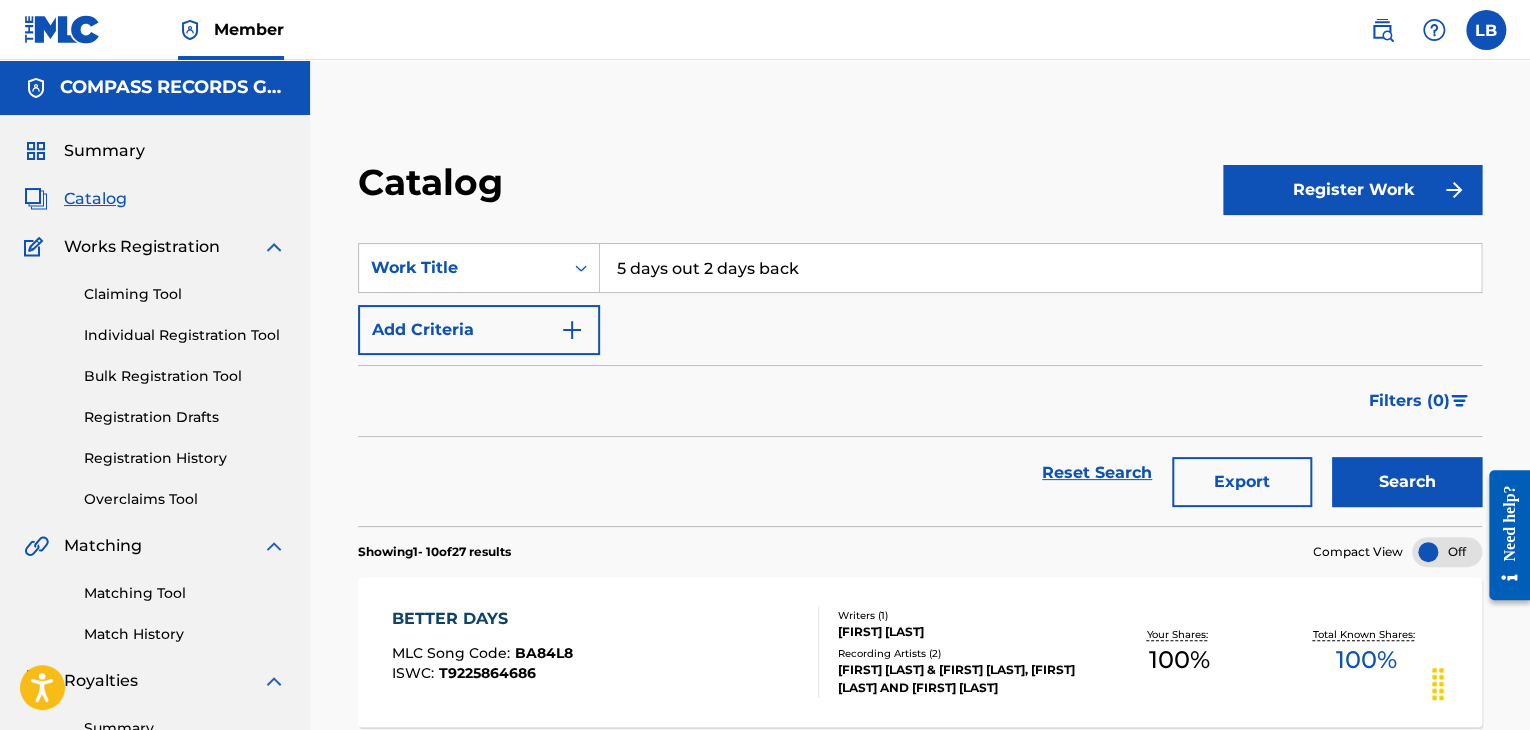 drag, startPoint x: 692, startPoint y: 264, endPoint x: 935, endPoint y: 257, distance: 243.1008 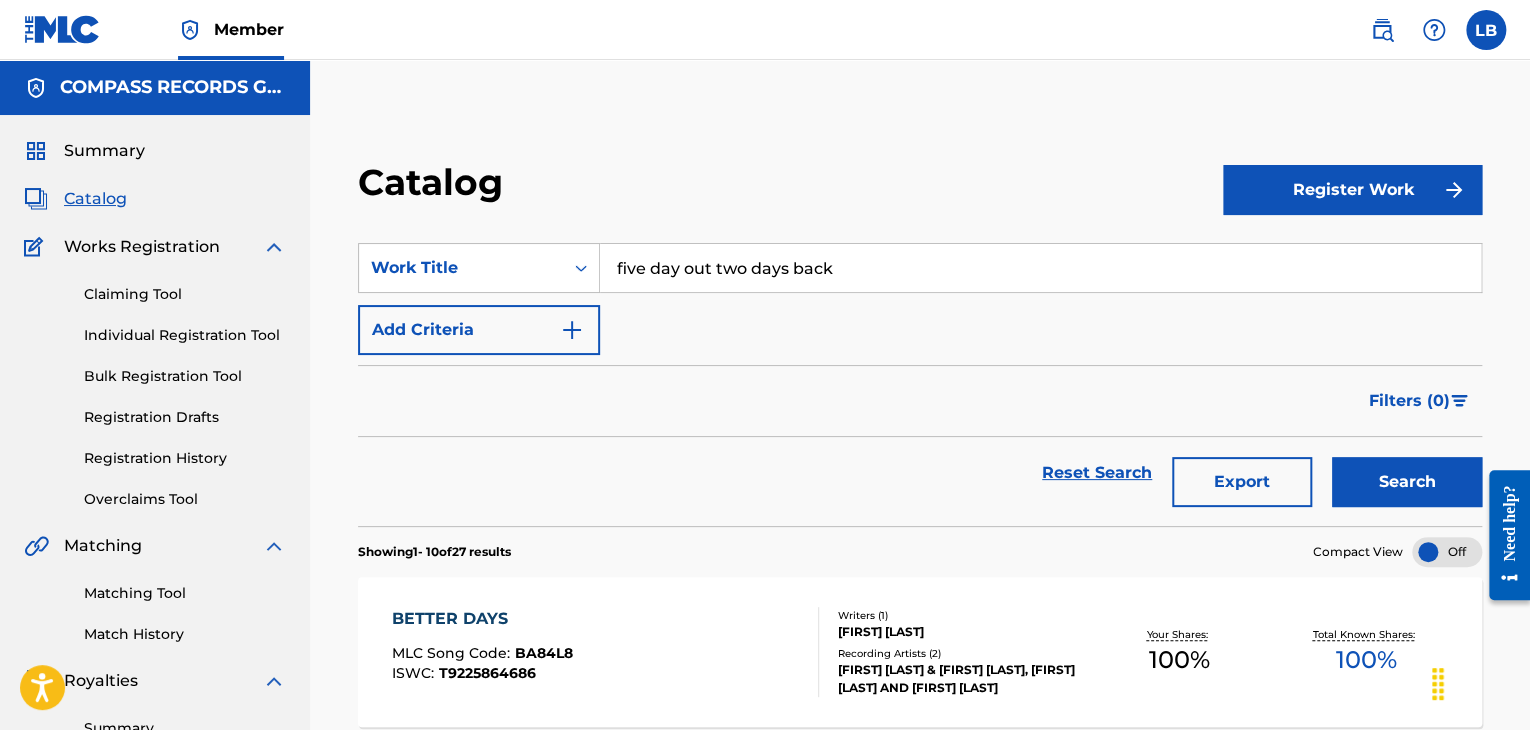 type on "five day out two days back" 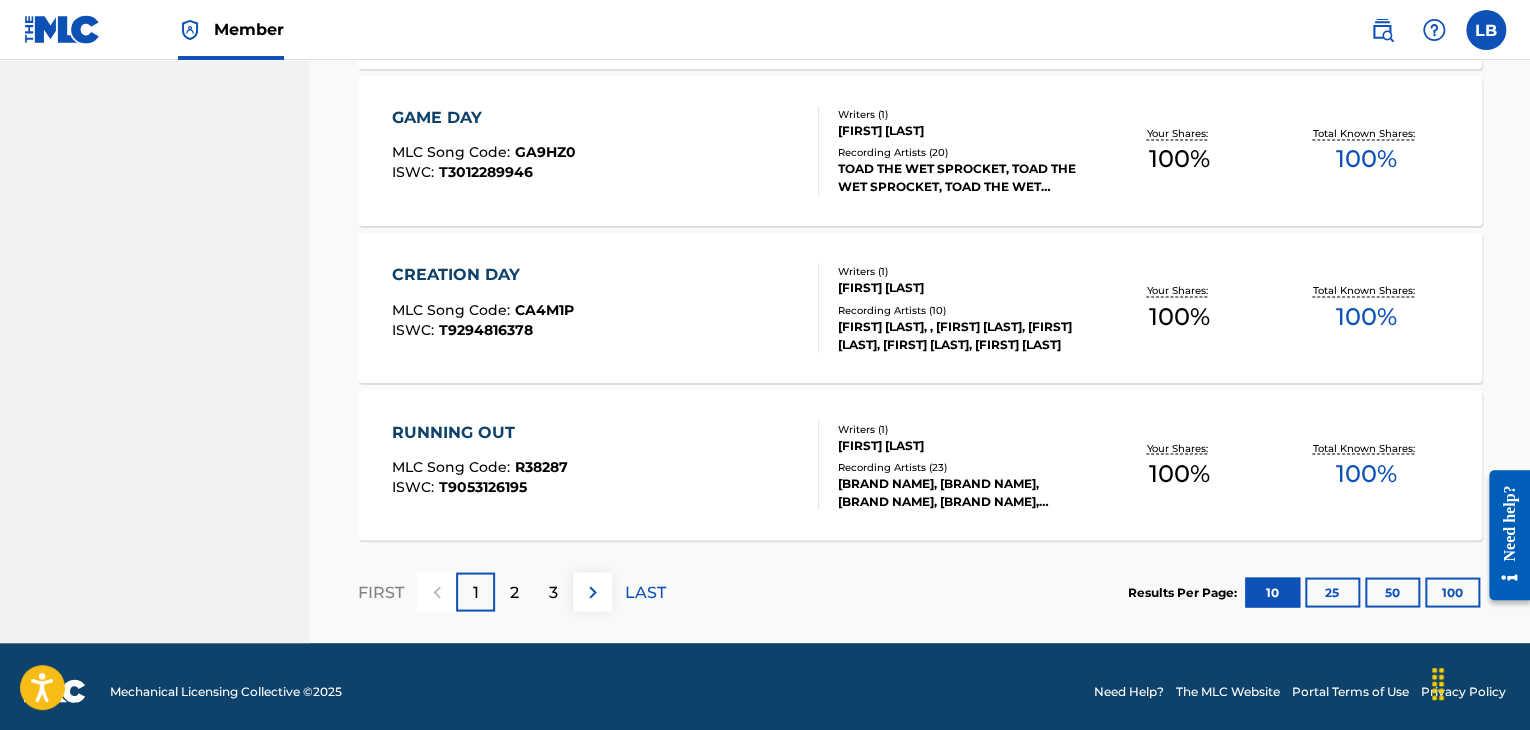 scroll, scrollTop: 1608, scrollLeft: 0, axis: vertical 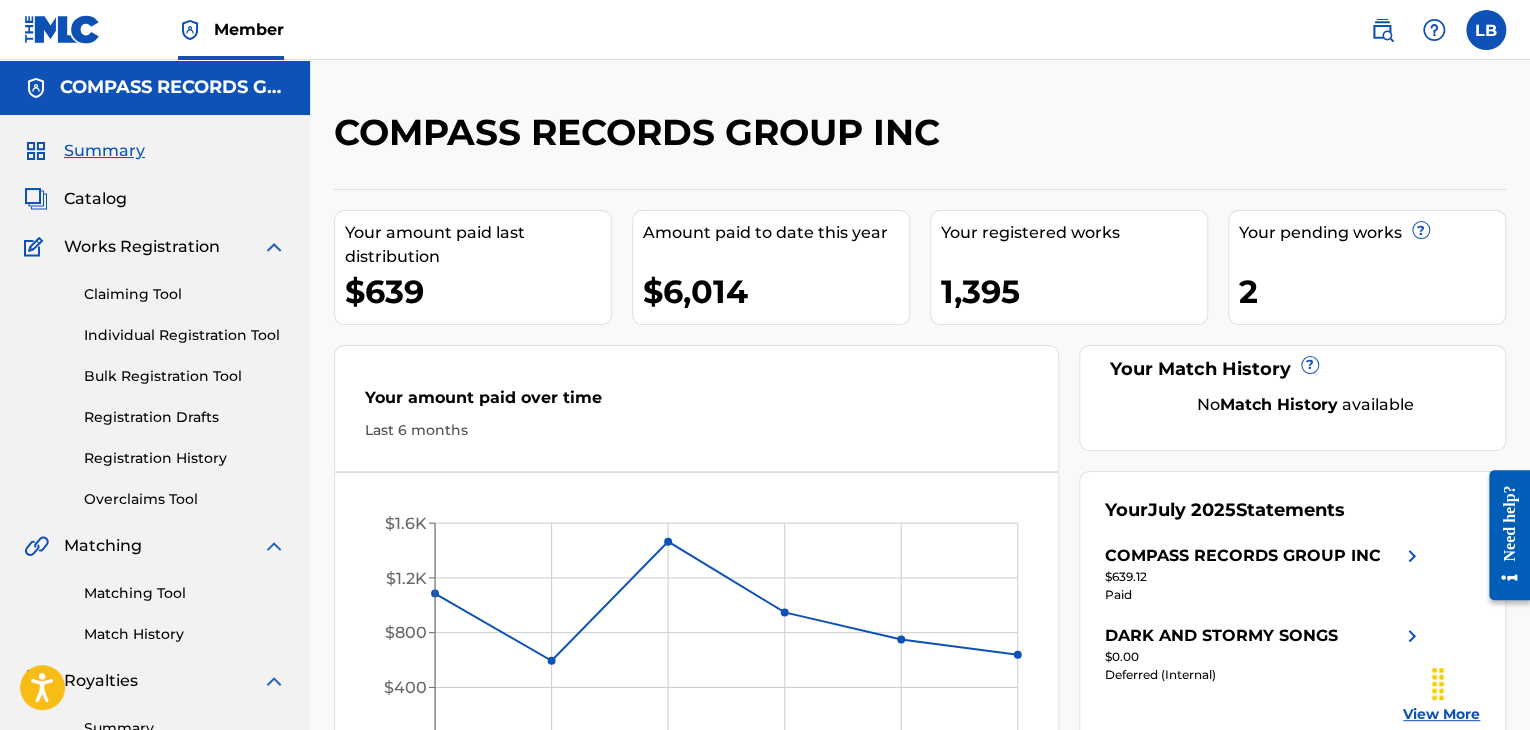 click on "Catalog" at bounding box center (95, 199) 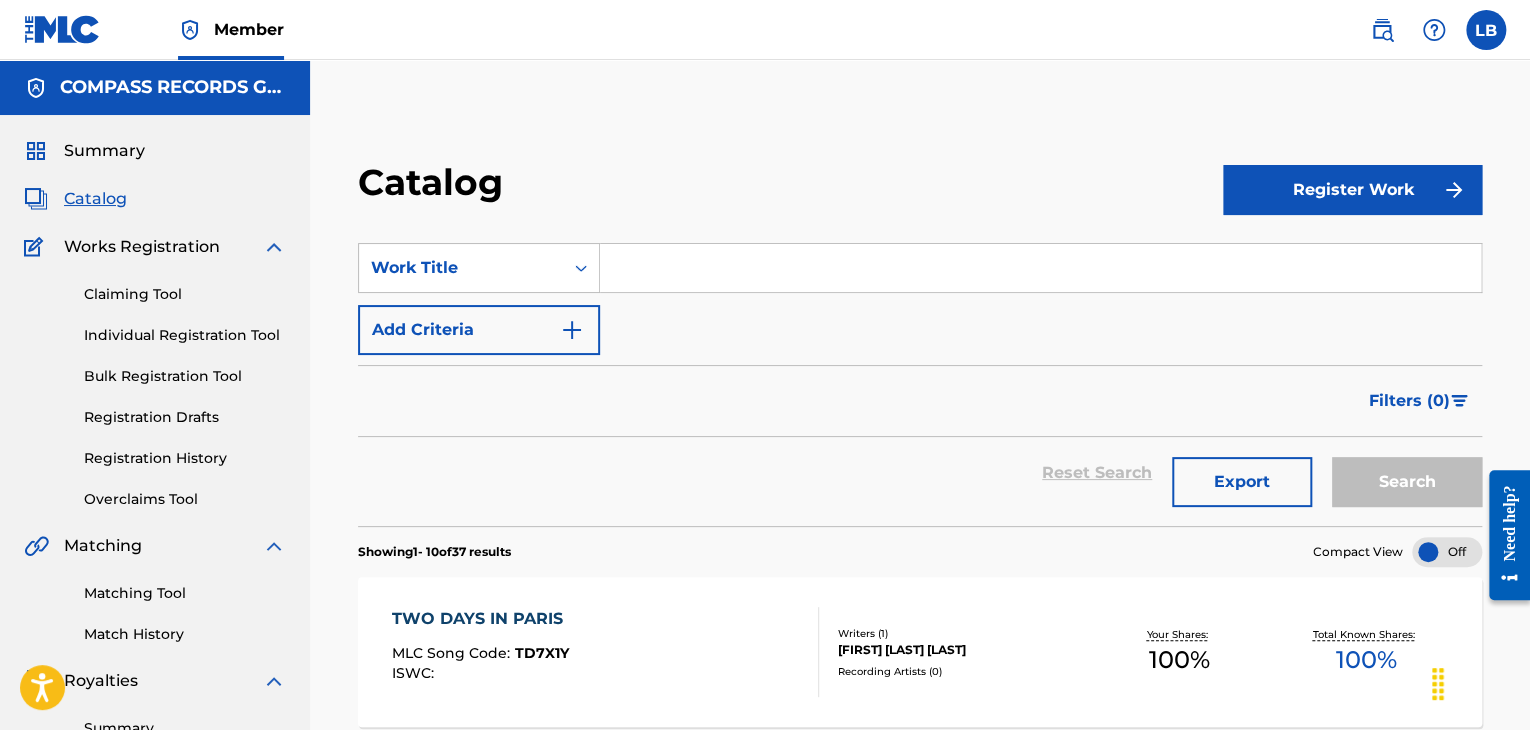 click at bounding box center (1040, 268) 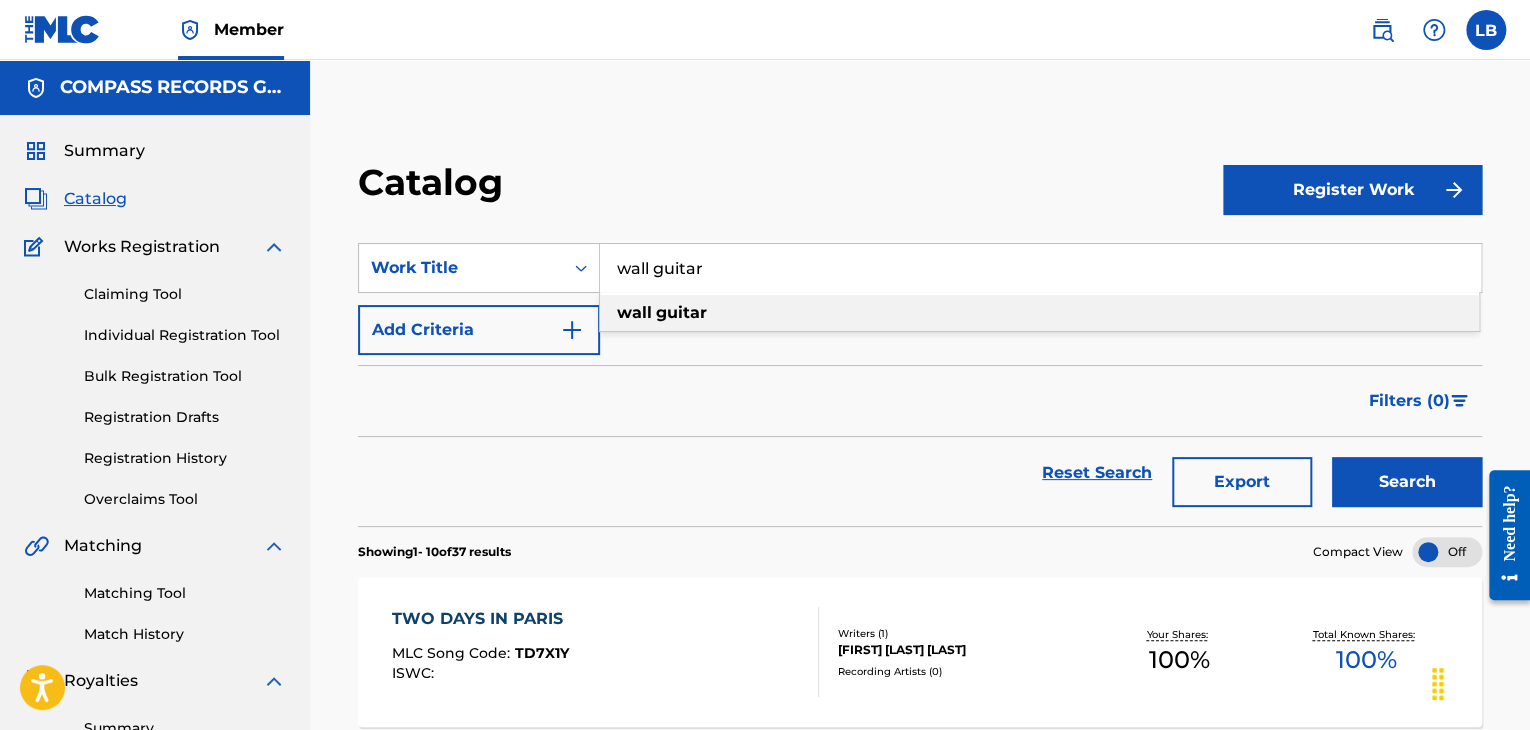 type on "wall guitar" 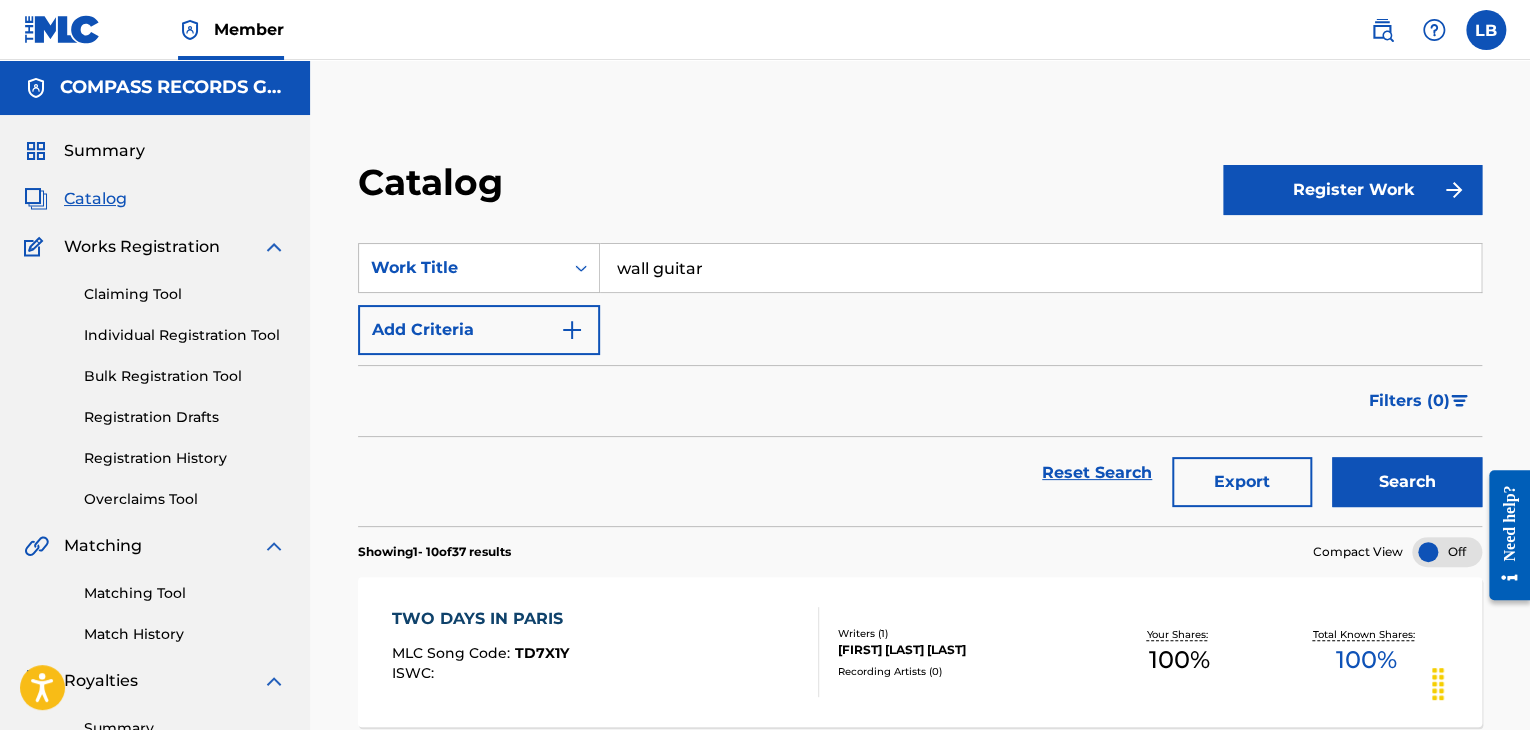 click on "Search" at bounding box center [1407, 482] 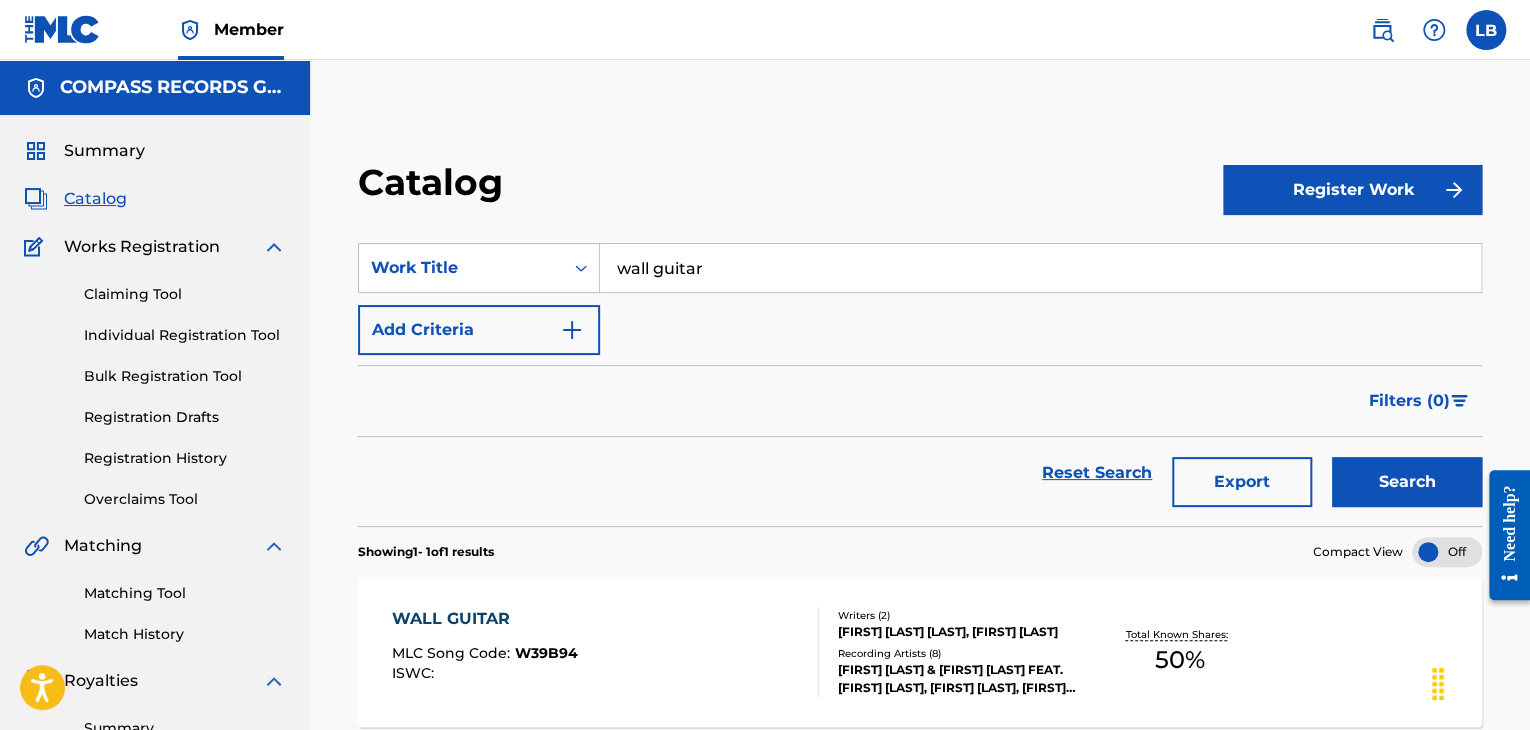 click on "WALL GUITAR" at bounding box center [485, 619] 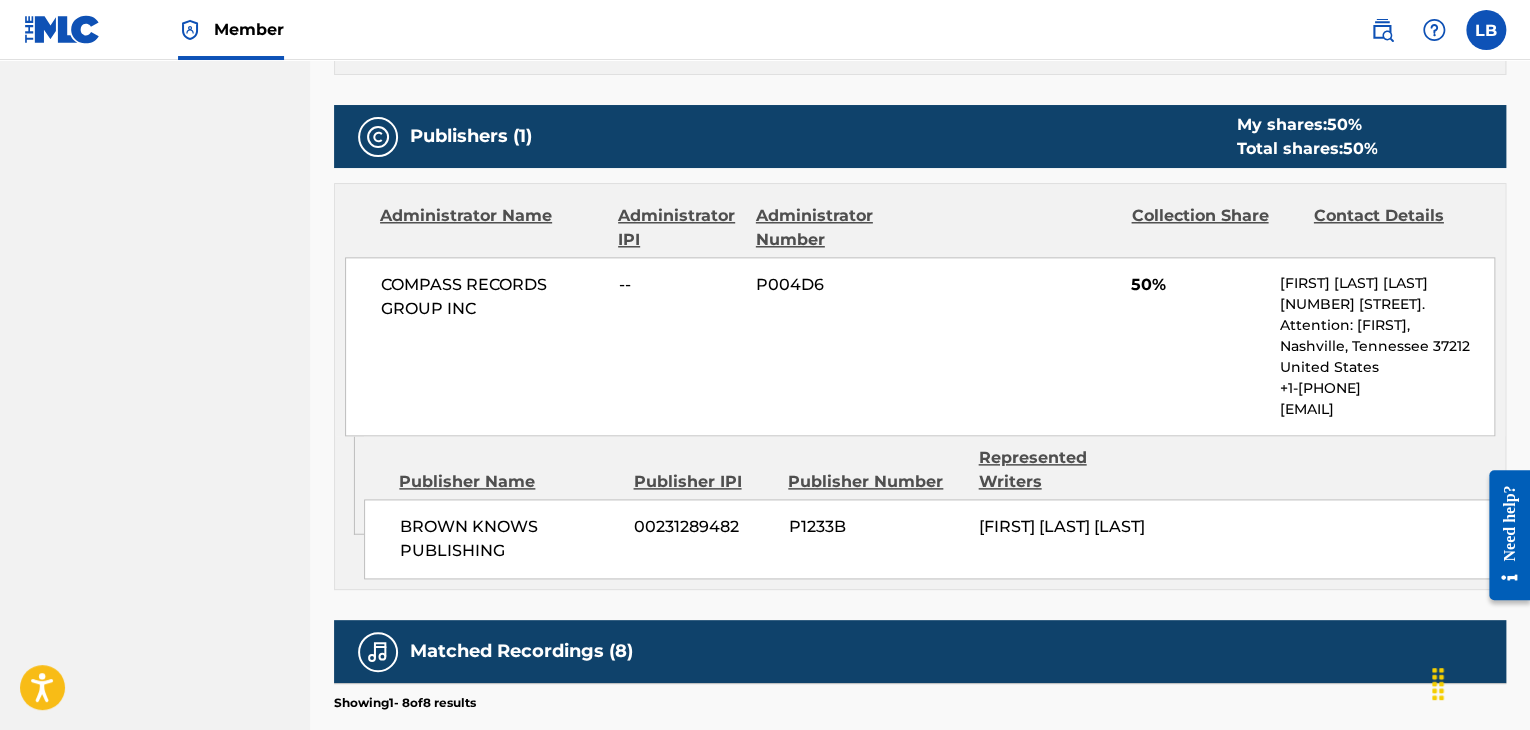 scroll, scrollTop: 1200, scrollLeft: 0, axis: vertical 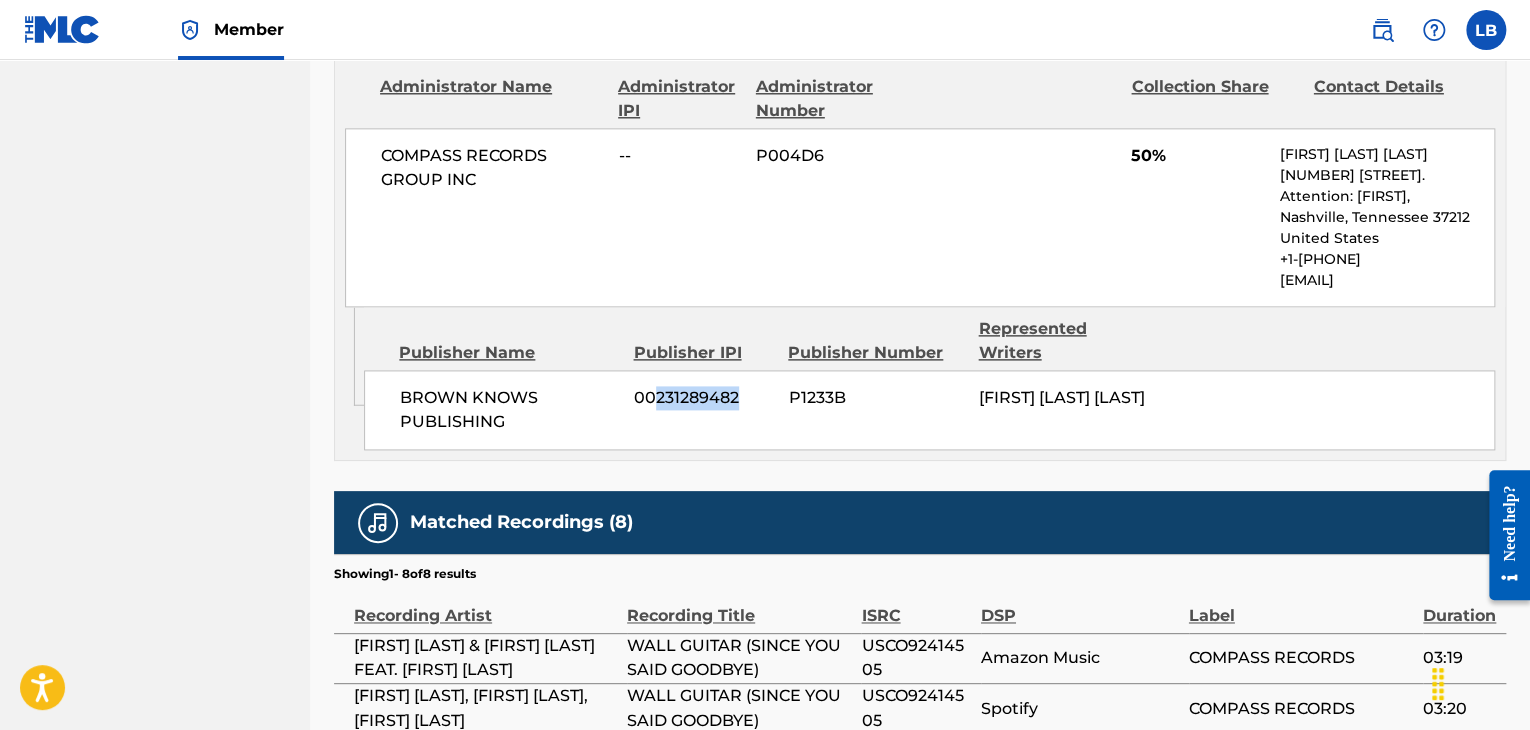 drag, startPoint x: 656, startPoint y: 366, endPoint x: 746, endPoint y: 383, distance: 91.591484 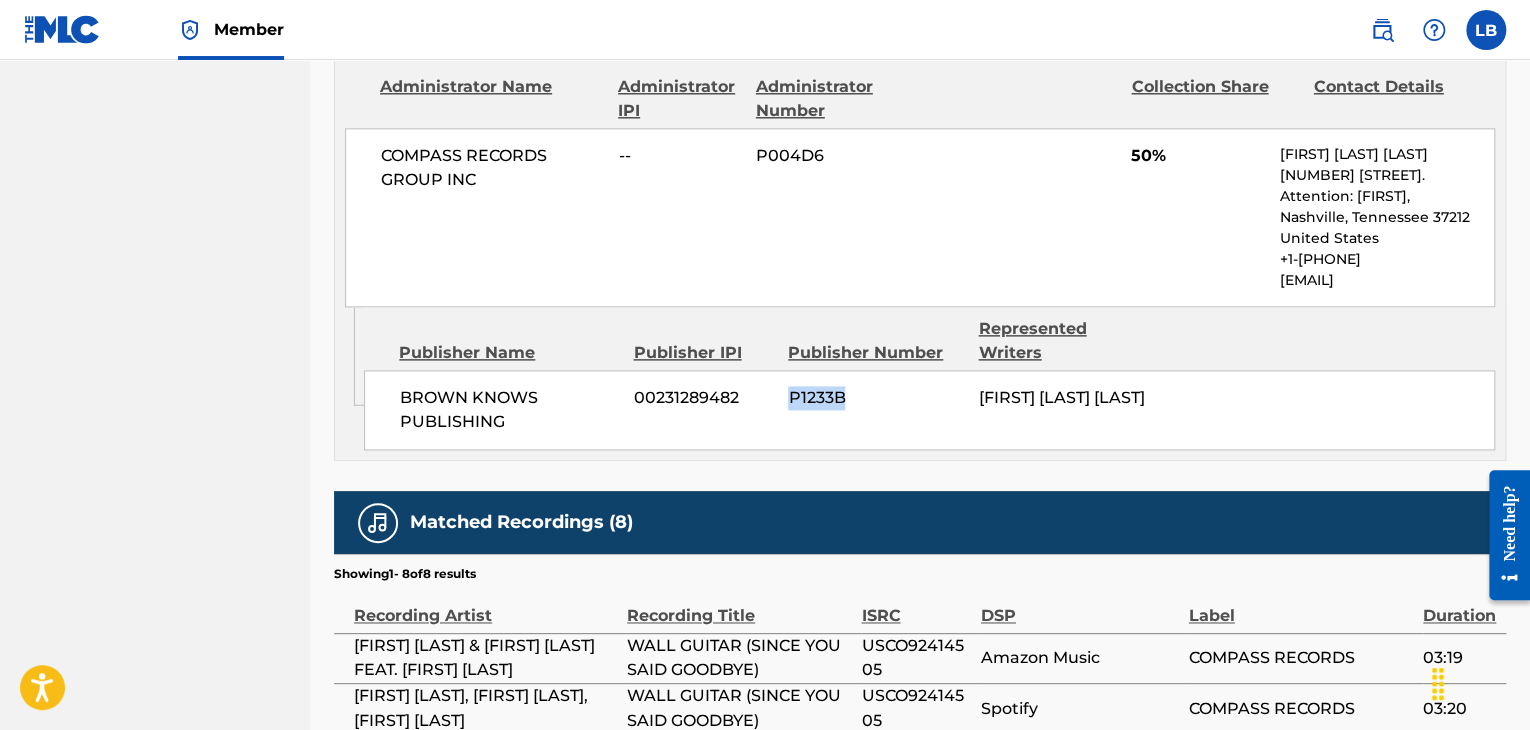 drag, startPoint x: 849, startPoint y: 366, endPoint x: 789, endPoint y: 370, distance: 60.133186 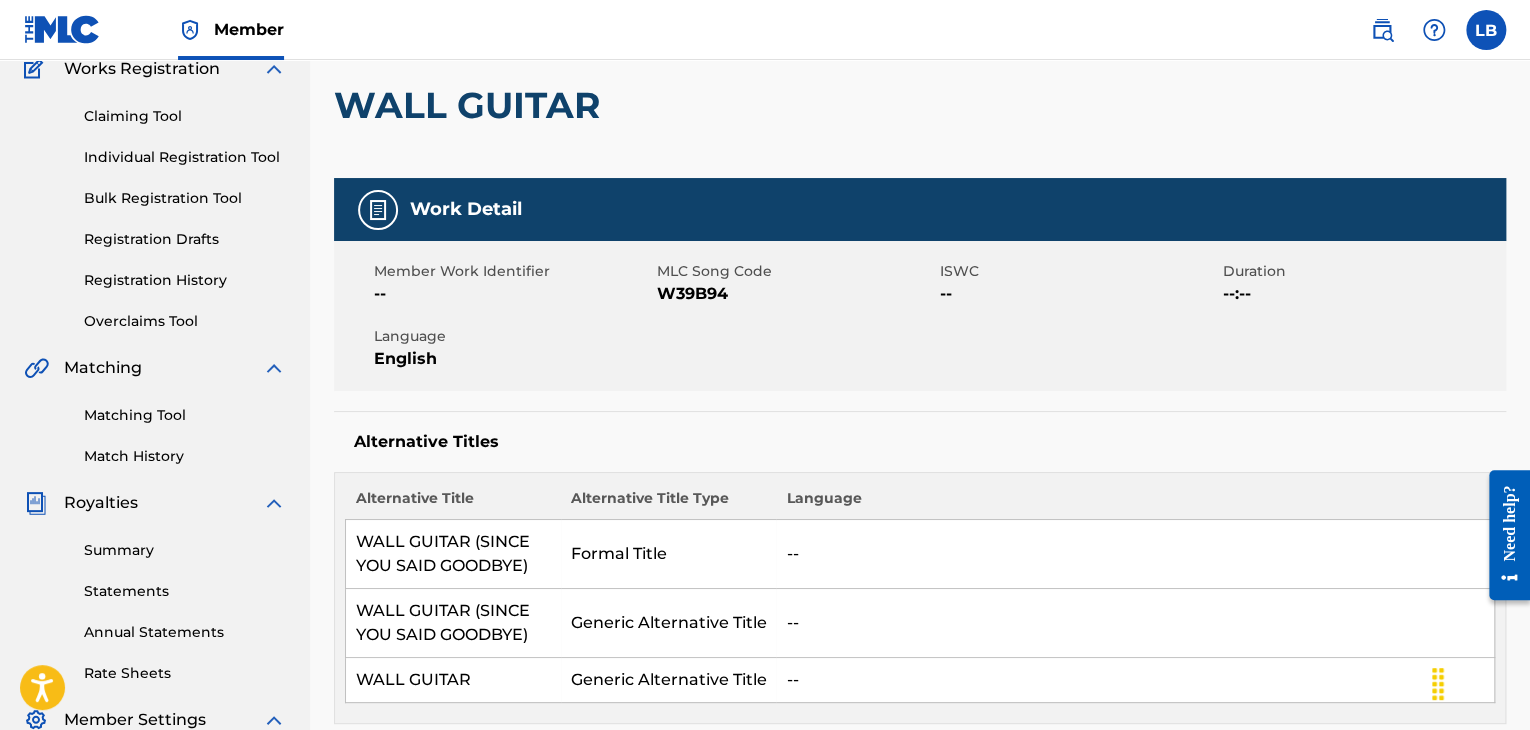 scroll, scrollTop: 0, scrollLeft: 0, axis: both 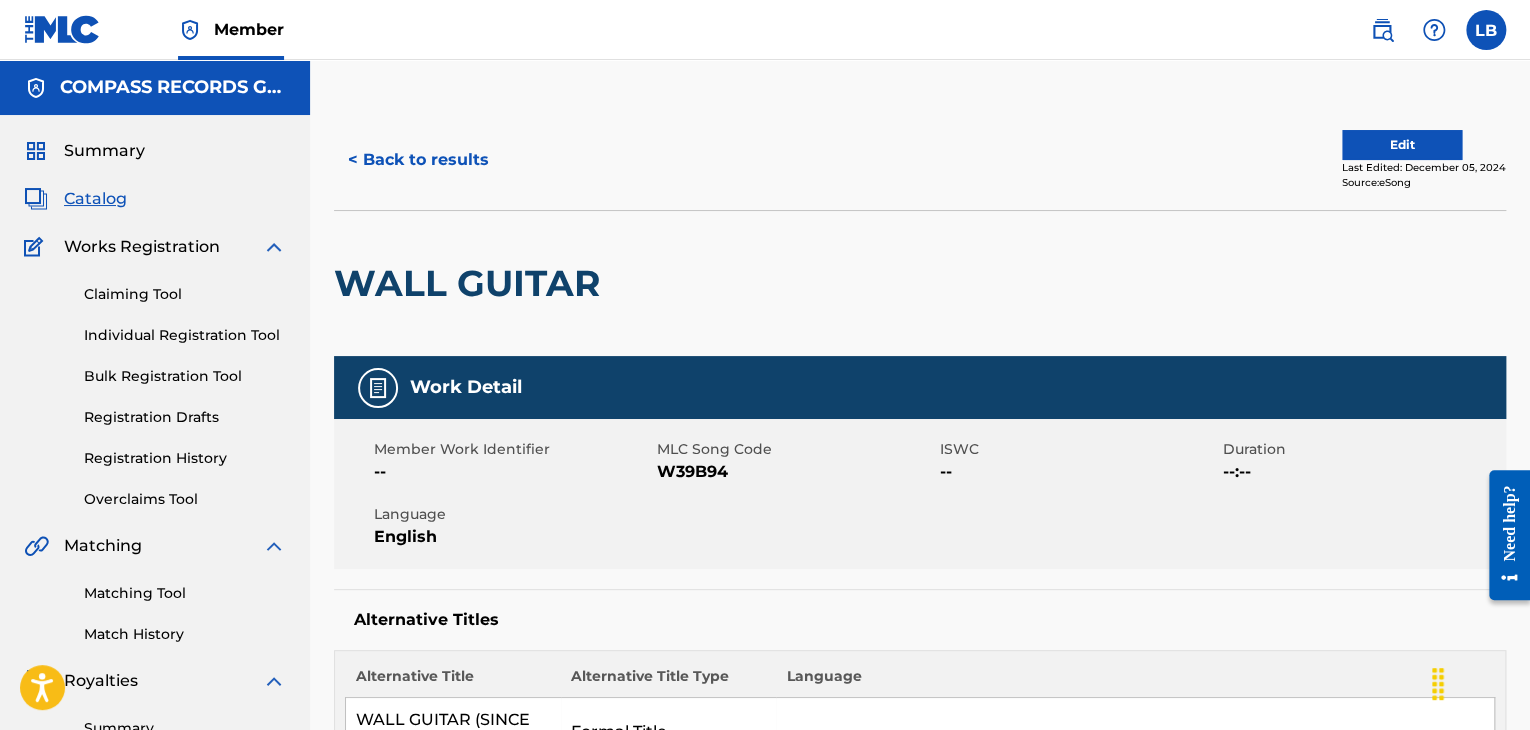 click on "Bulk Registration Tool" at bounding box center [185, 376] 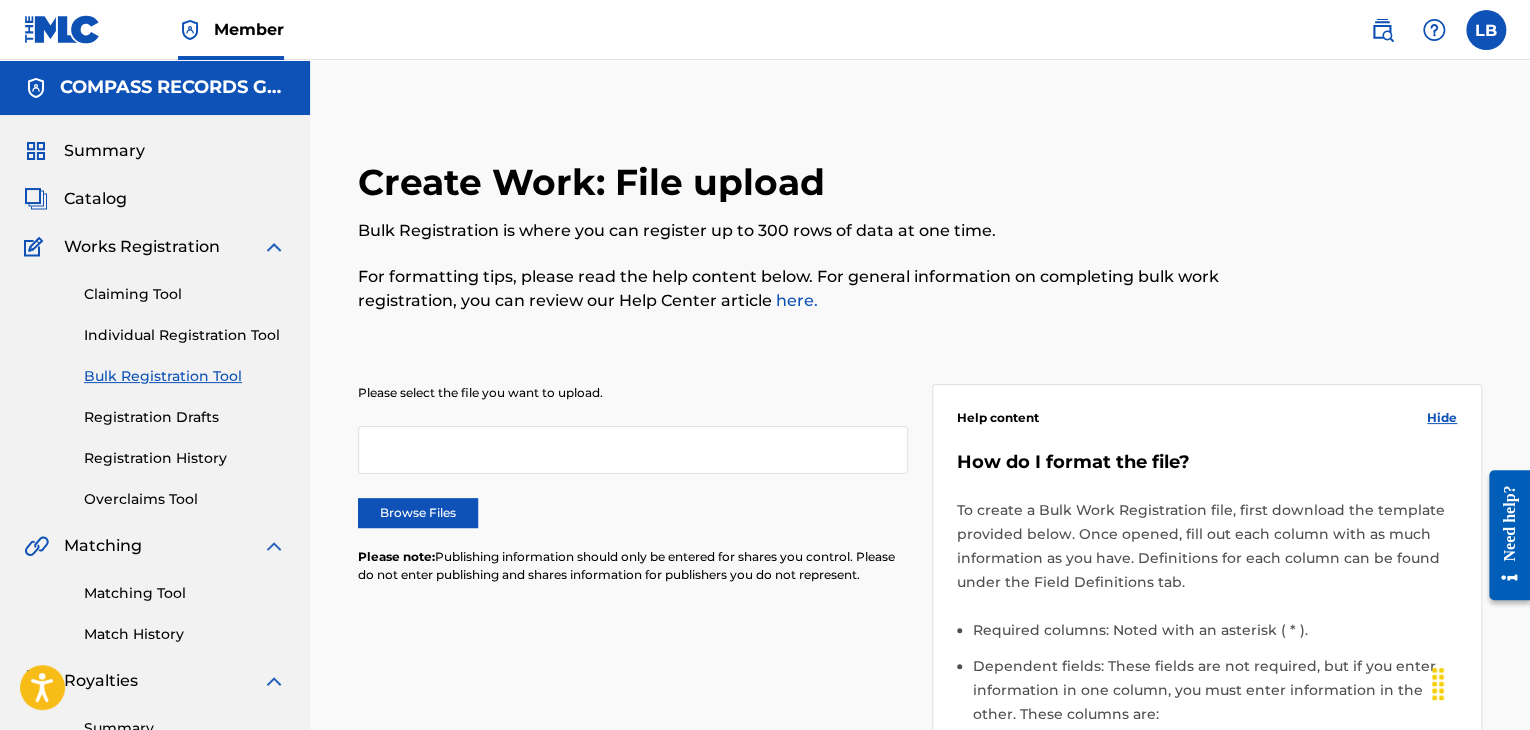 click on "Browse Files" at bounding box center (418, 513) 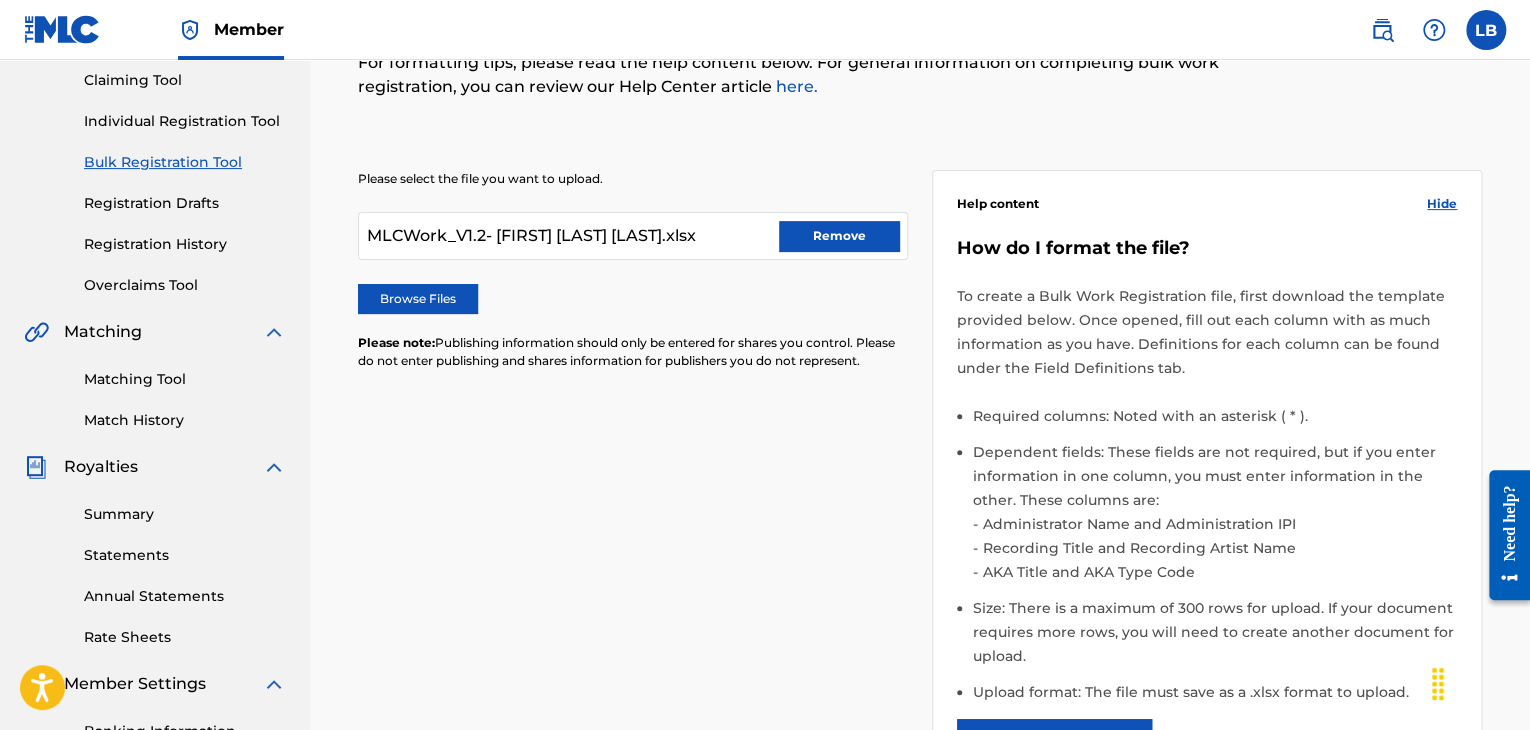 scroll, scrollTop: 614, scrollLeft: 0, axis: vertical 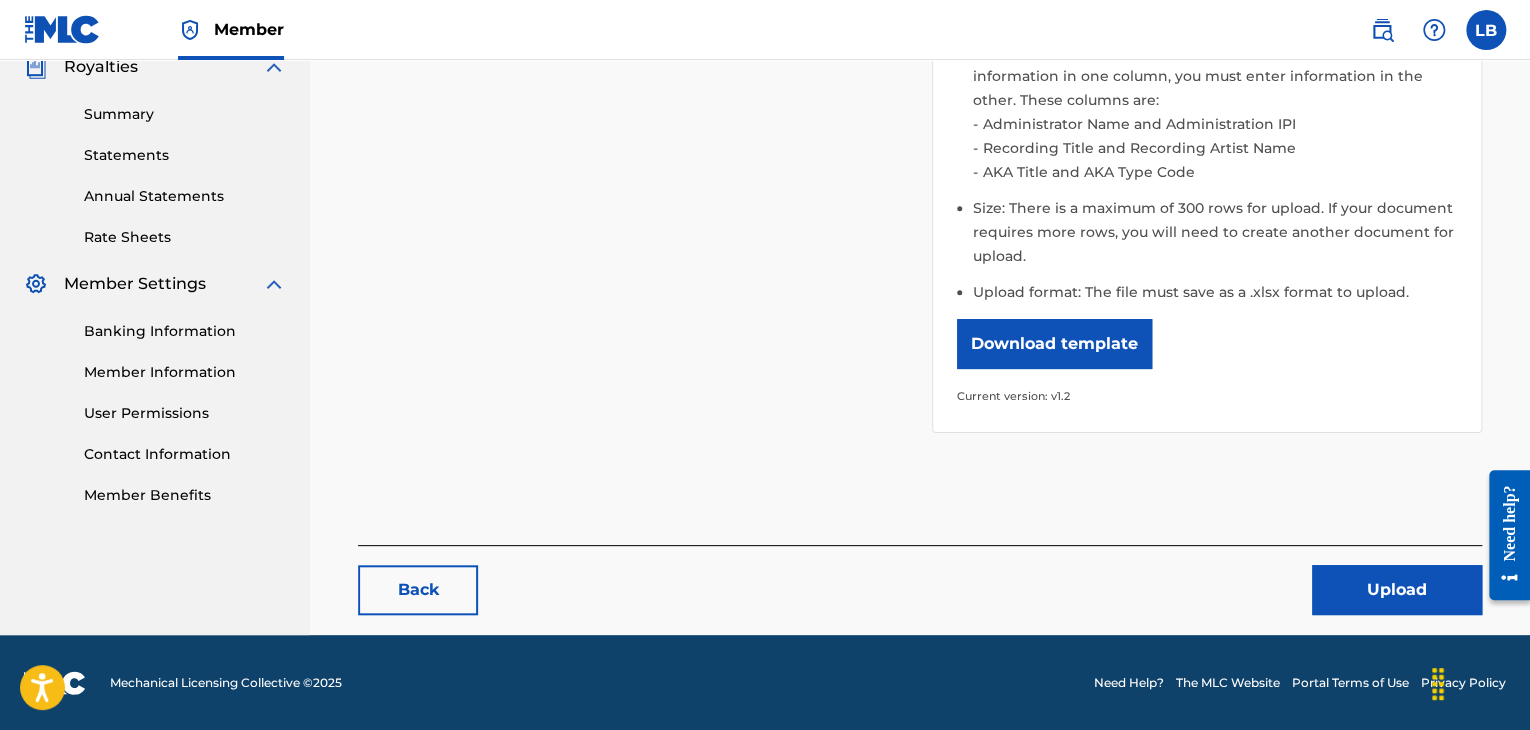 click on "Upload" at bounding box center [1397, 590] 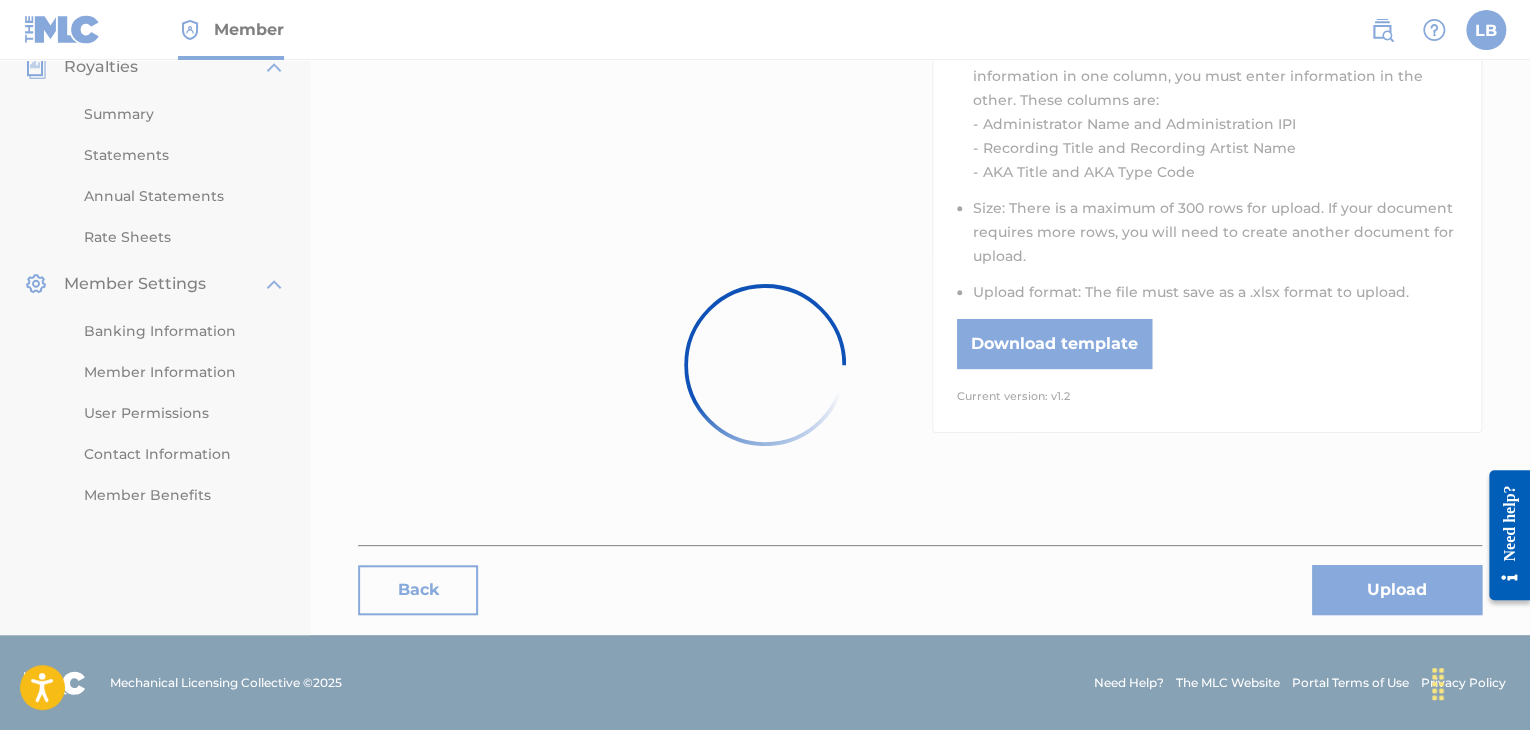 scroll, scrollTop: 0, scrollLeft: 0, axis: both 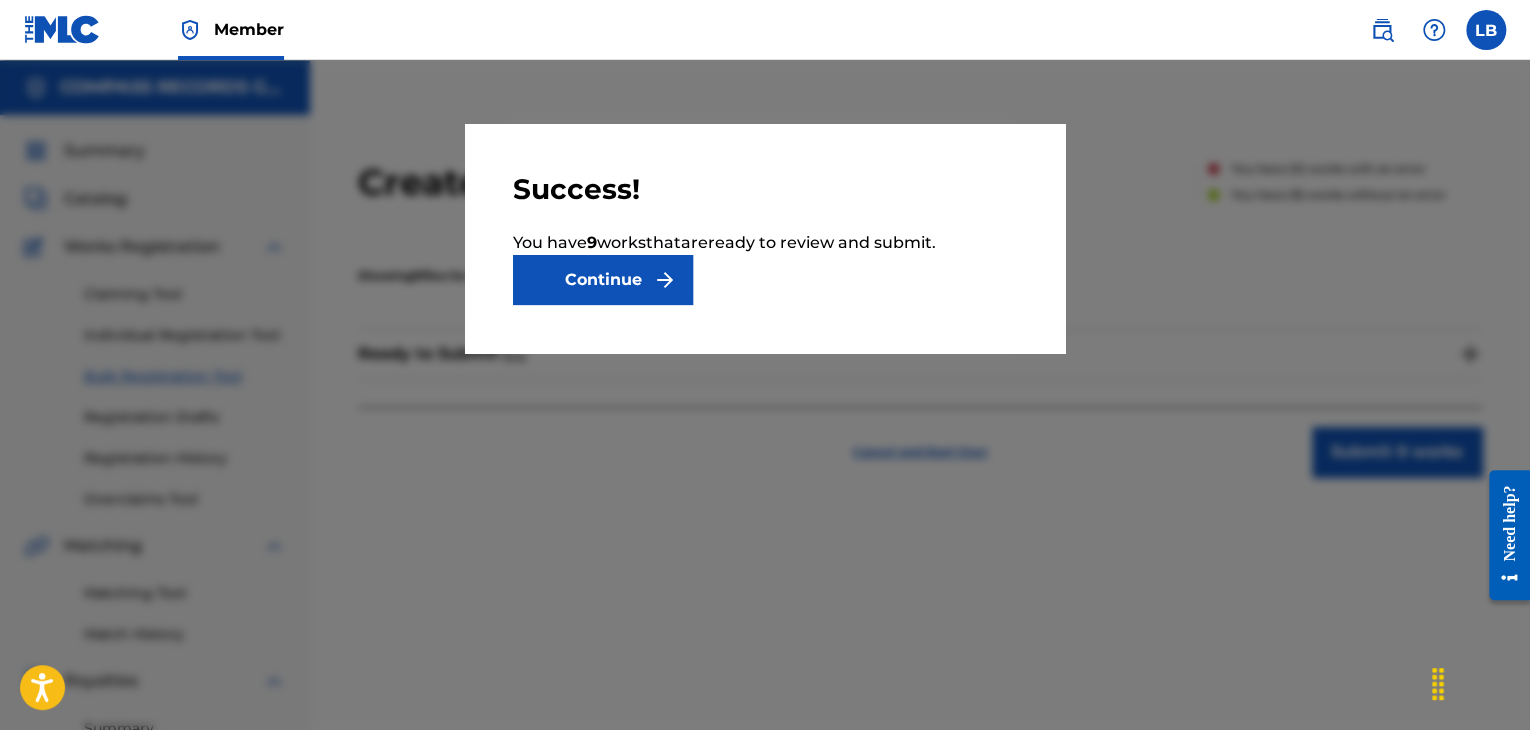 click on "Success! You have  9  work s  that  are  ready to review and submit. Continue" at bounding box center (765, 238) 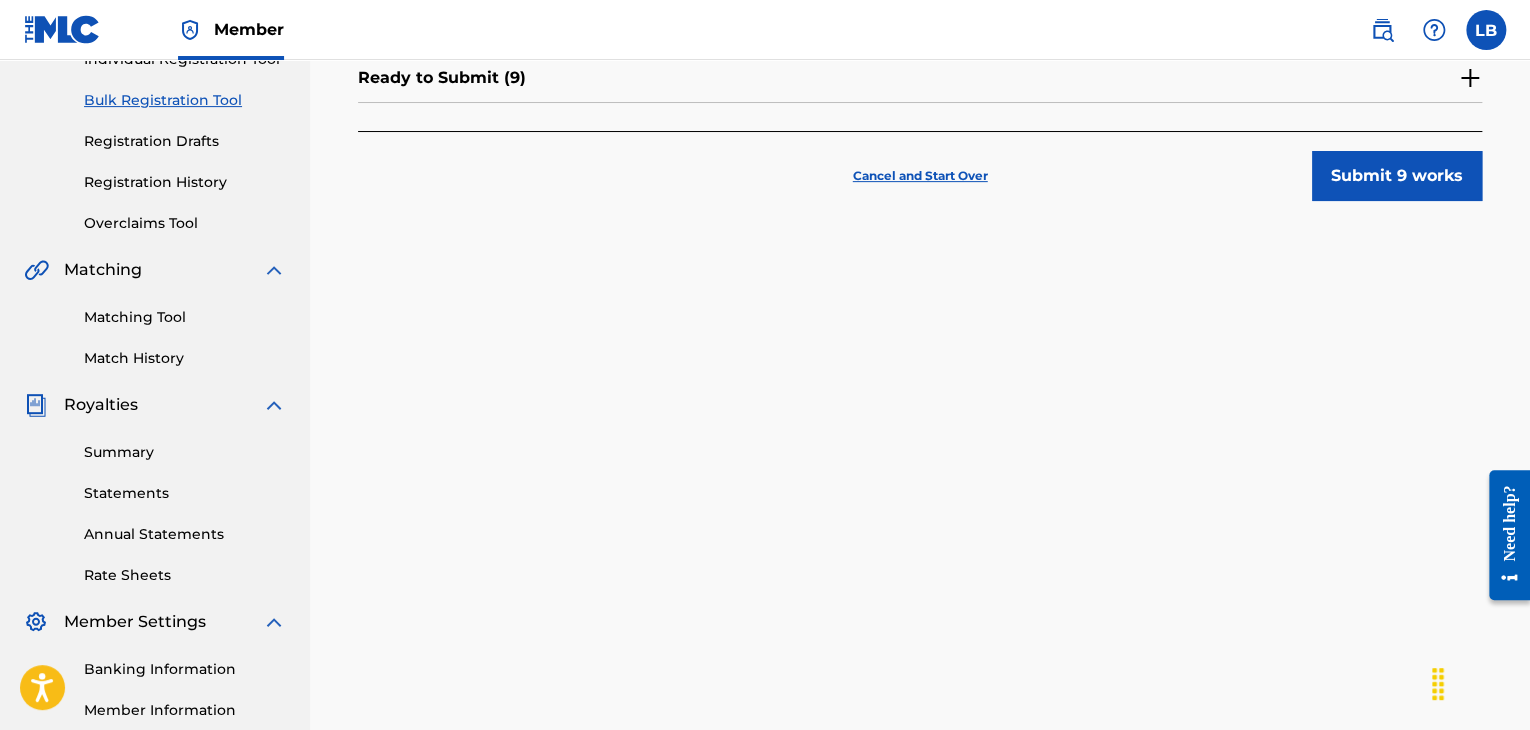 scroll, scrollTop: 10, scrollLeft: 0, axis: vertical 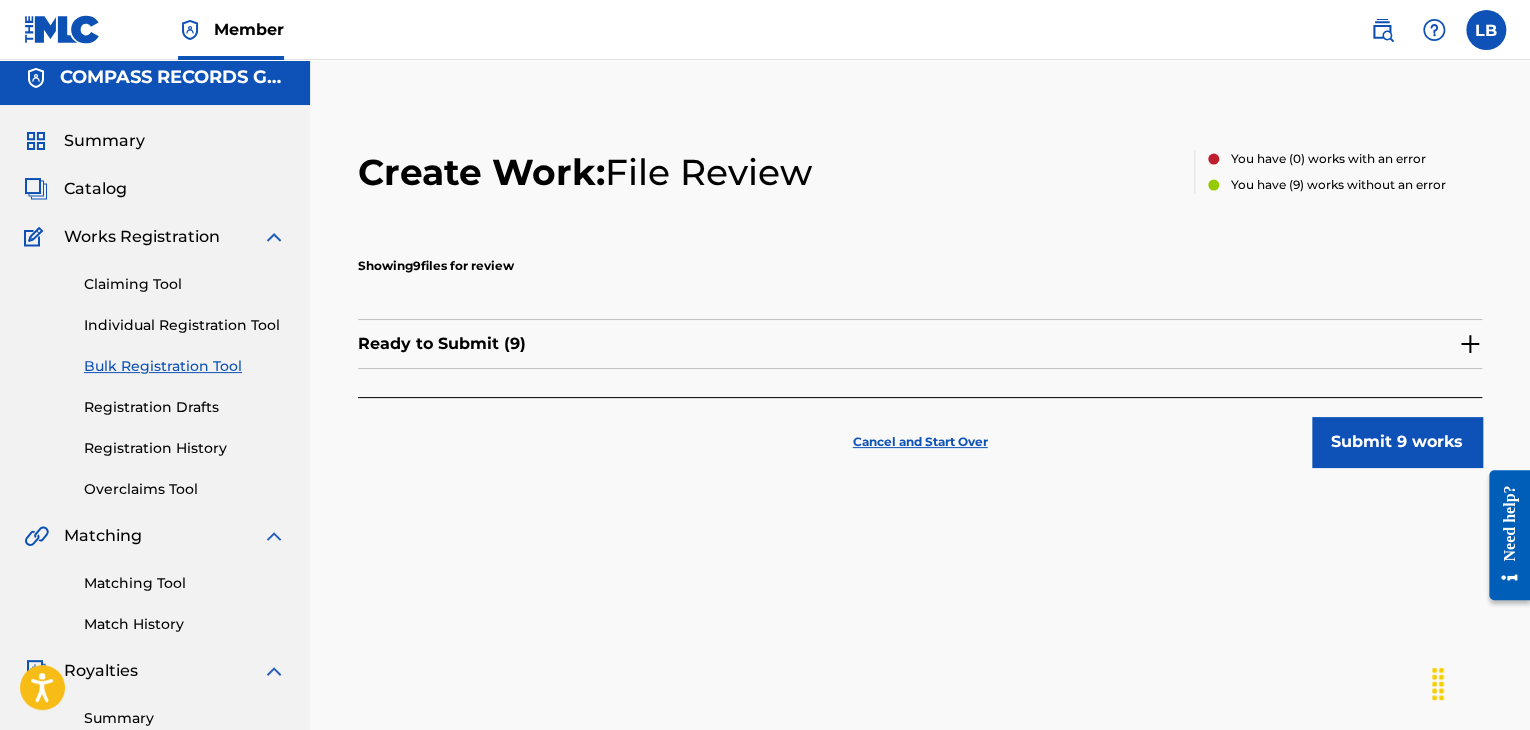 click on "Submit 9 works" at bounding box center [1397, 442] 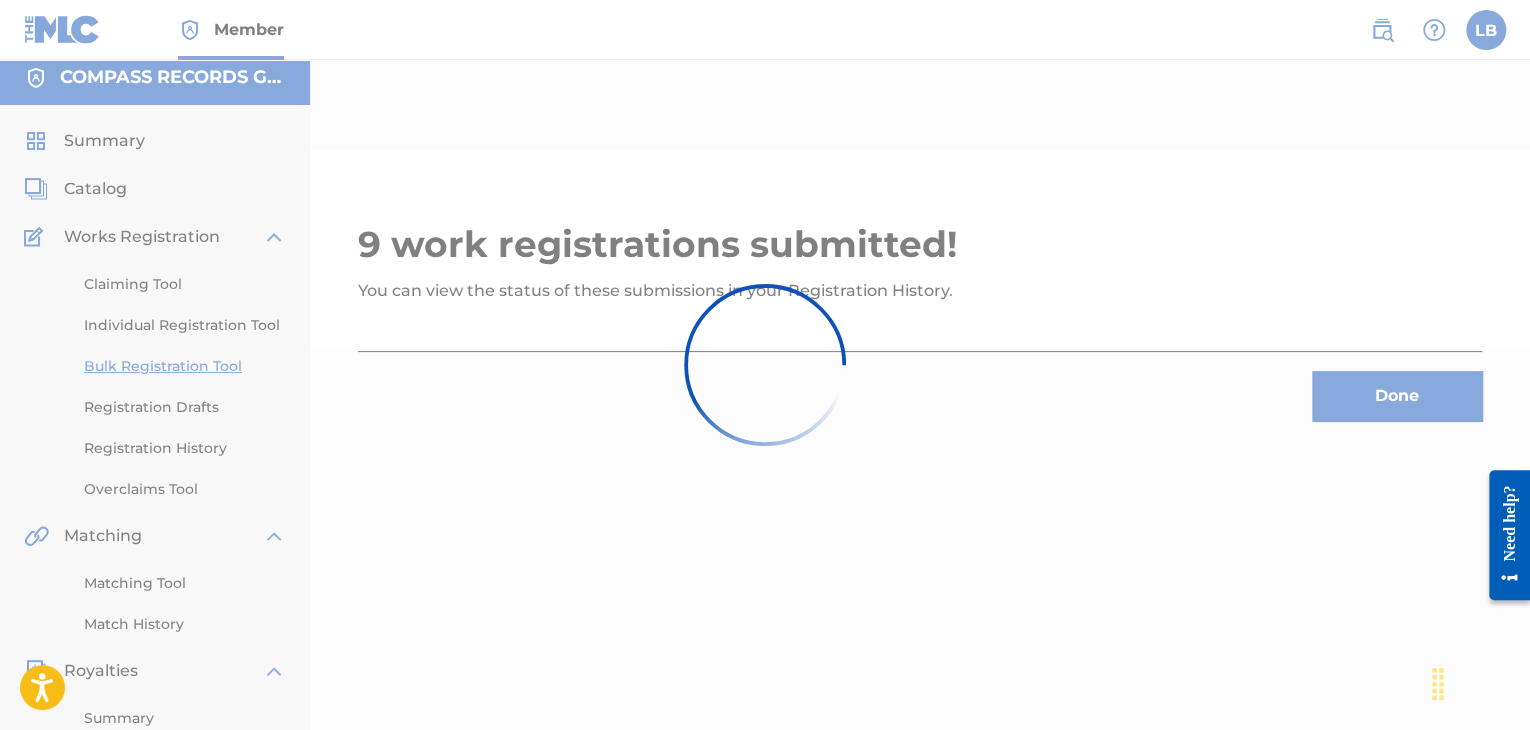scroll, scrollTop: 0, scrollLeft: 0, axis: both 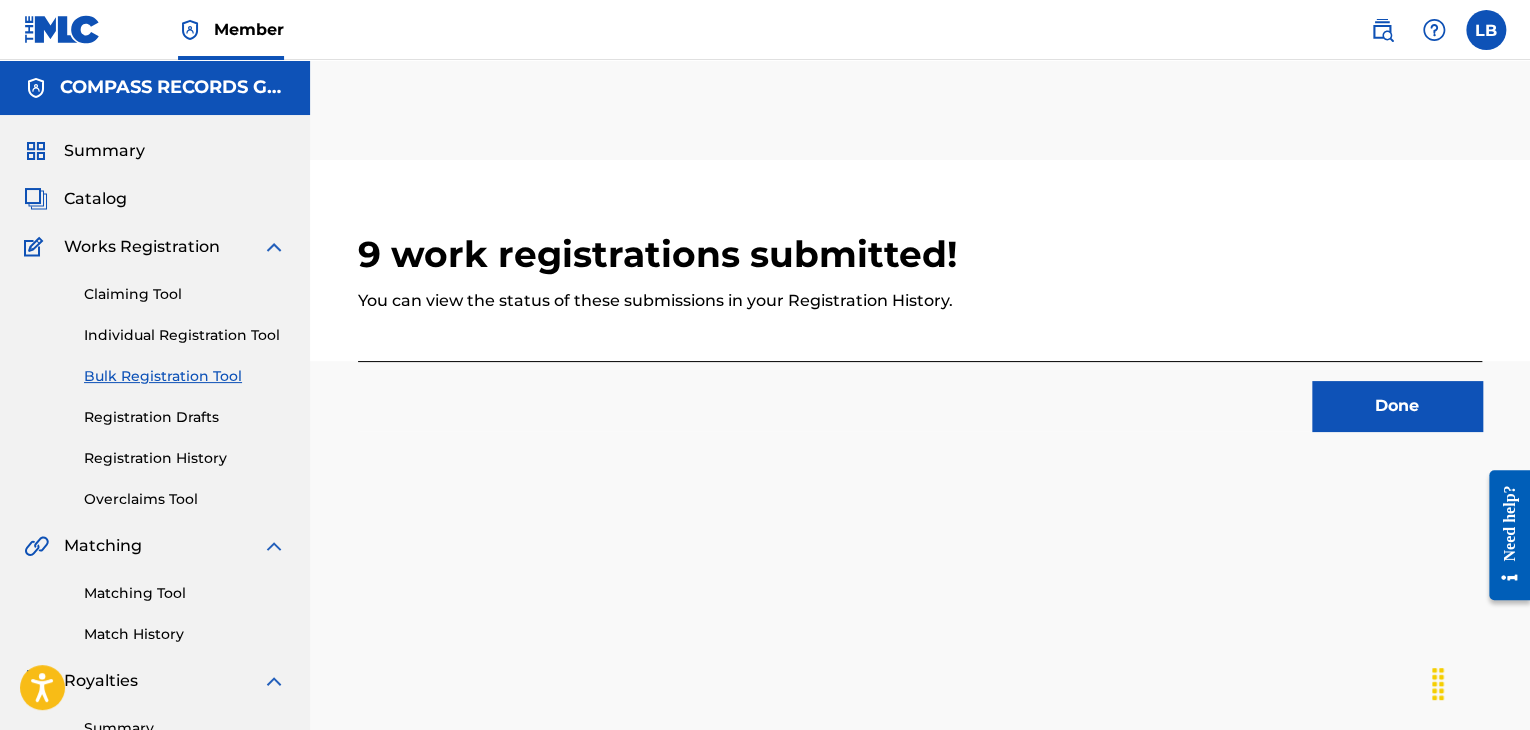click on "Done" at bounding box center (1397, 406) 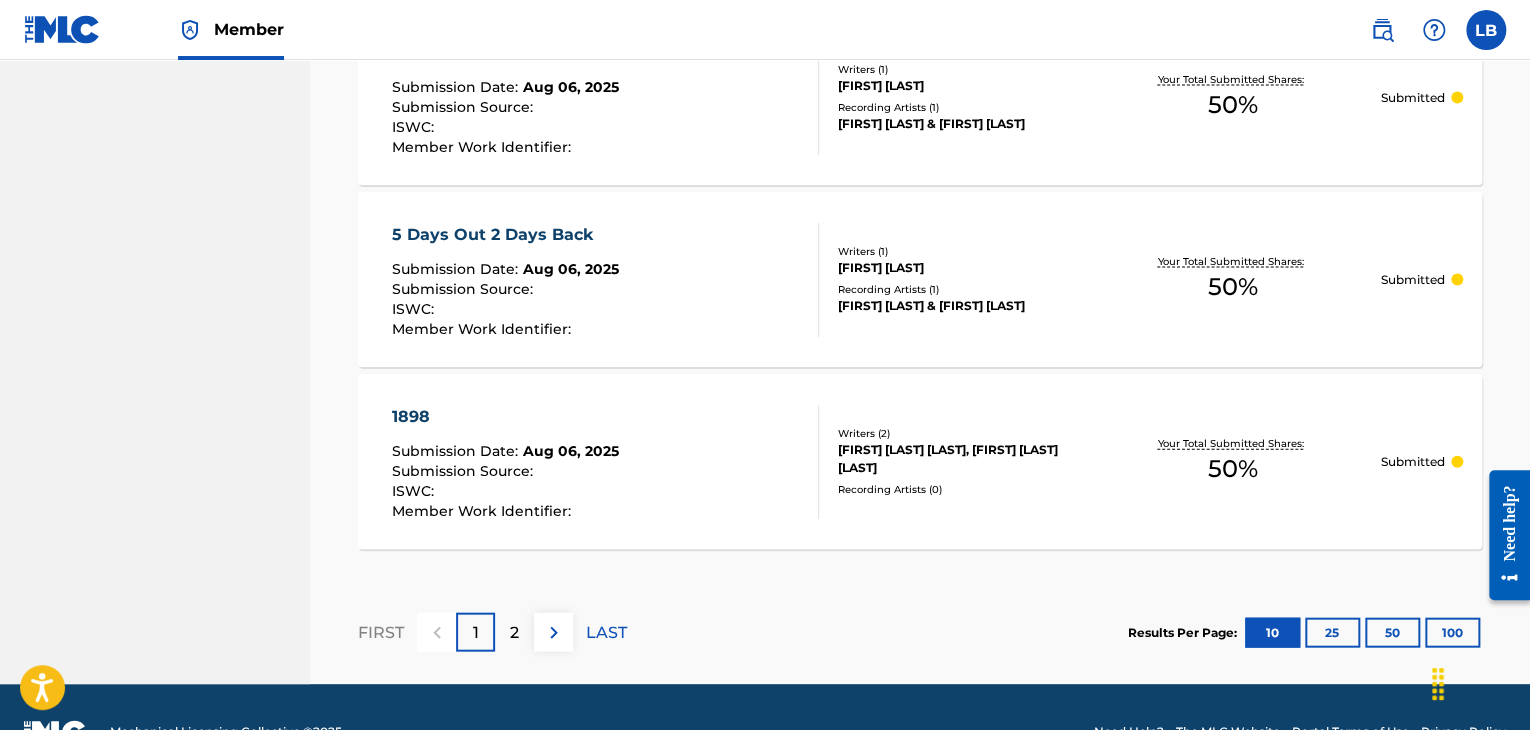 scroll, scrollTop: 2000, scrollLeft: 0, axis: vertical 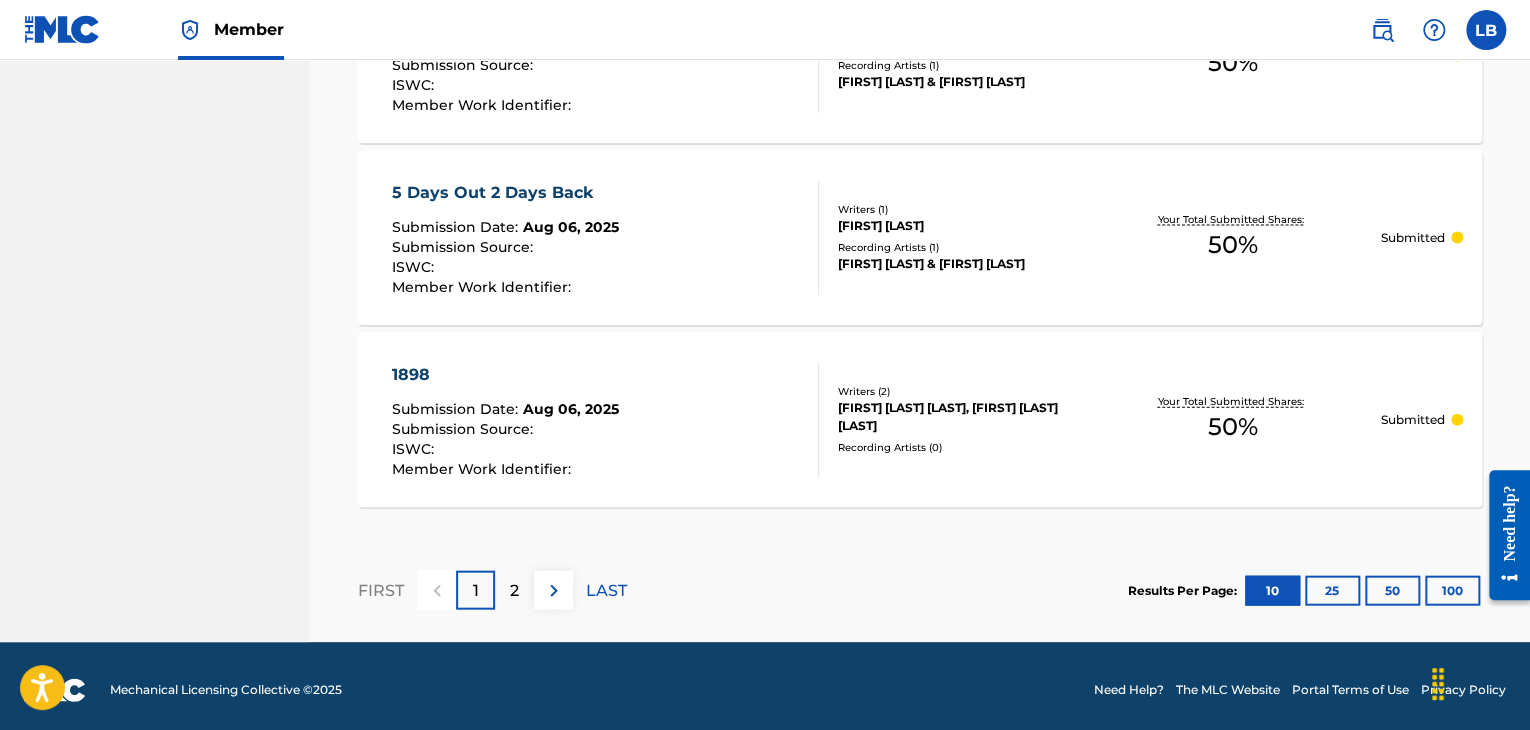 click at bounding box center (554, 591) 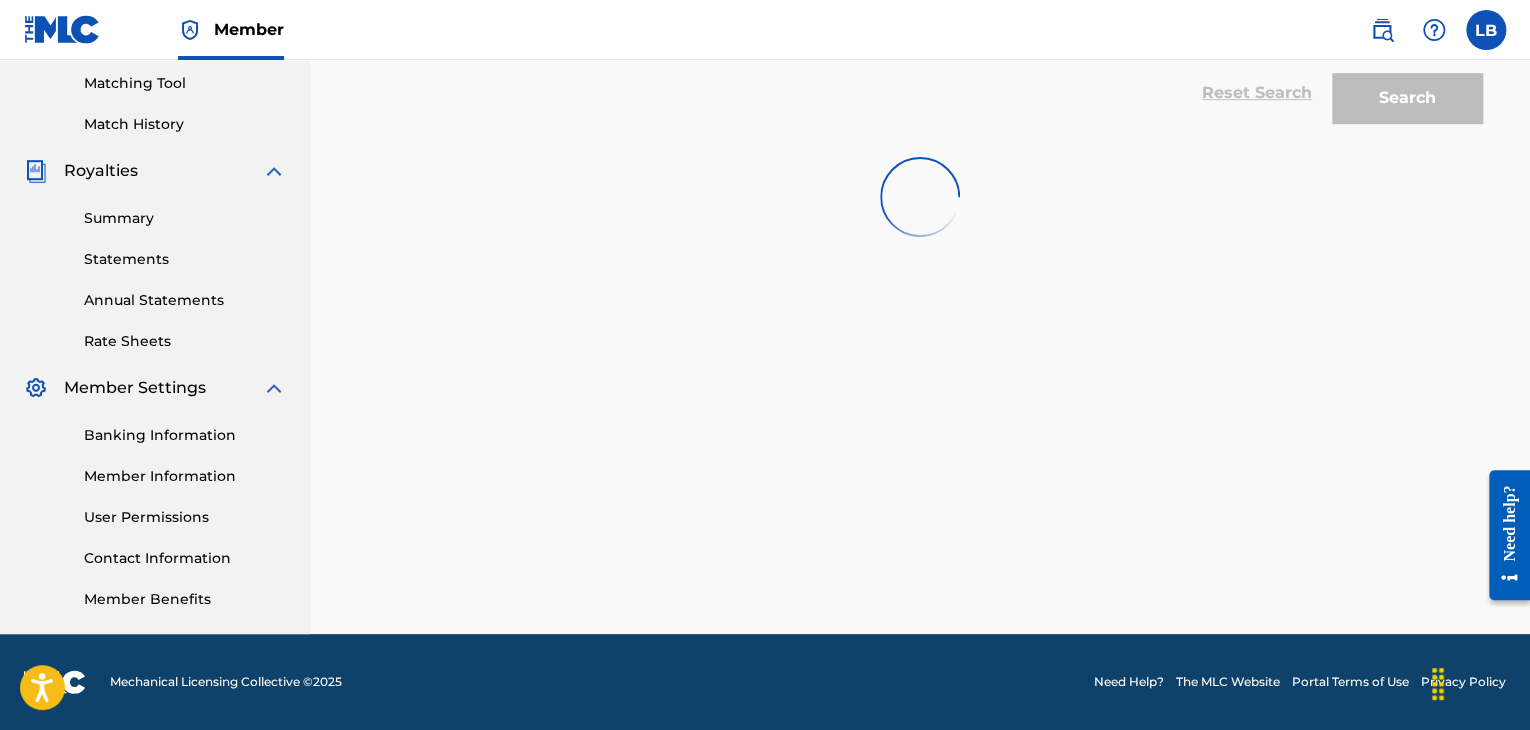 scroll, scrollTop: 510, scrollLeft: 0, axis: vertical 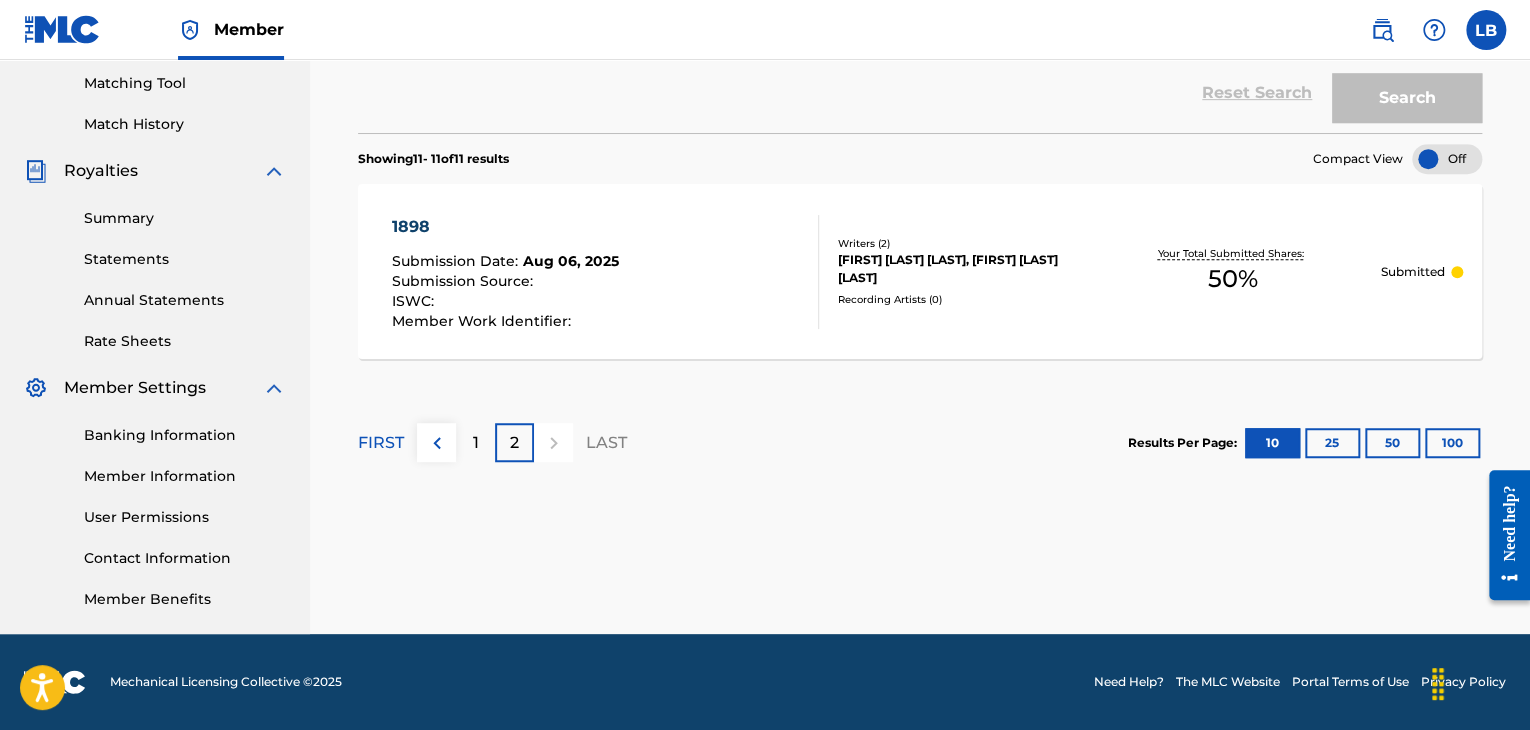 click at bounding box center [437, 443] 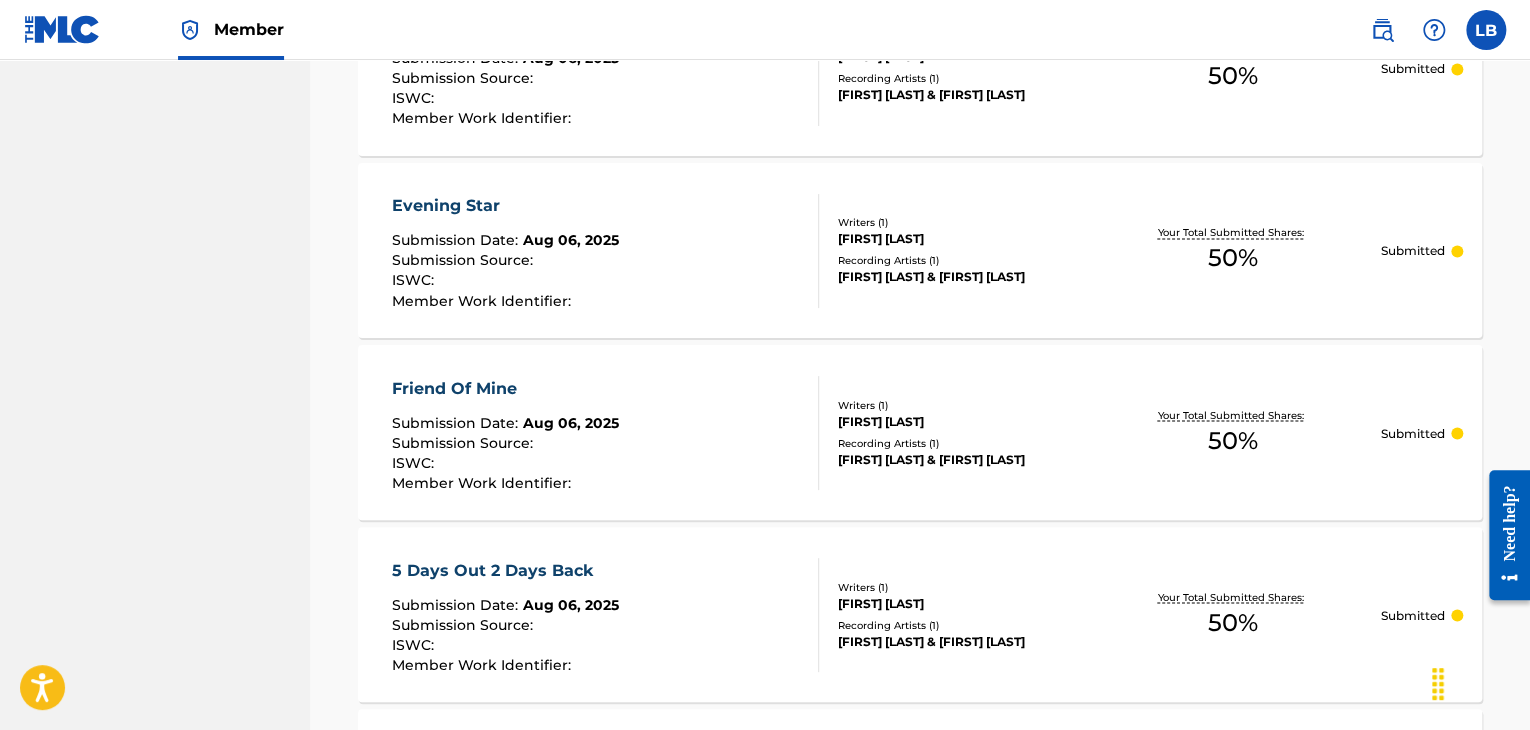 scroll, scrollTop: 1910, scrollLeft: 0, axis: vertical 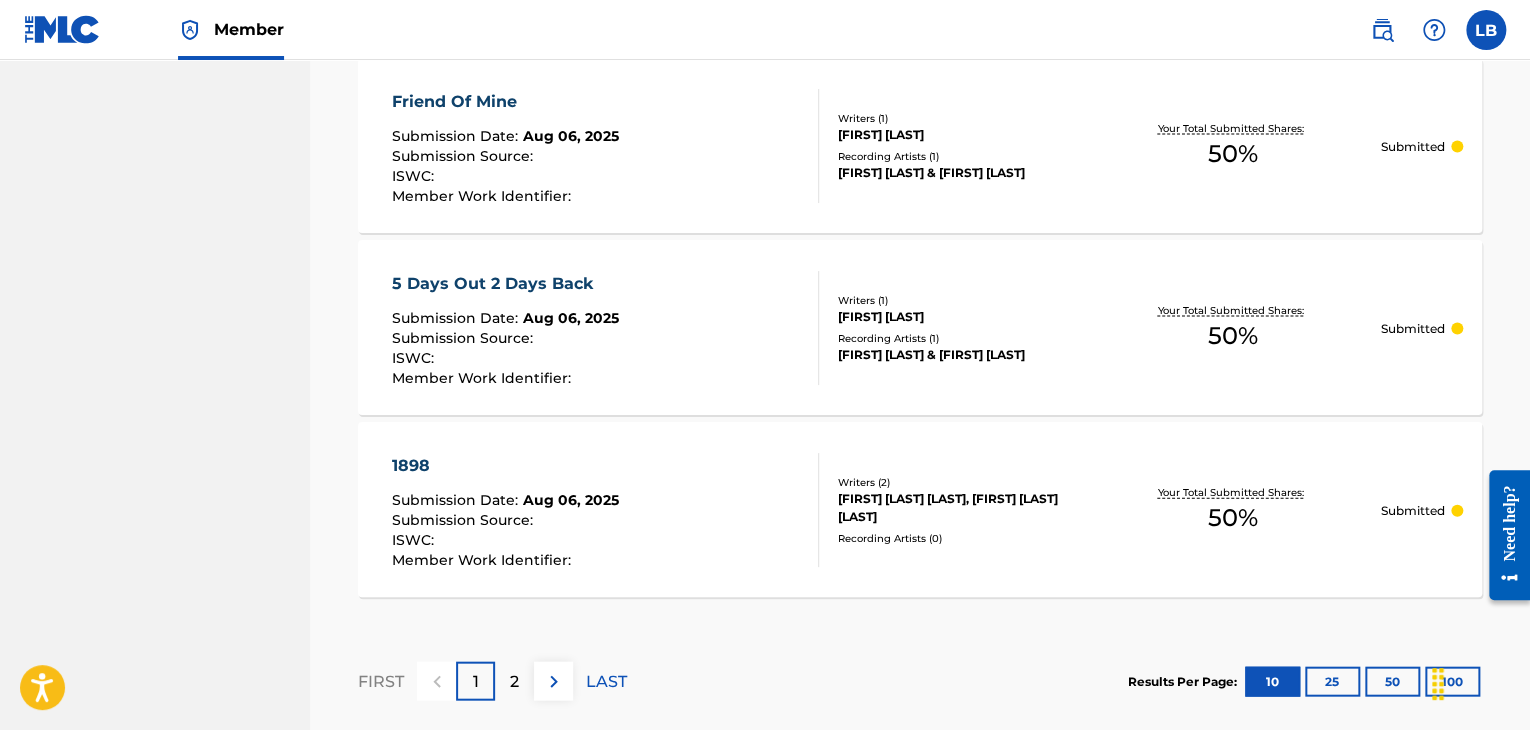 click at bounding box center (554, 681) 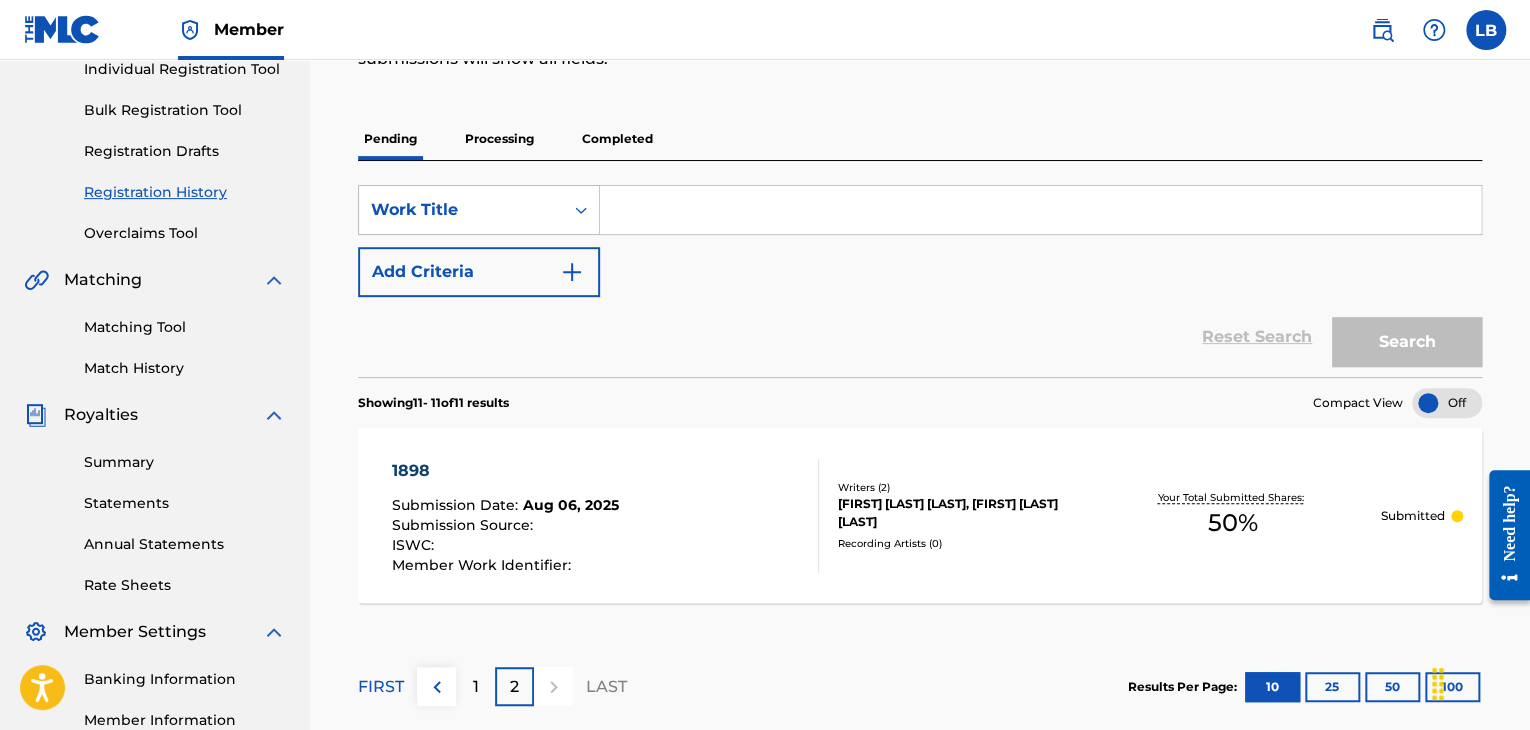 scroll, scrollTop: 0, scrollLeft: 0, axis: both 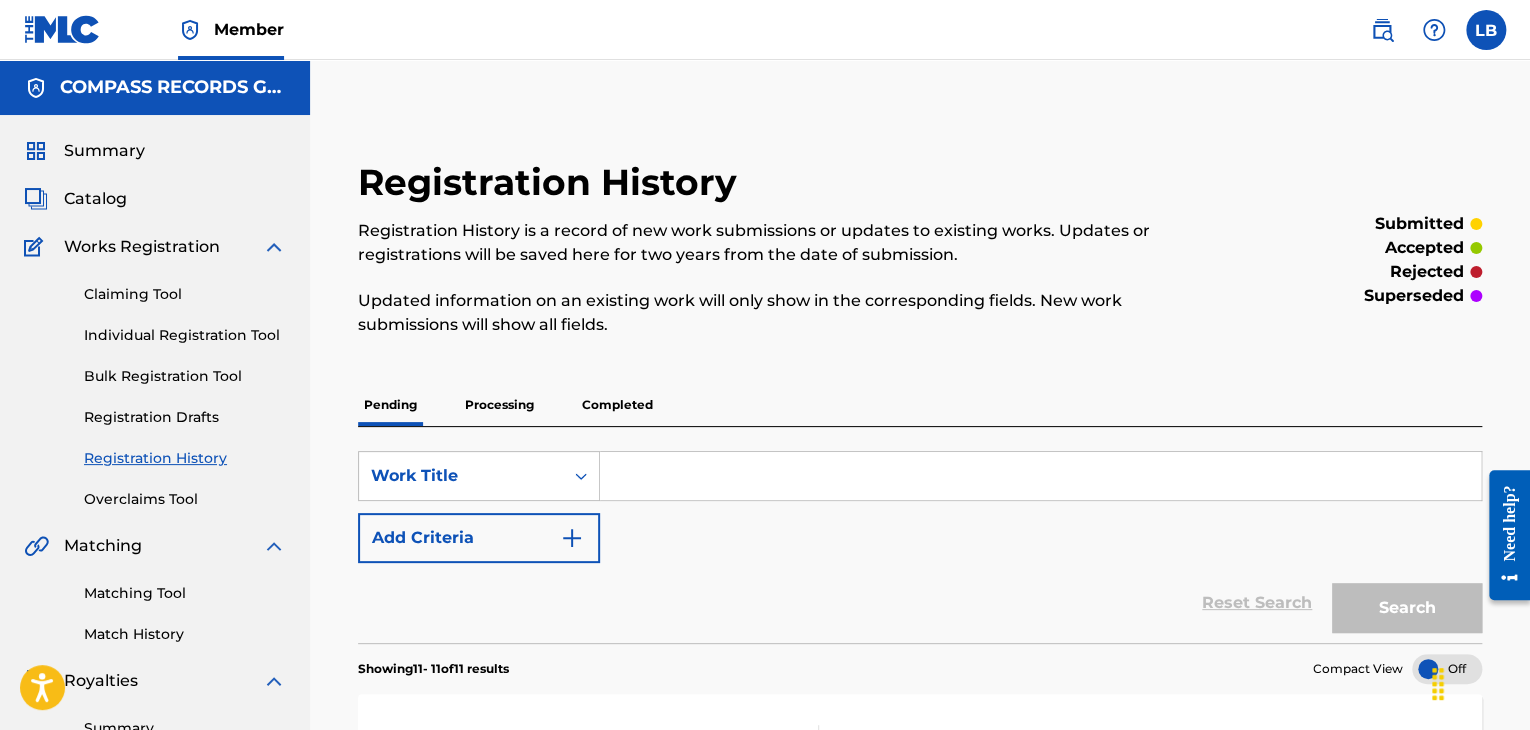 drag, startPoint x: 160, startPoint y: 289, endPoint x: 250, endPoint y: 290, distance: 90.005554 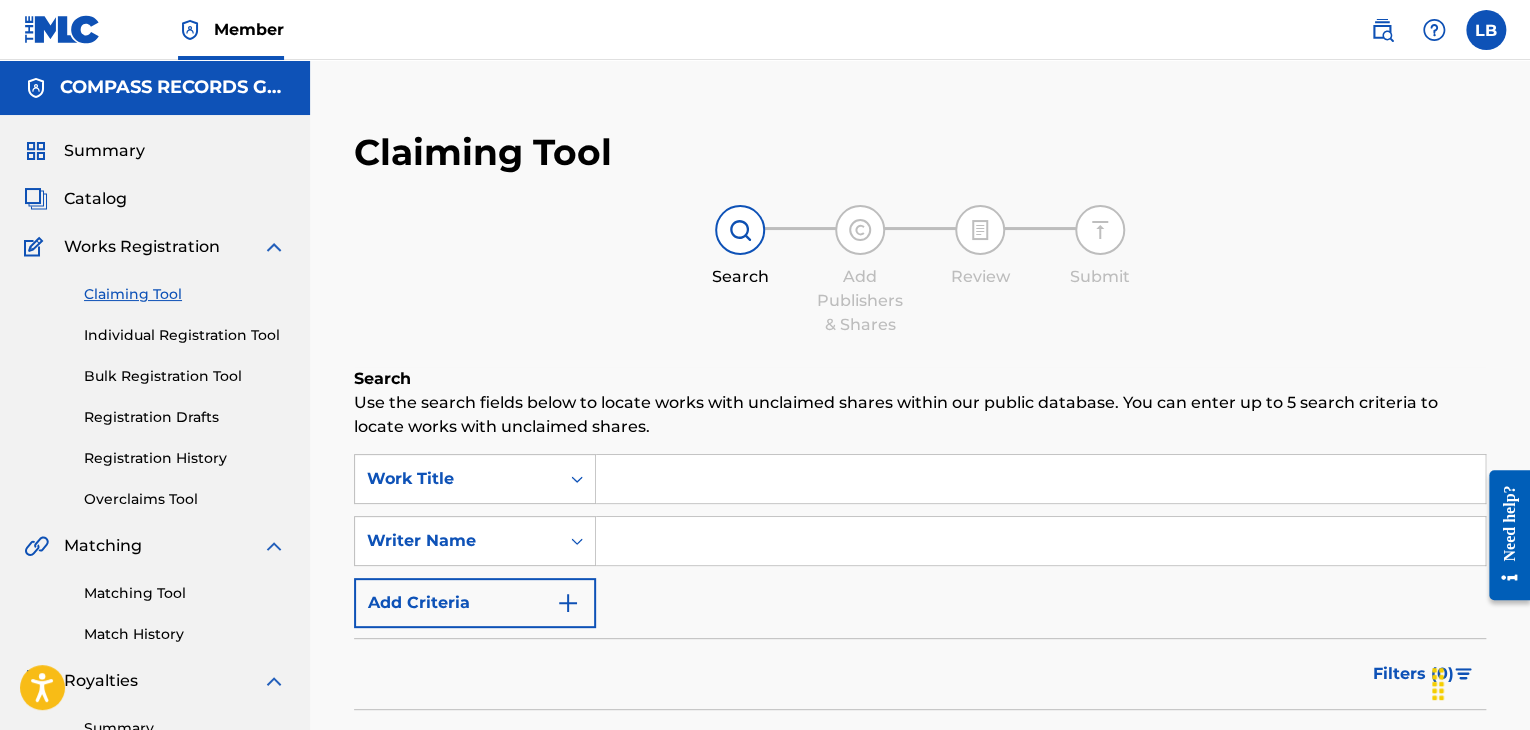 click at bounding box center [1040, 479] 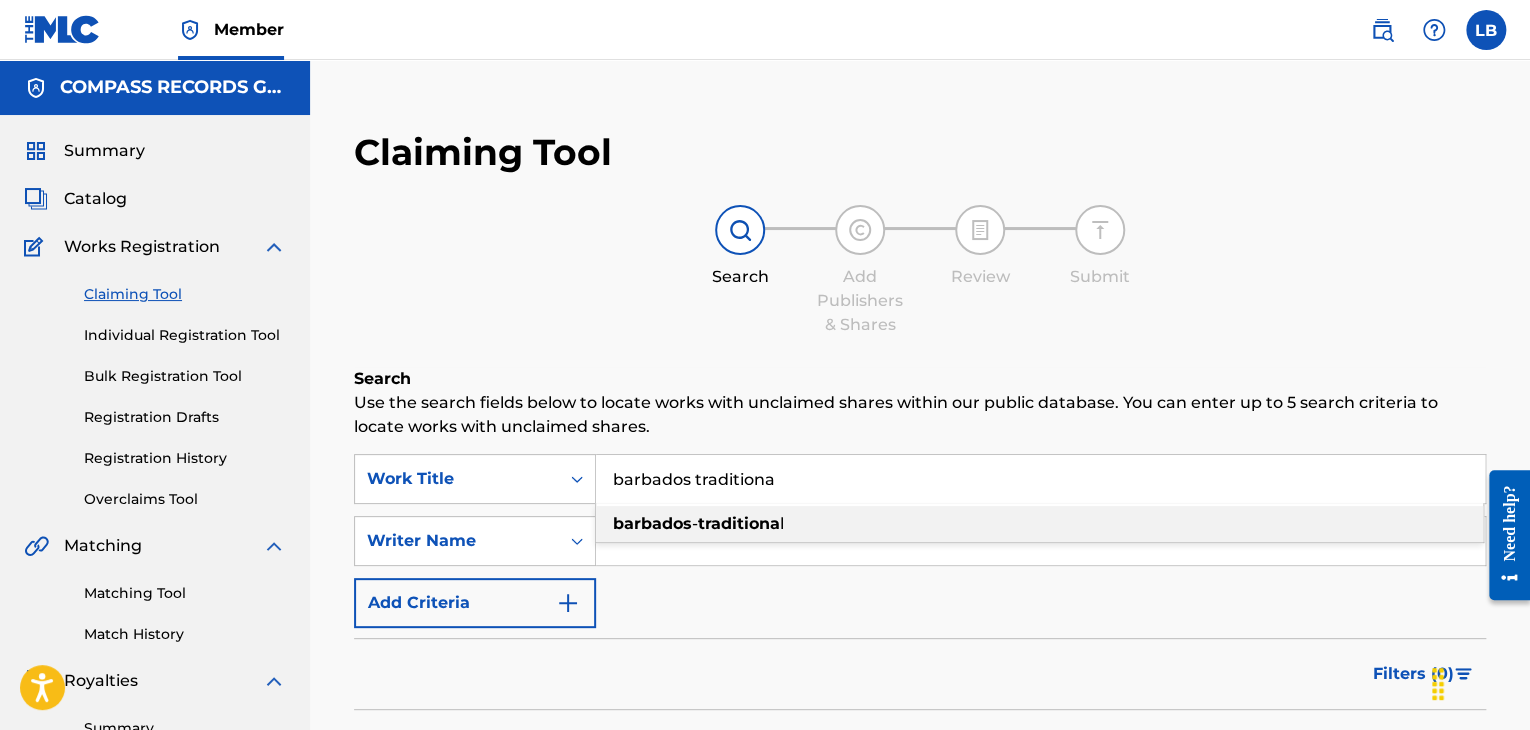 click on "traditiona" at bounding box center [739, 523] 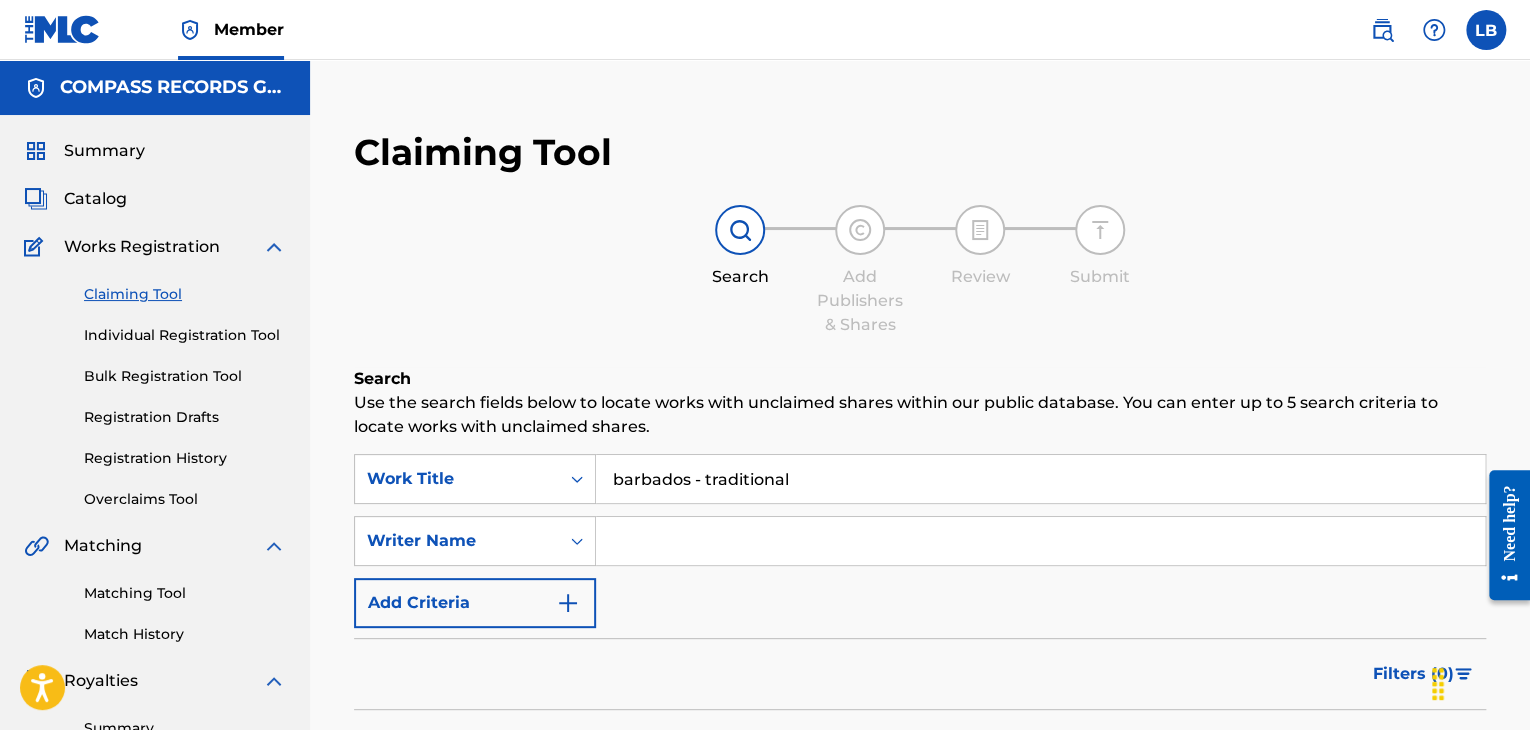 click at bounding box center [1040, 541] 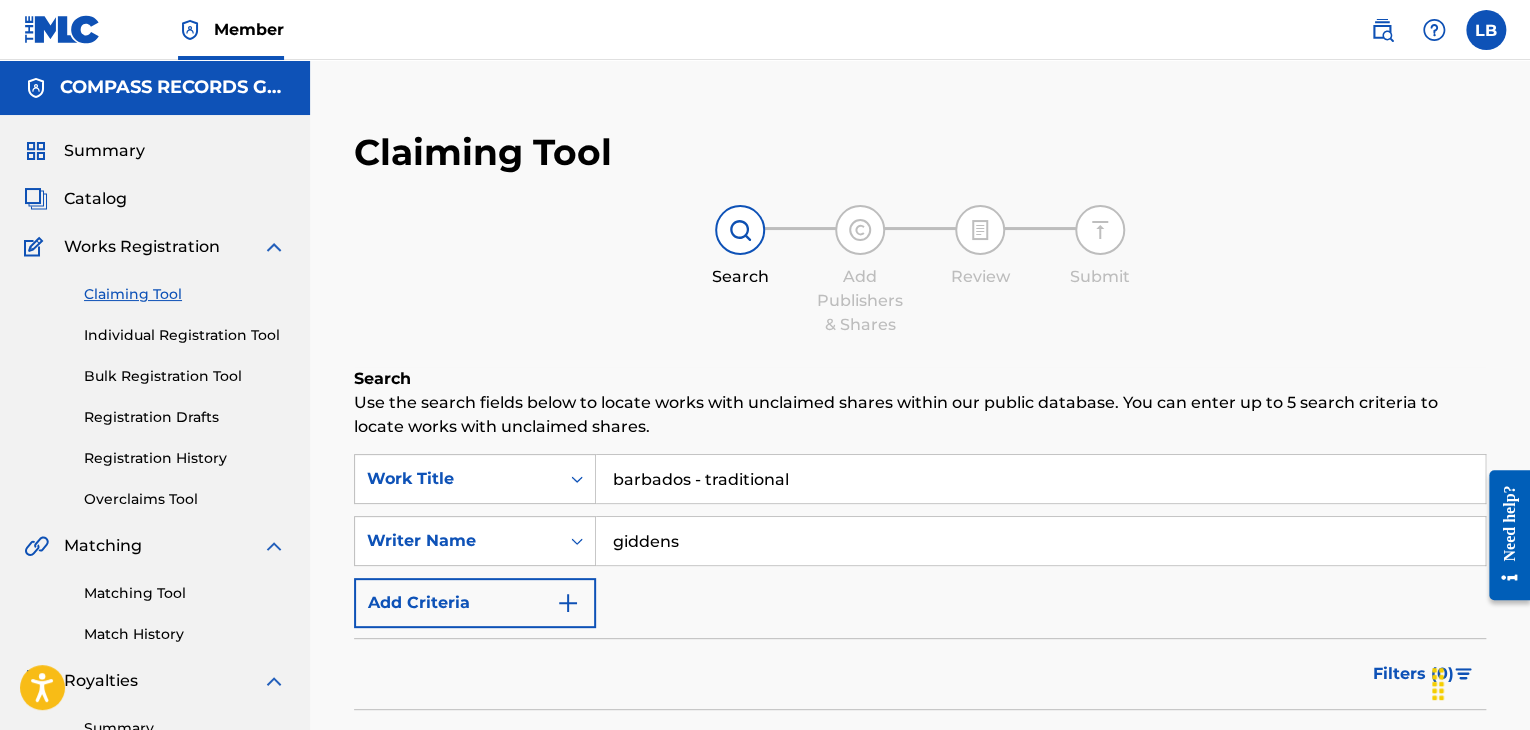 type on "giddens" 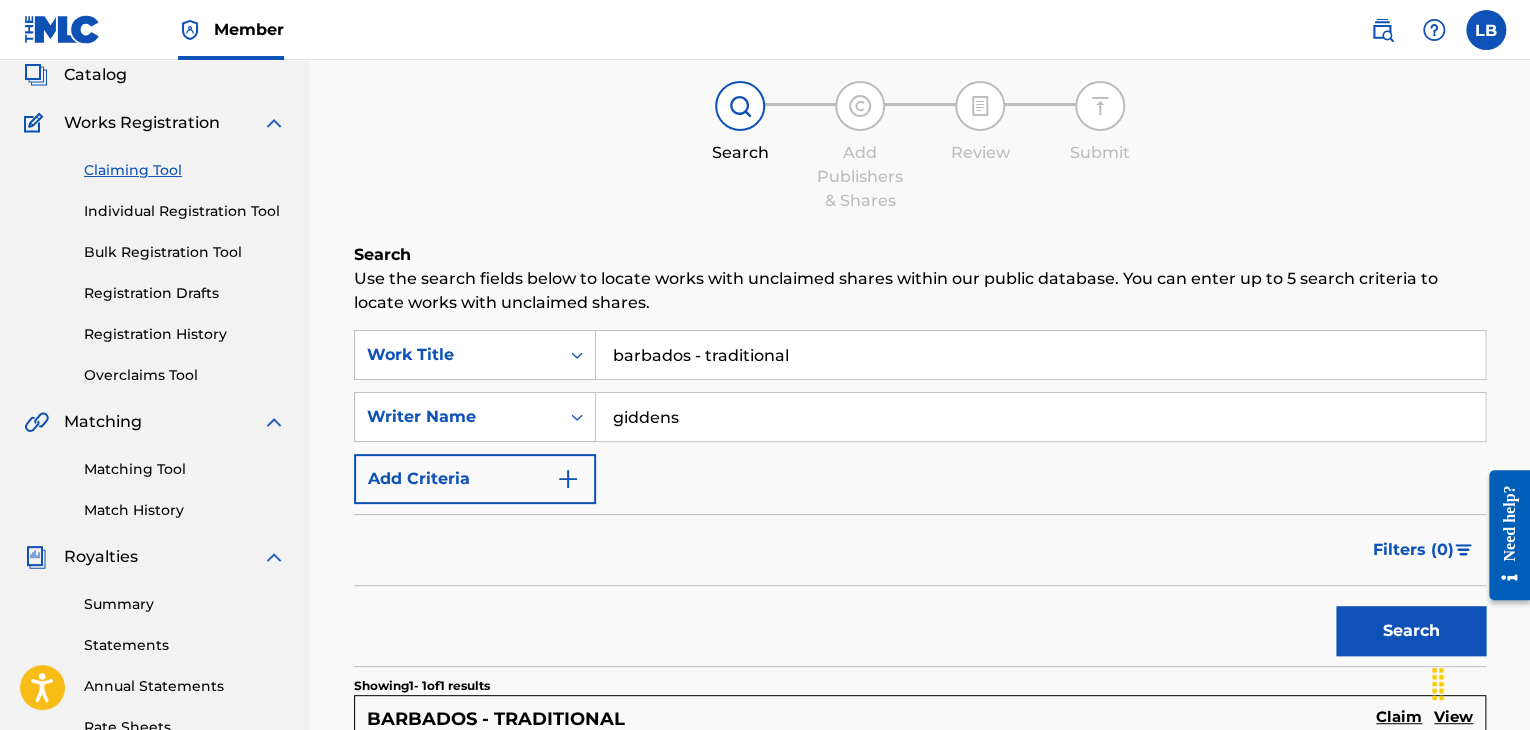 scroll, scrollTop: 400, scrollLeft: 0, axis: vertical 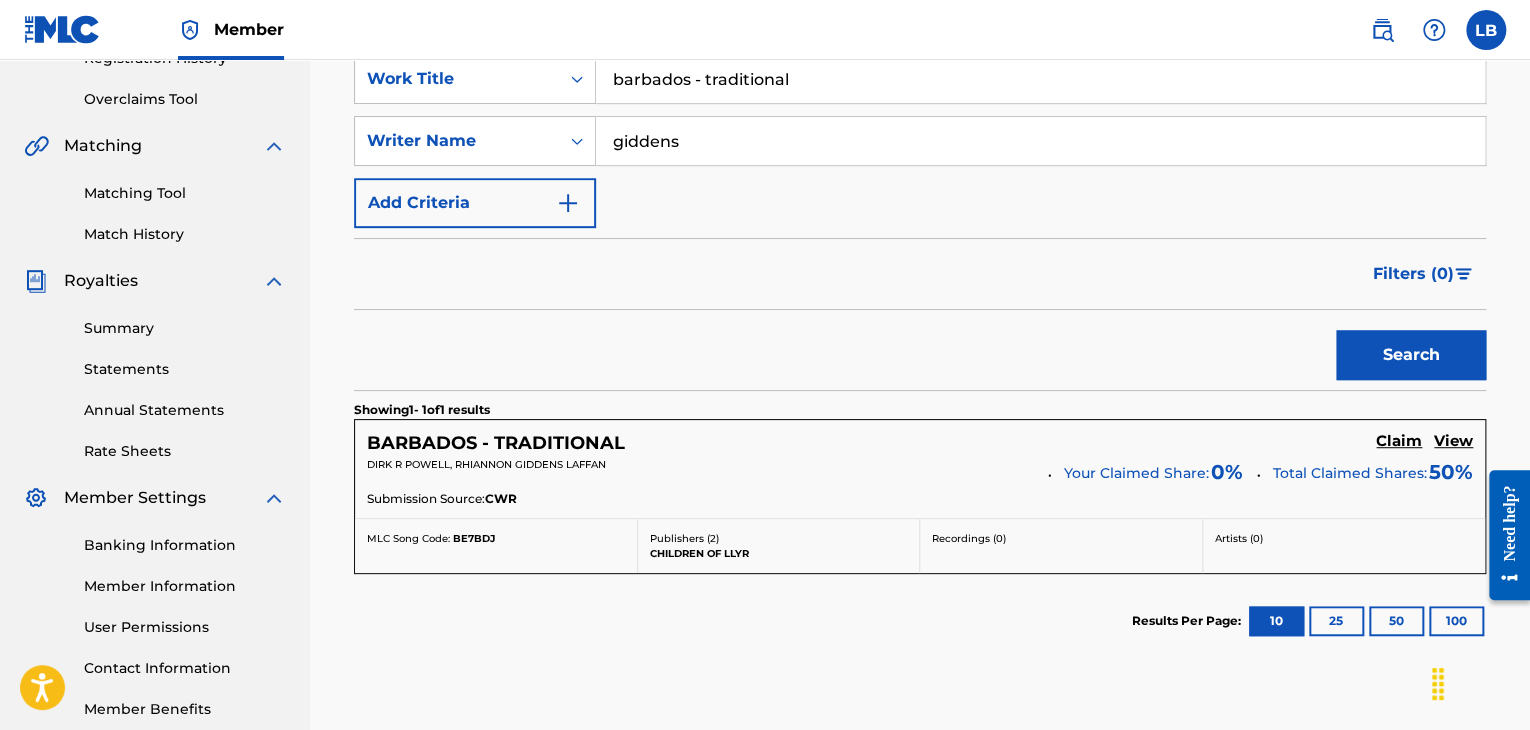 click on "Claim" at bounding box center [1399, 441] 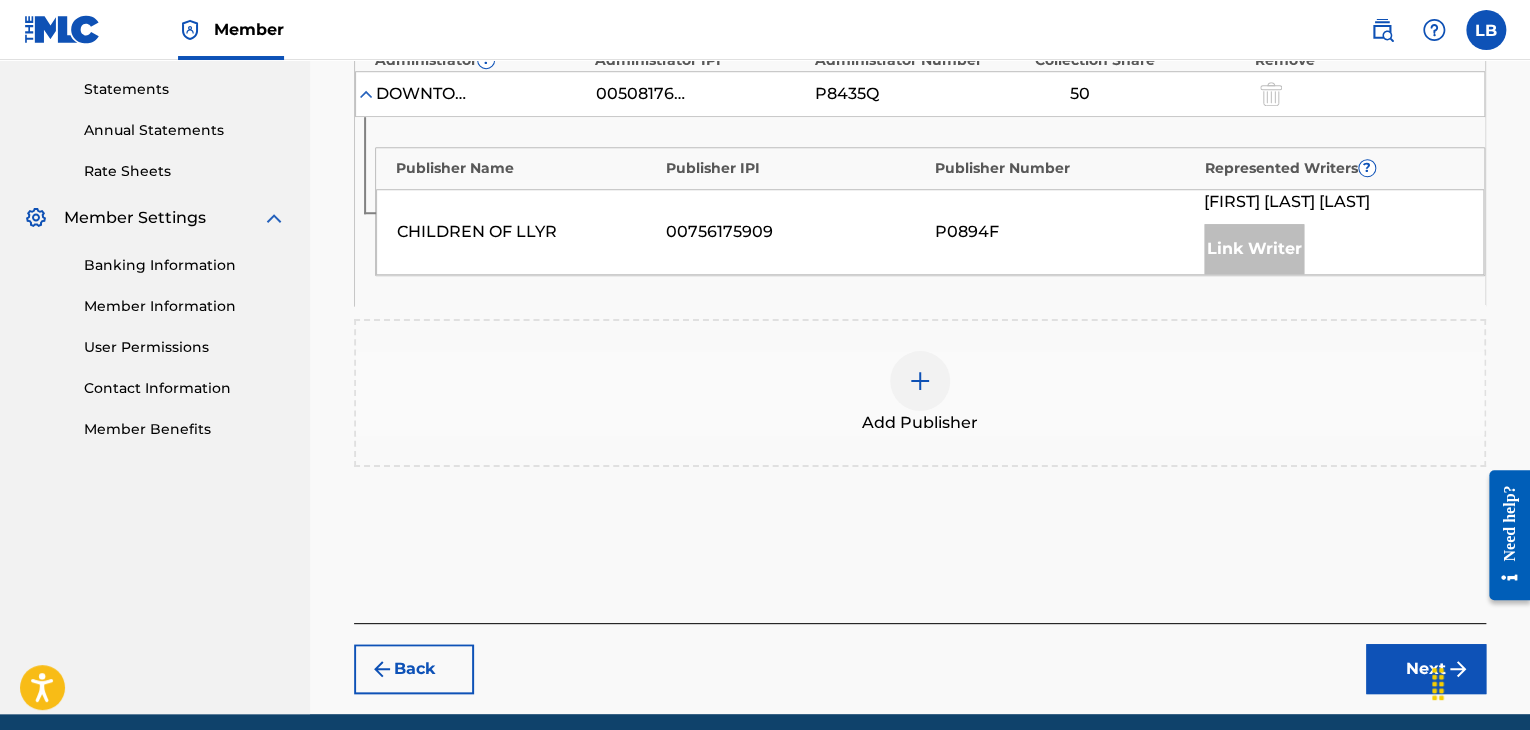 scroll, scrollTop: 700, scrollLeft: 0, axis: vertical 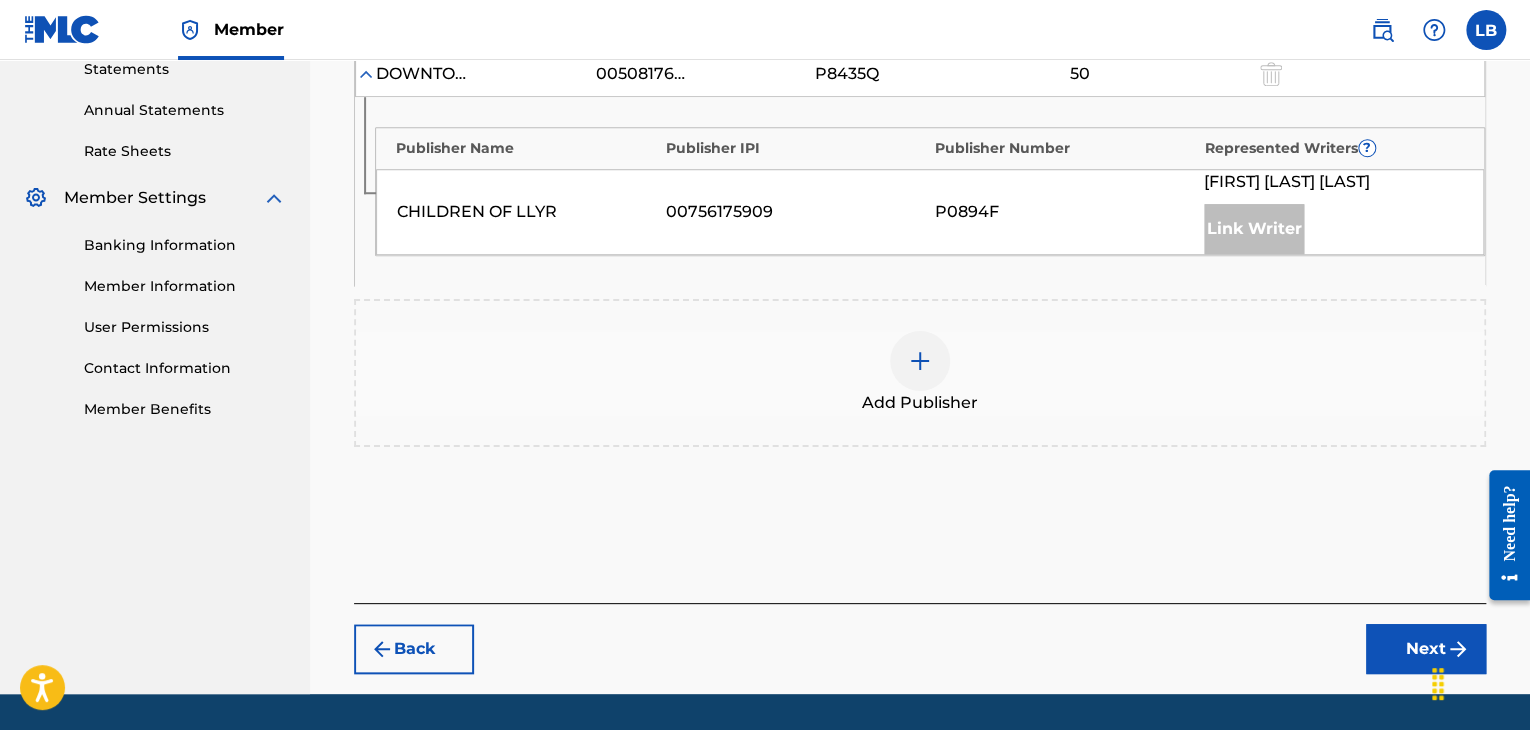 click at bounding box center [920, 361] 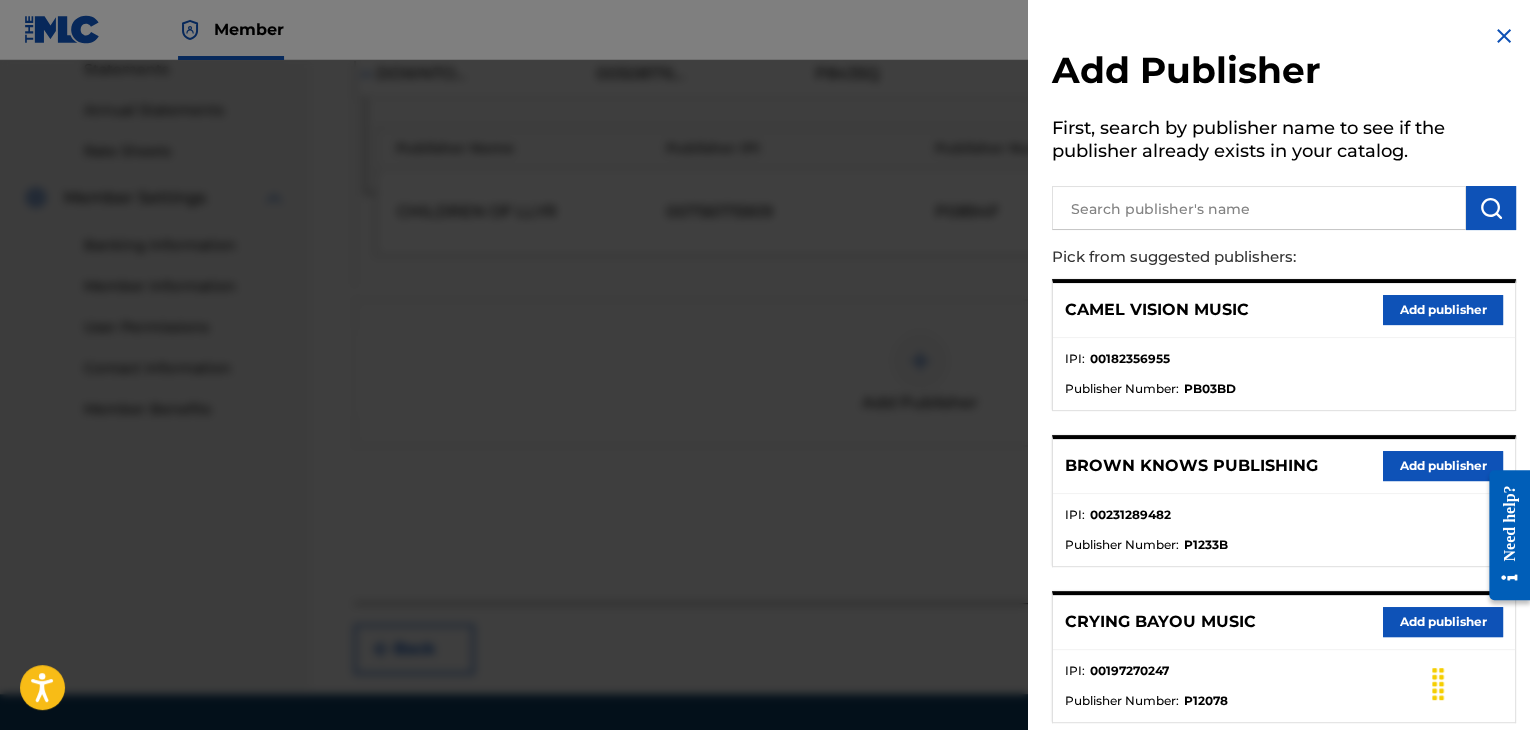 click at bounding box center [1259, 208] 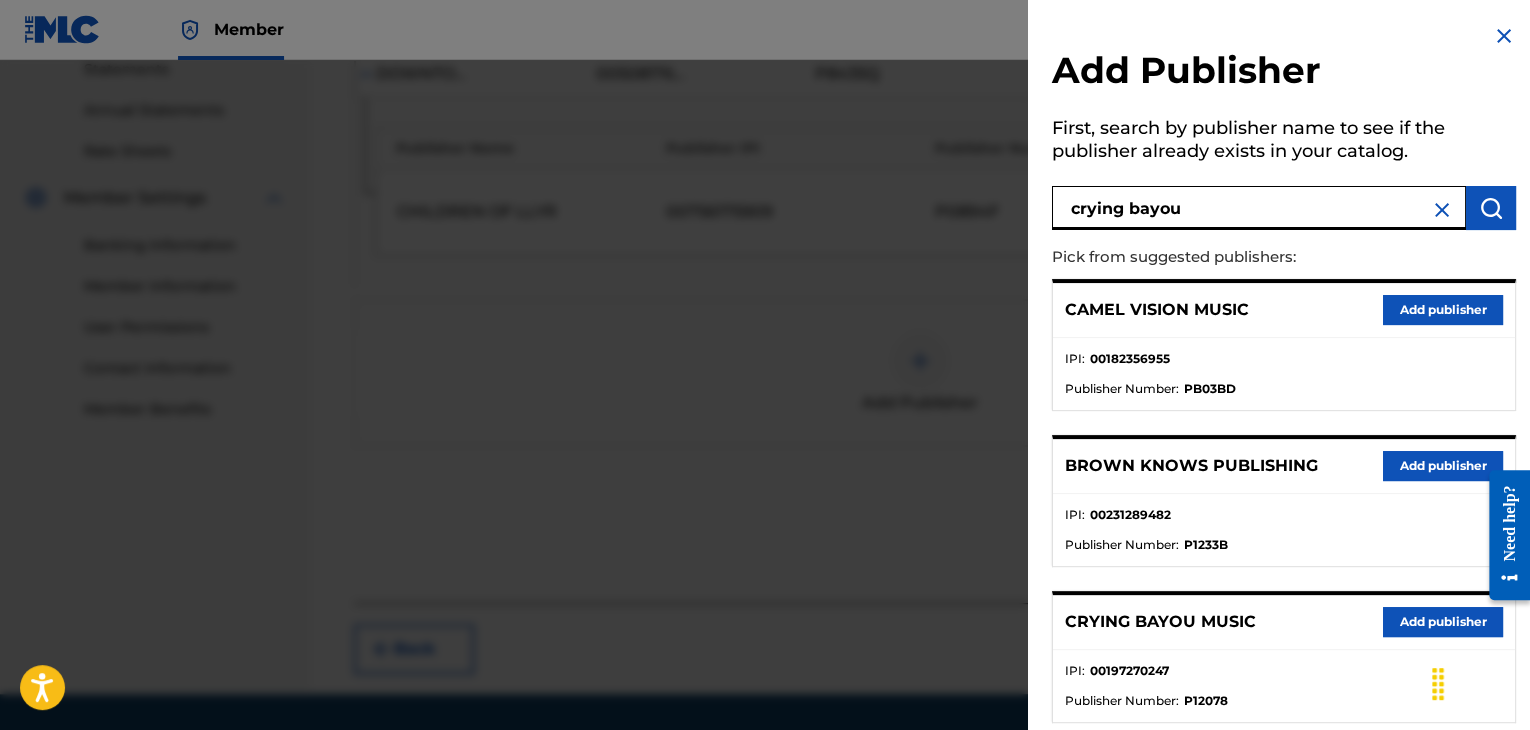 type on "crying bayou" 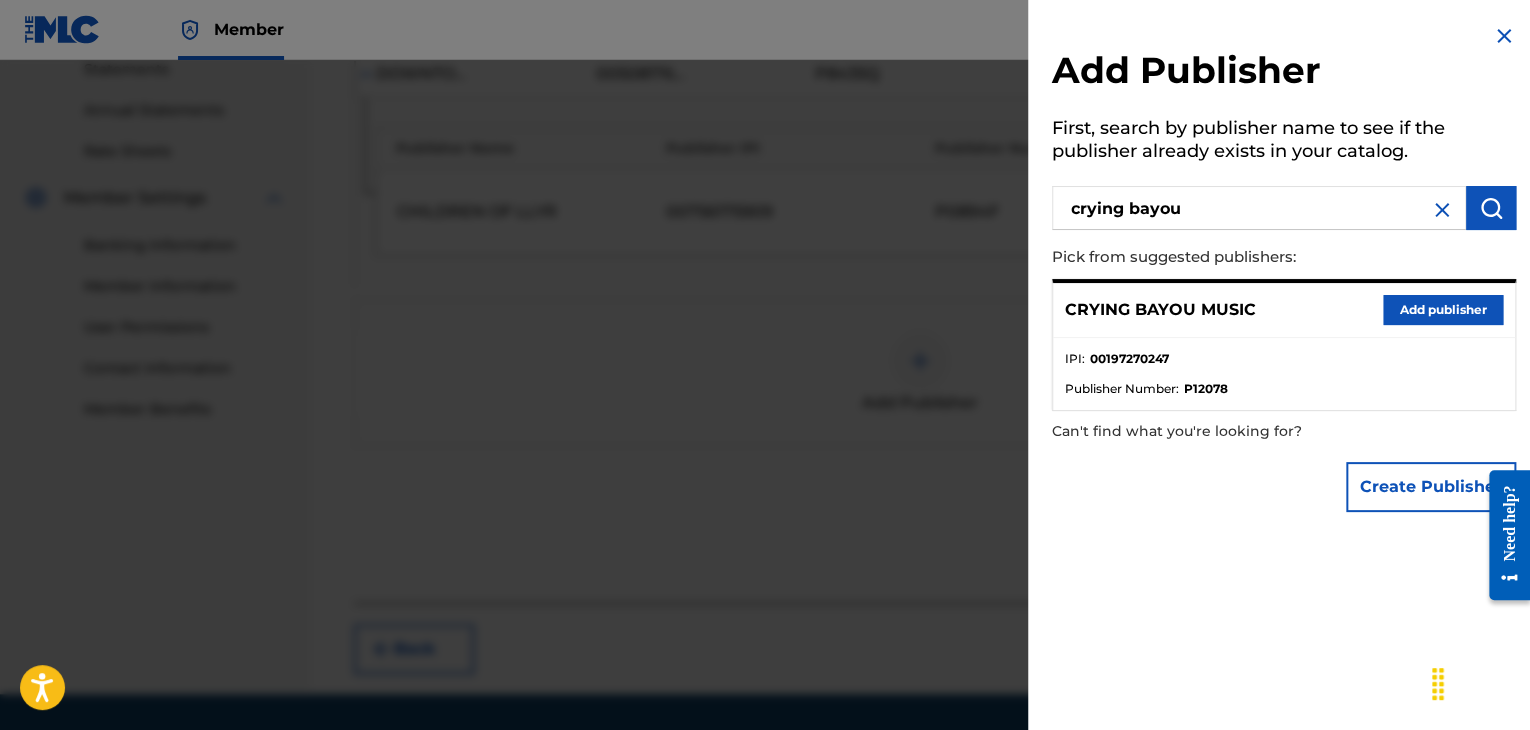 click on "Add publisher" at bounding box center (1443, 310) 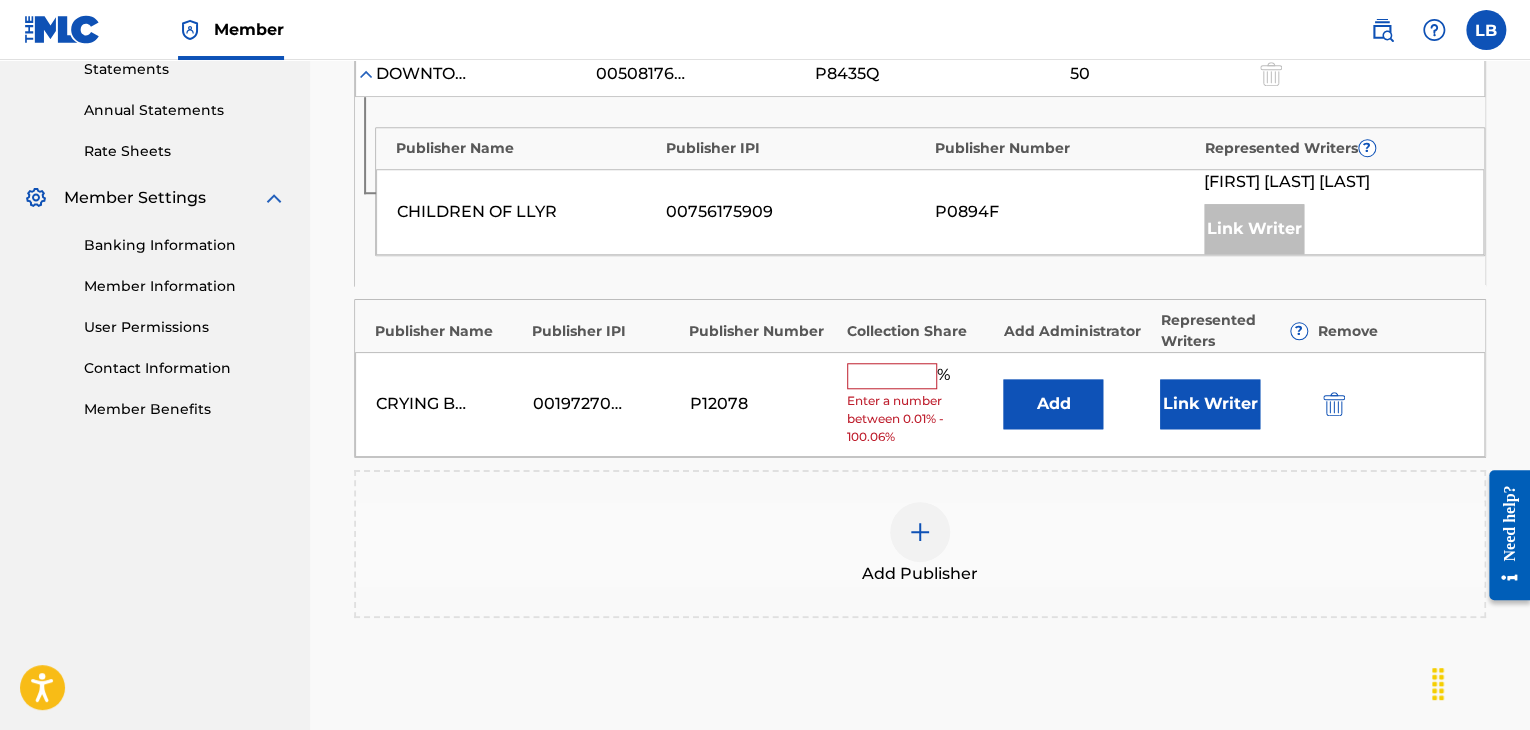 click on "Add" at bounding box center (1053, 404) 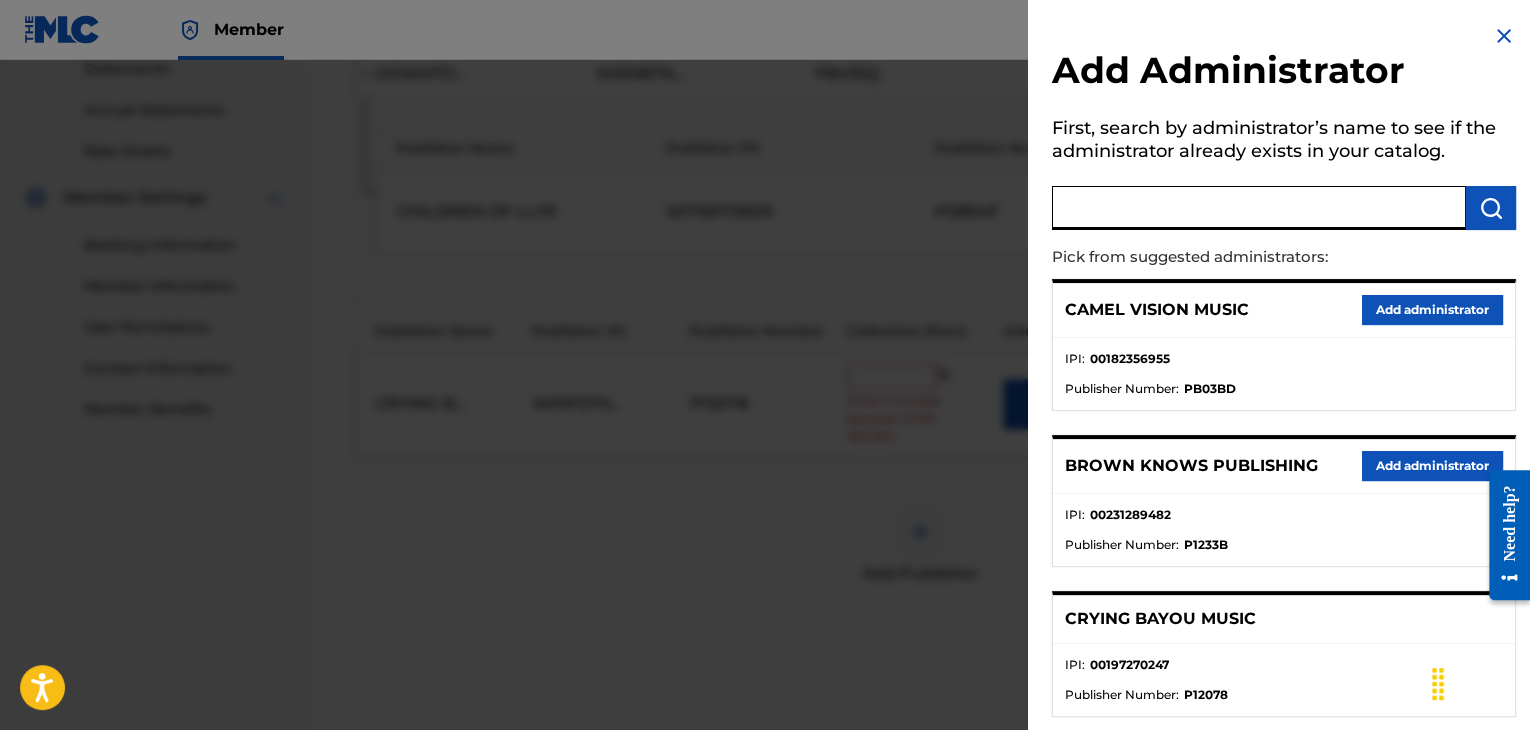 click at bounding box center (1259, 208) 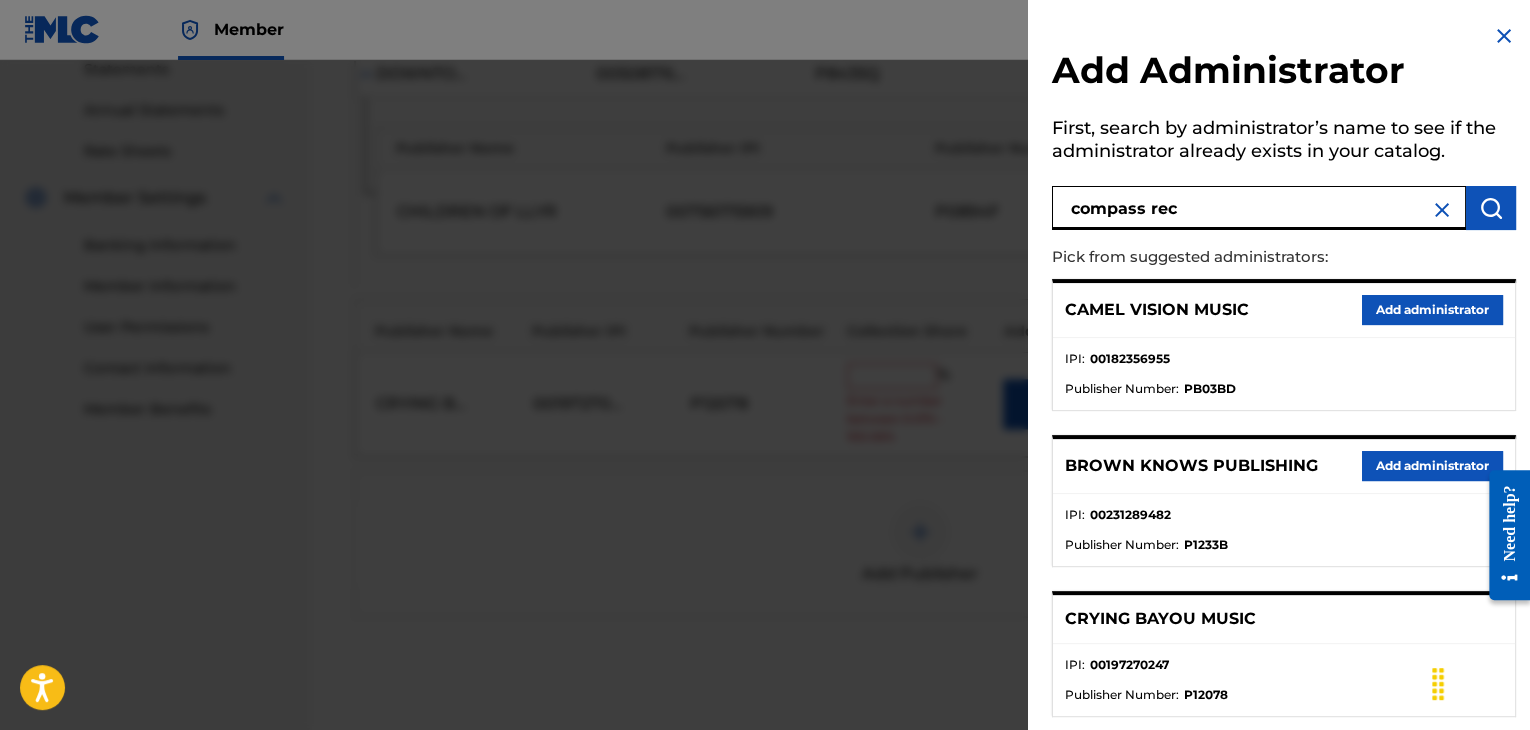type on "compass rec" 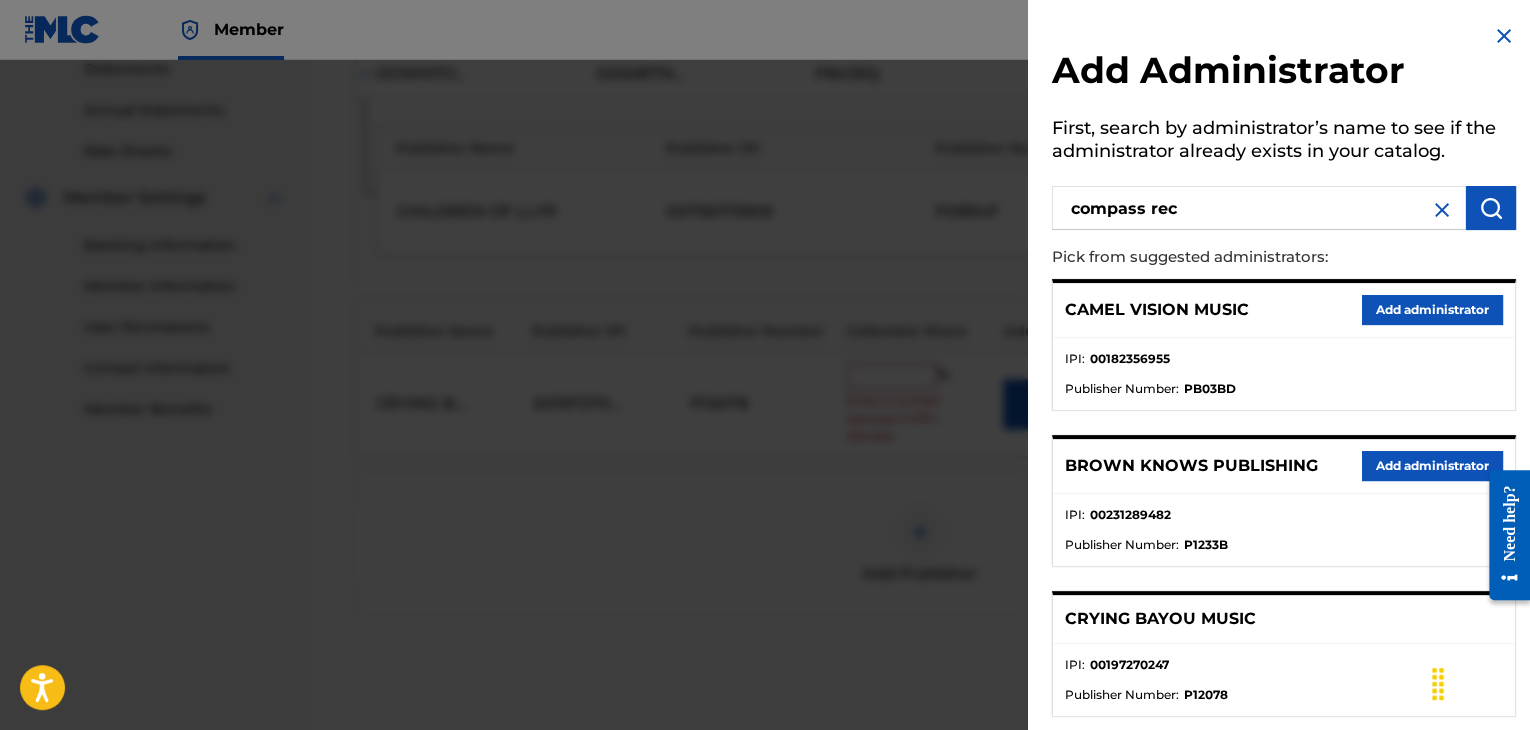 click at bounding box center (1491, 208) 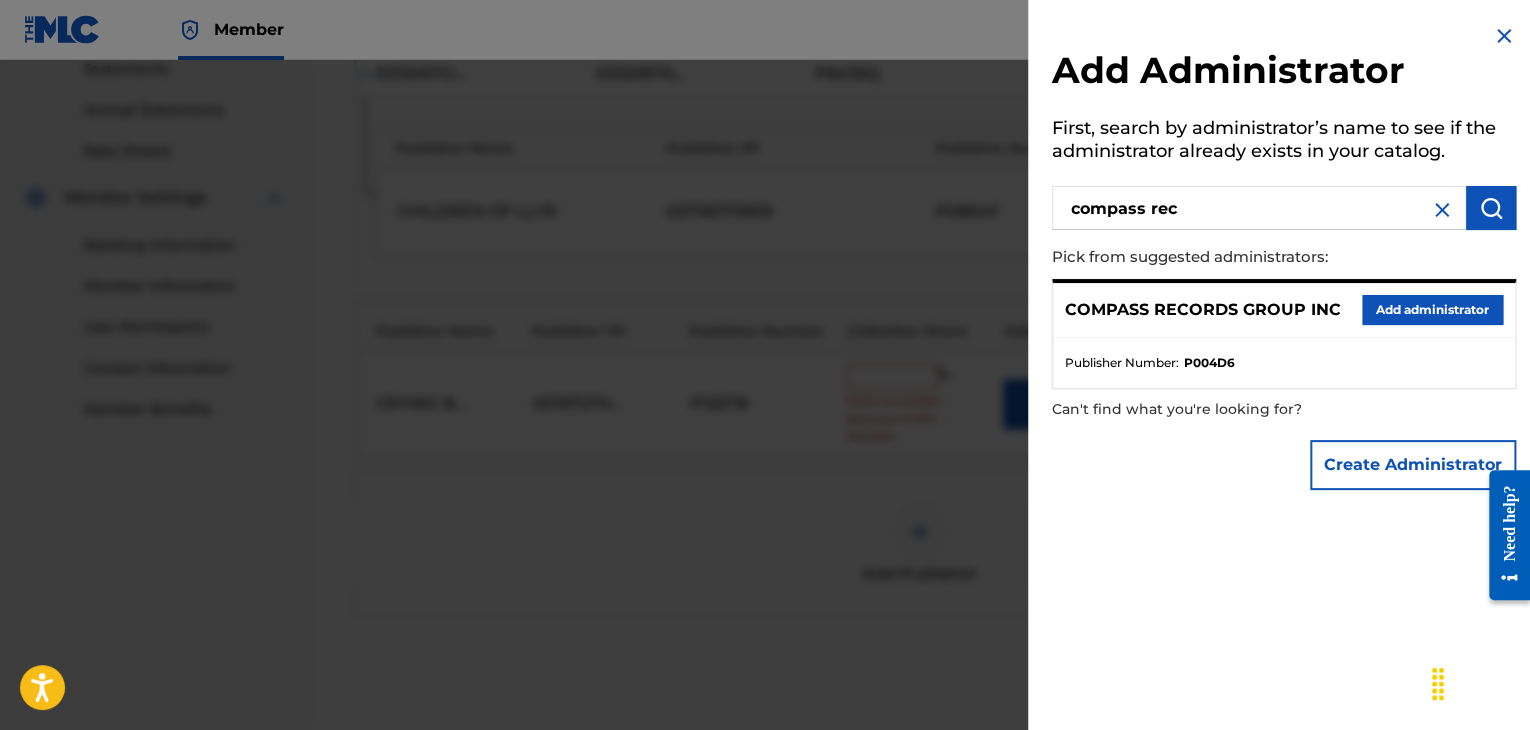 click on "Add administrator" at bounding box center (1432, 310) 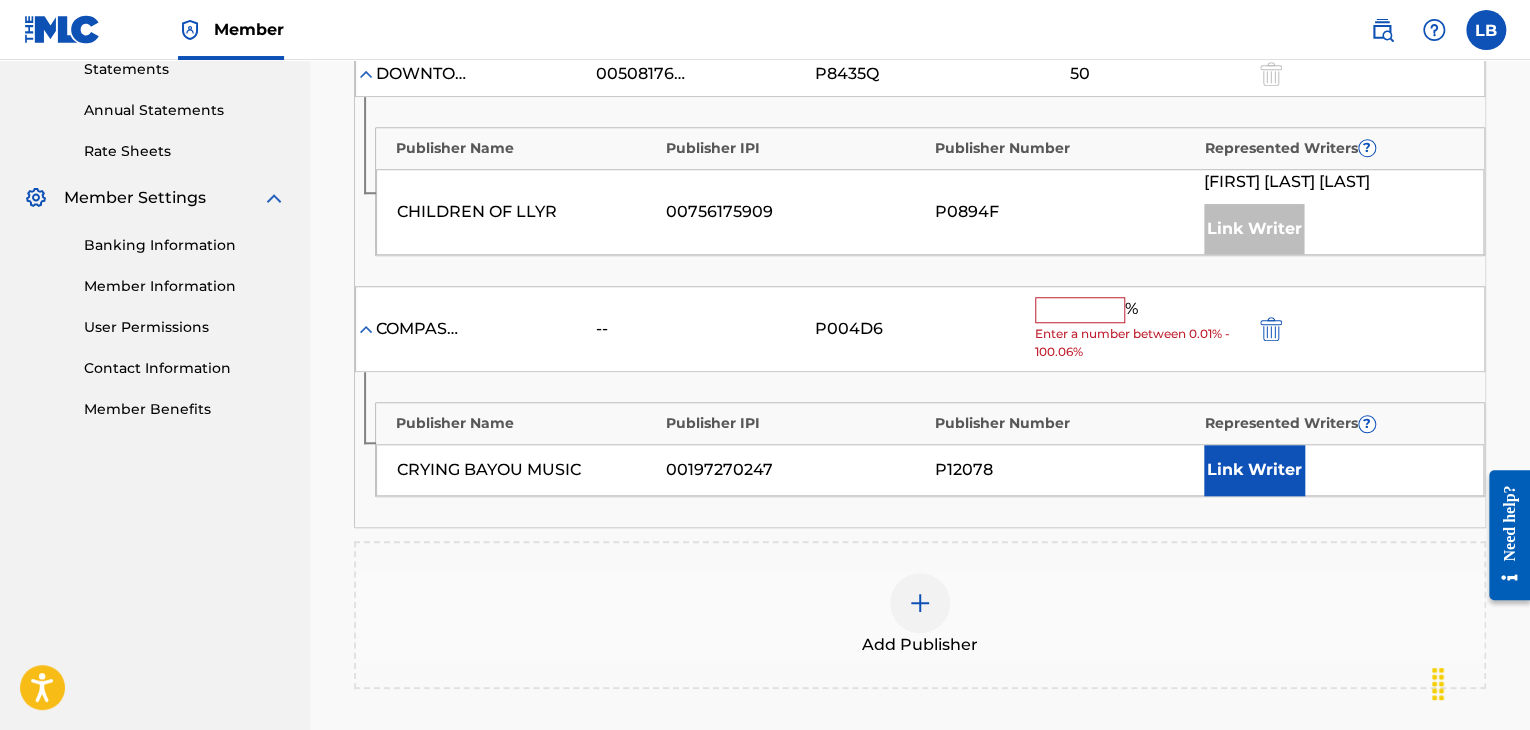 click at bounding box center (1080, 310) 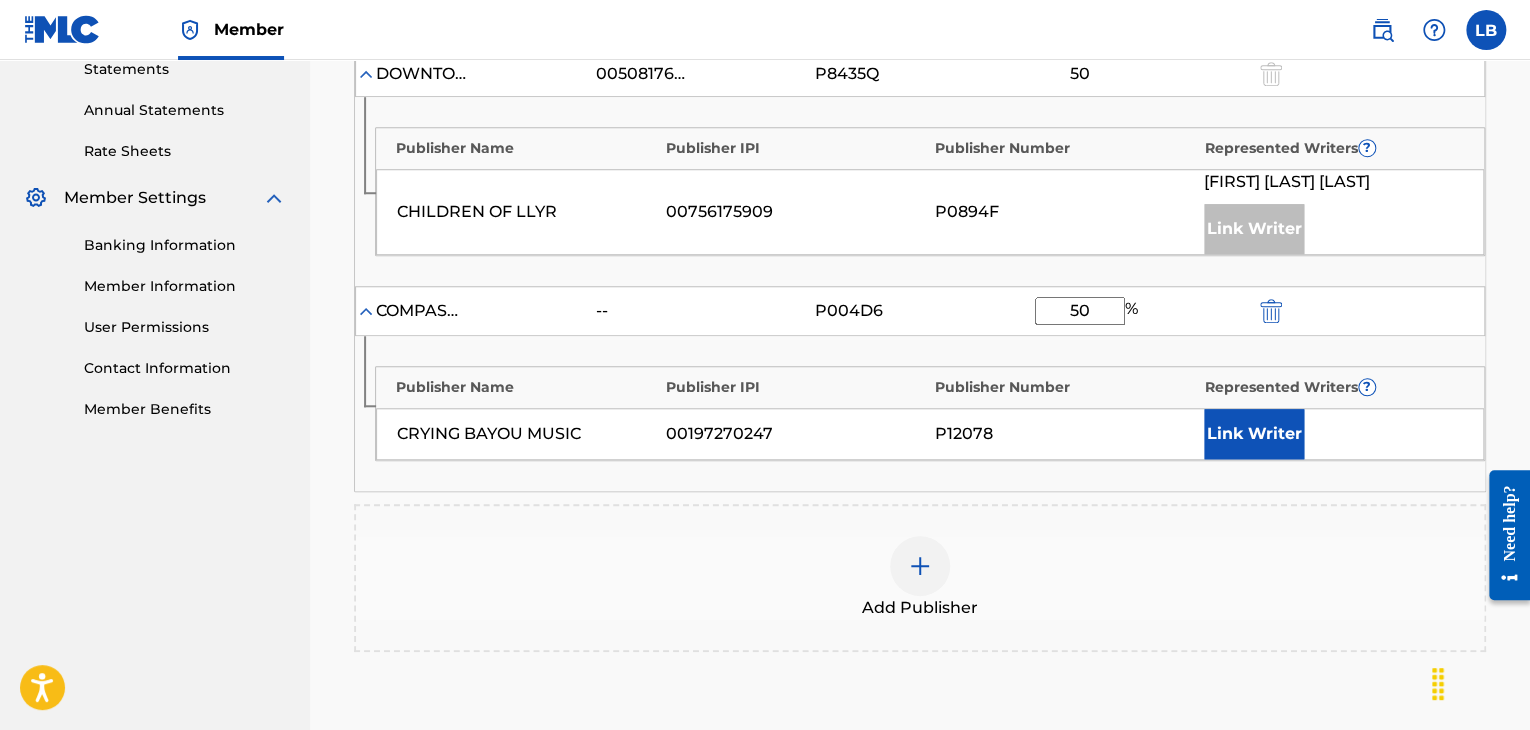 type on "50" 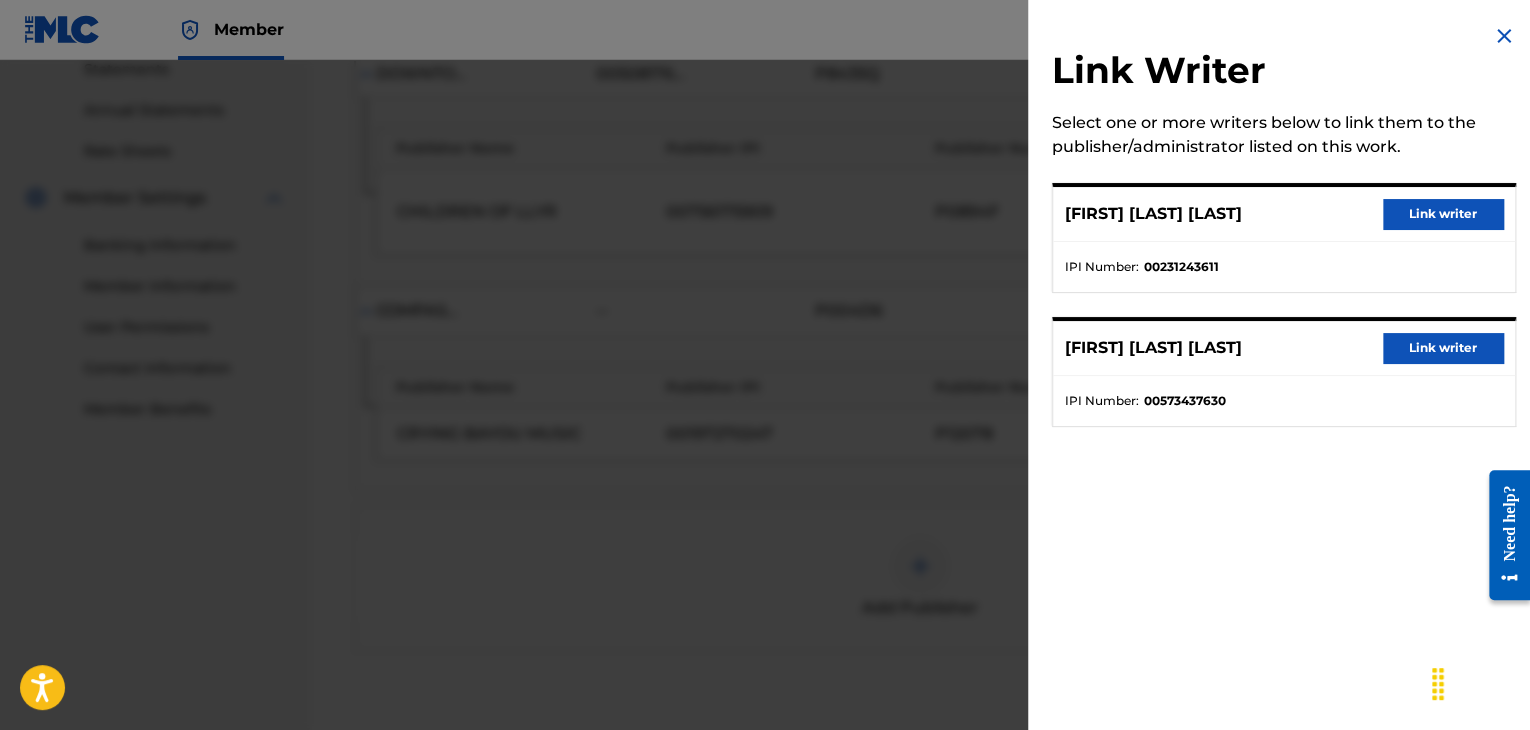 click on "Link writer" at bounding box center (1443, 214) 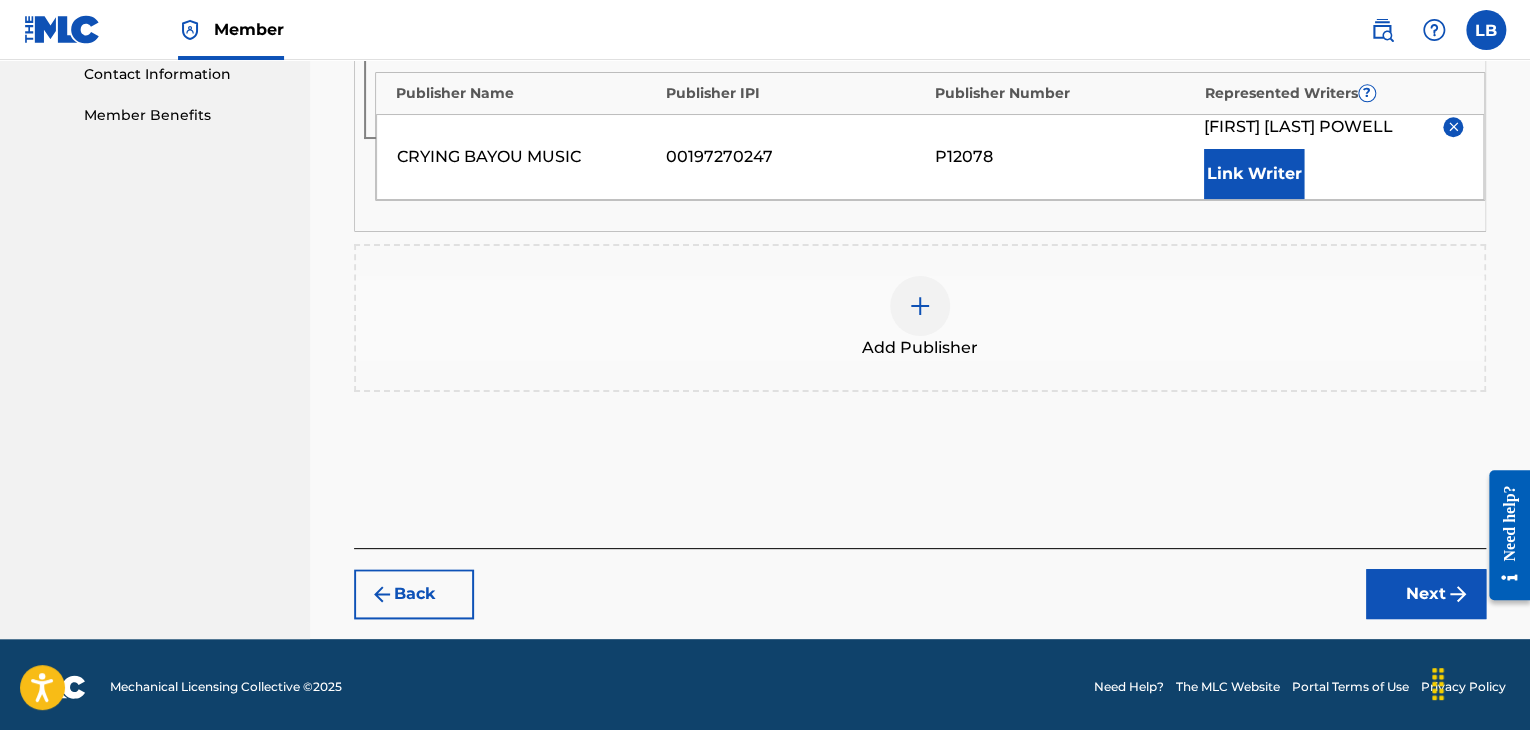 click on "Next" at bounding box center (1426, 594) 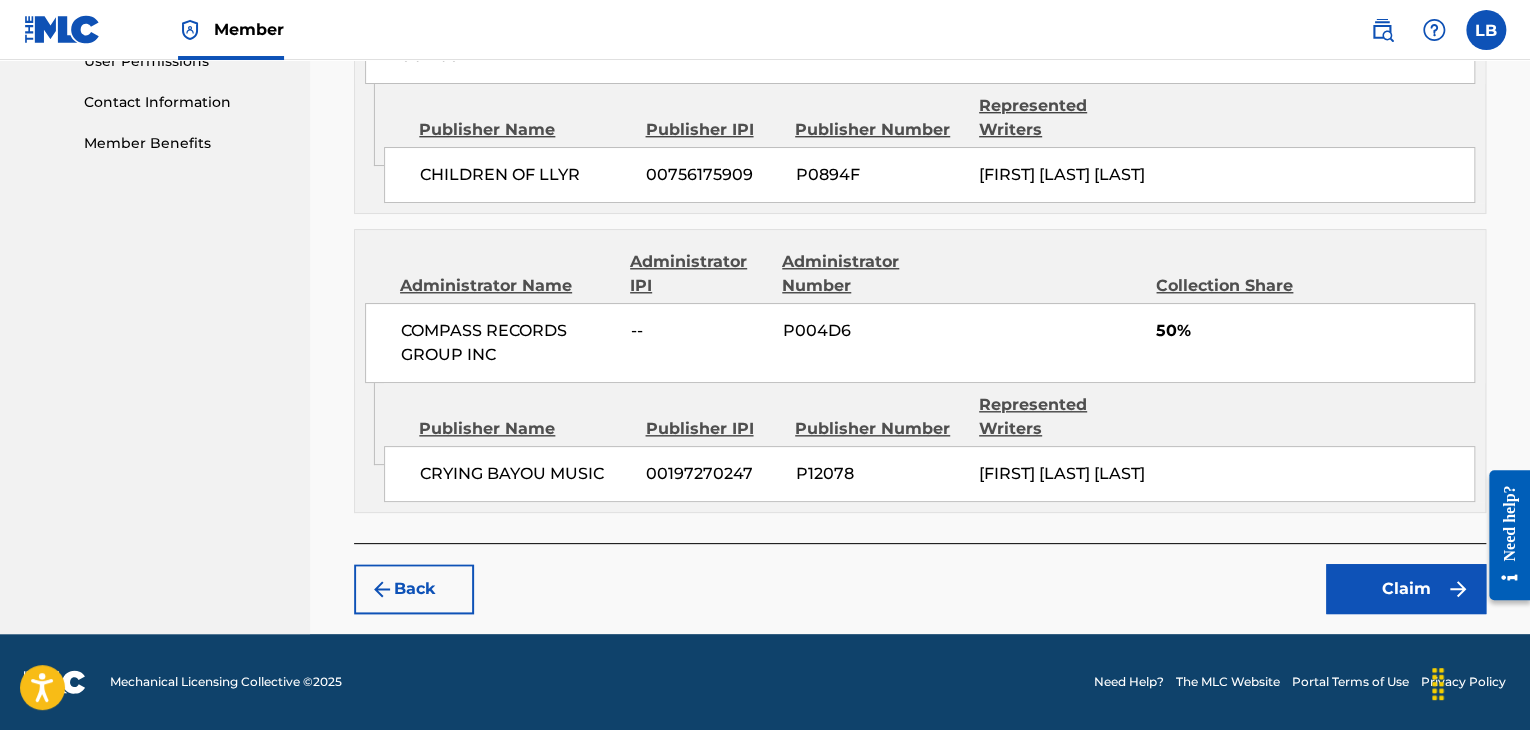 scroll, scrollTop: 987, scrollLeft: 0, axis: vertical 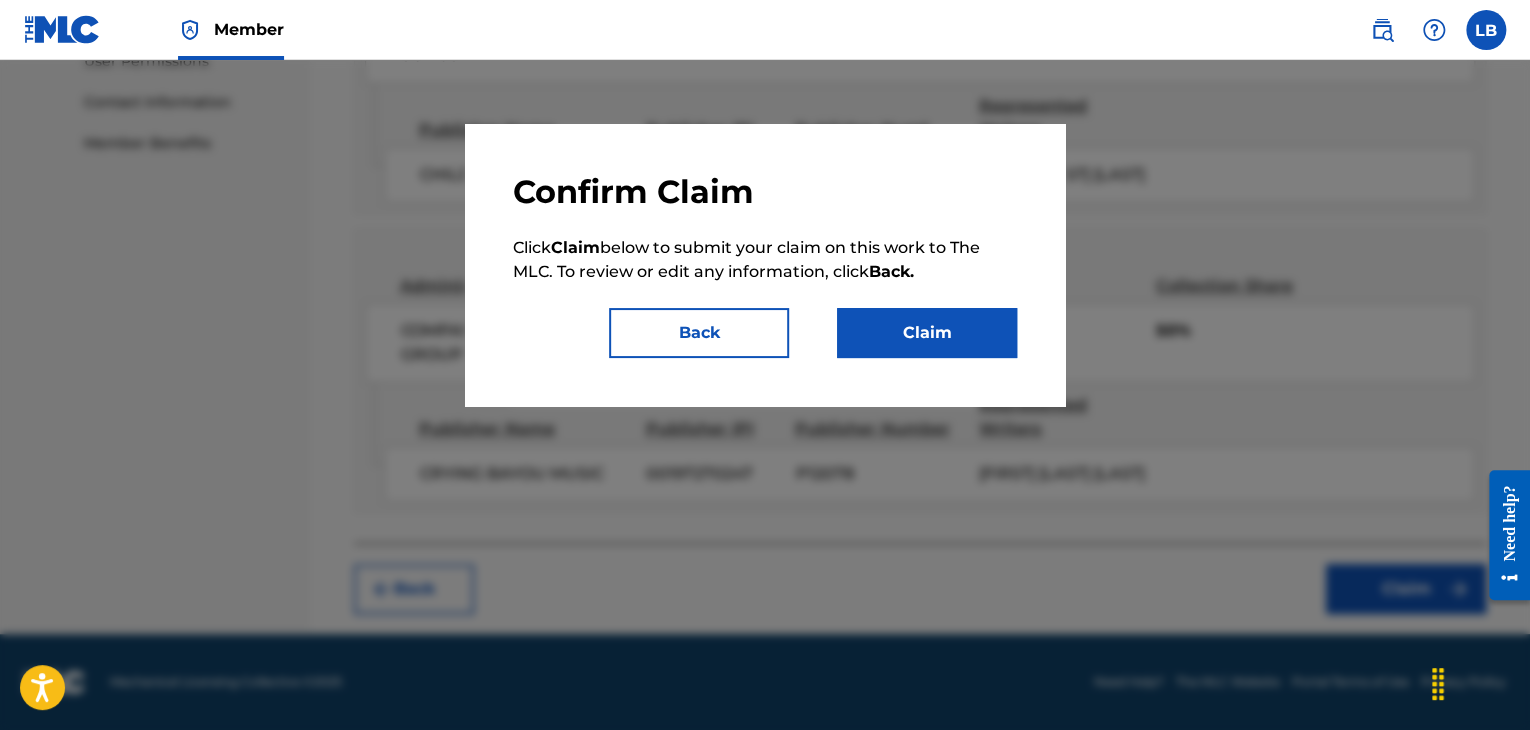 click on "Claim" at bounding box center (927, 333) 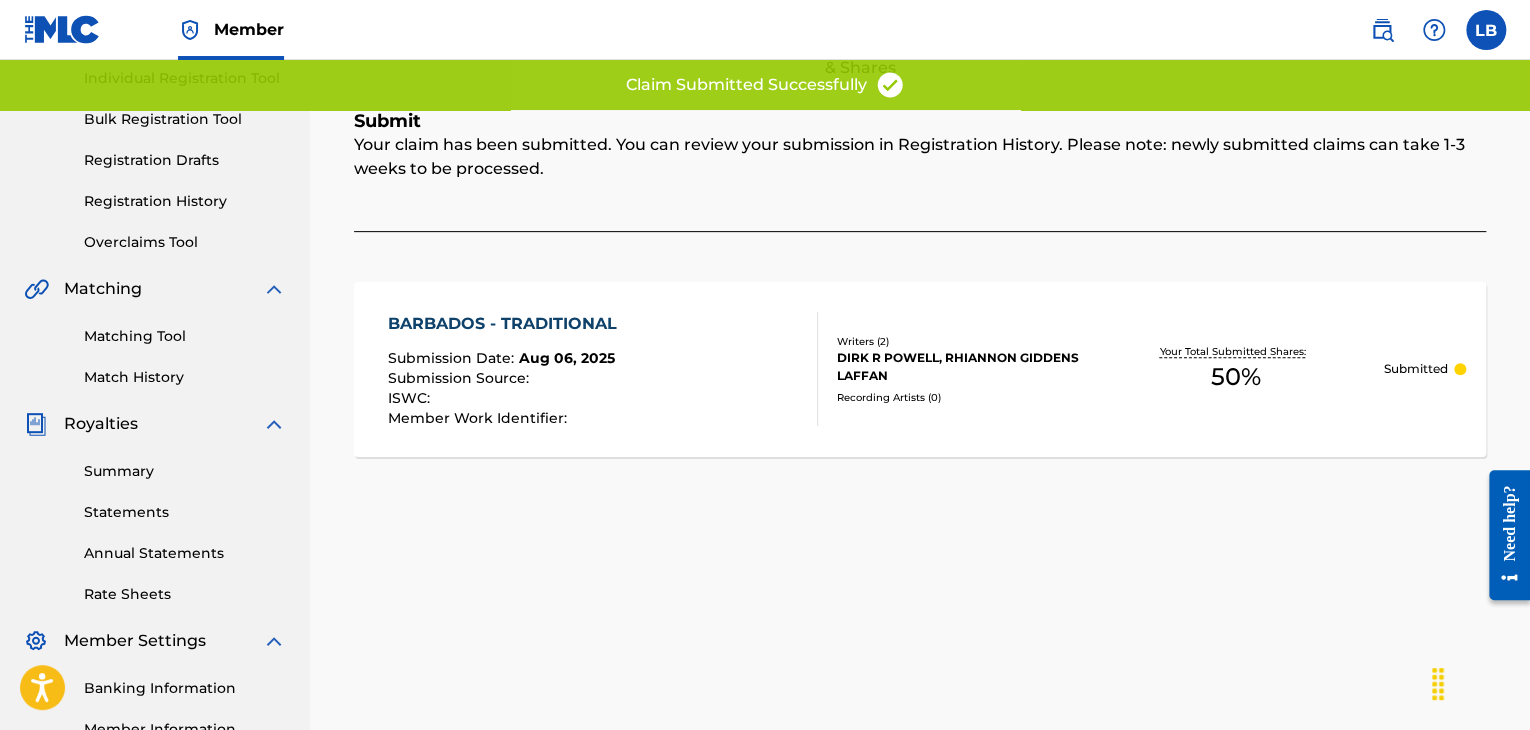 scroll, scrollTop: 0, scrollLeft: 0, axis: both 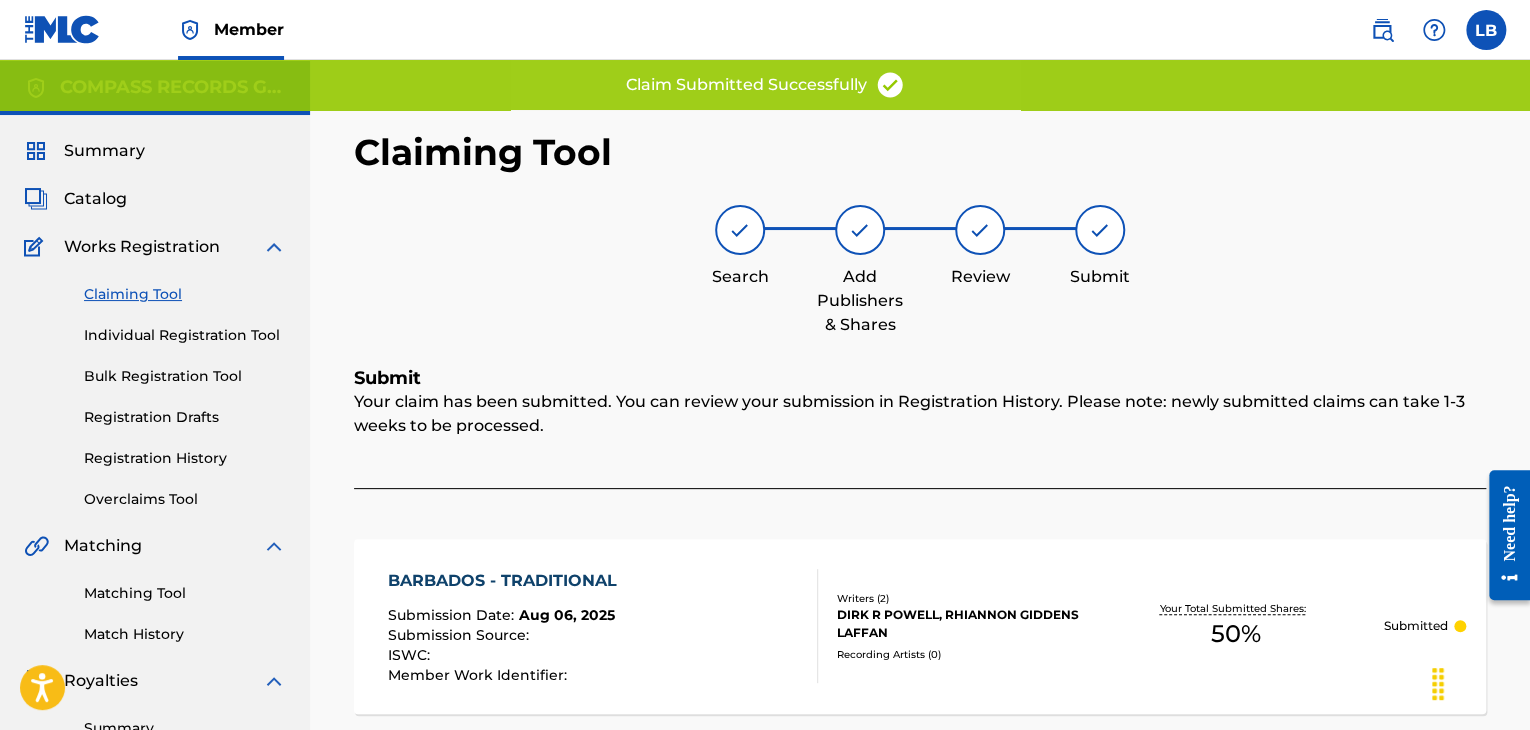 click on "Registration History" at bounding box center [185, 458] 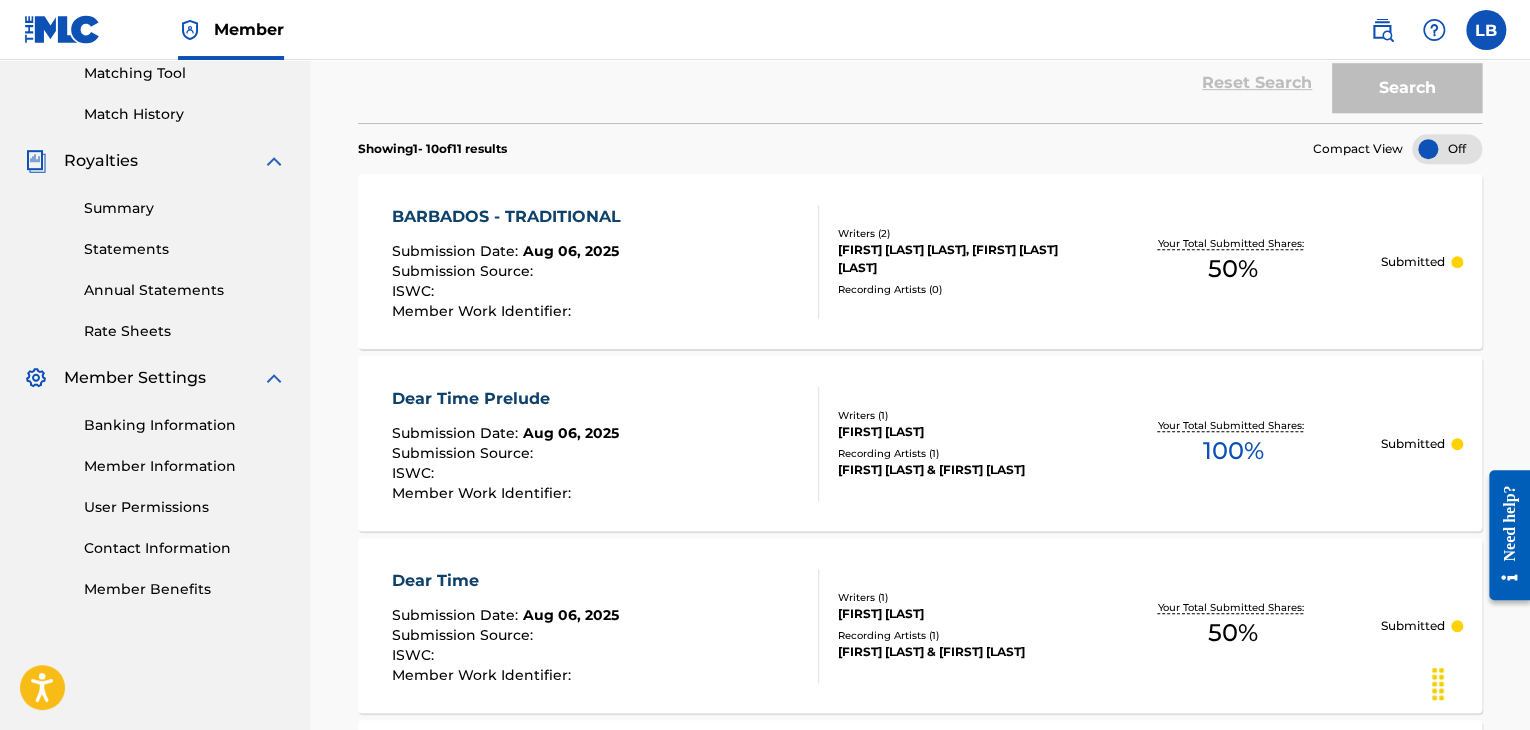scroll, scrollTop: 500, scrollLeft: 0, axis: vertical 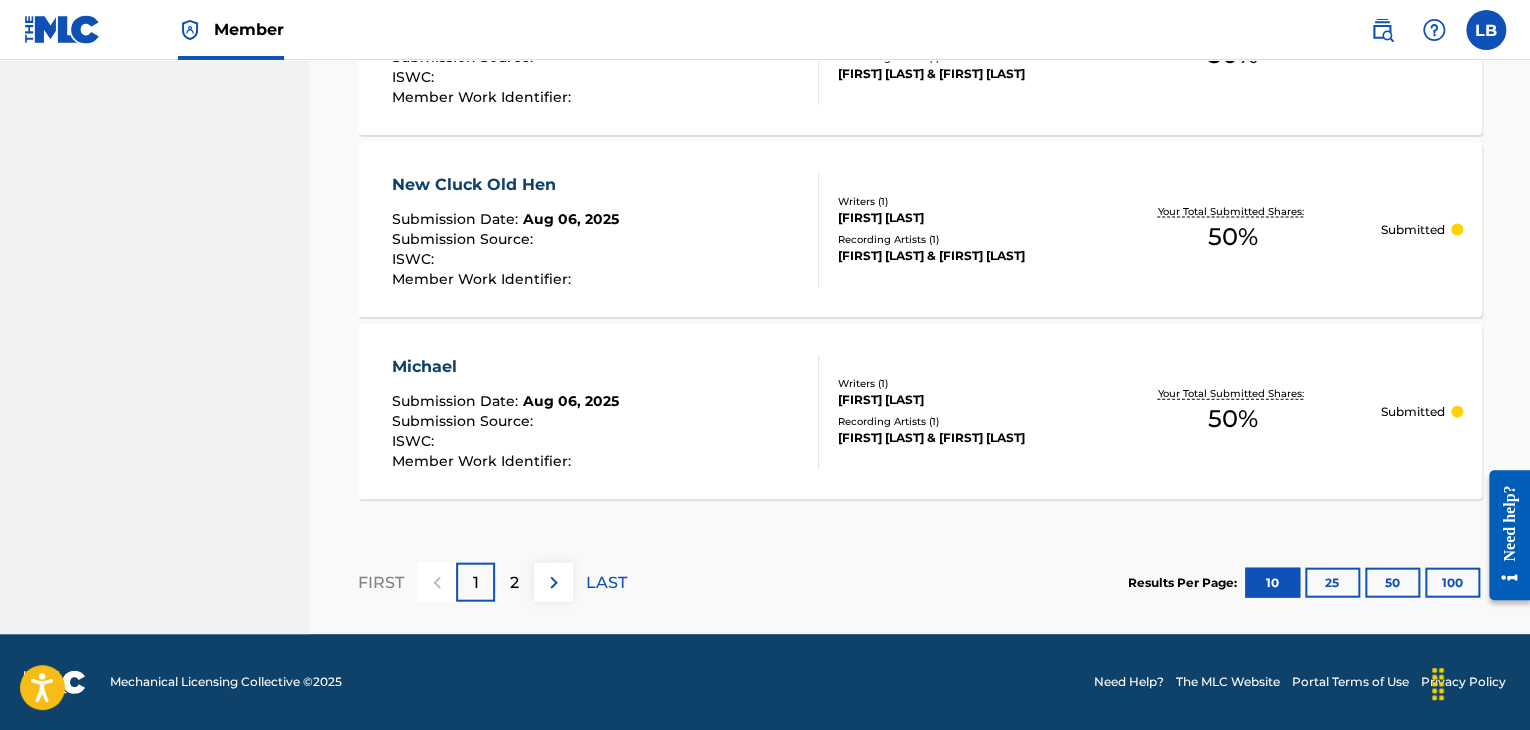 click at bounding box center [554, 583] 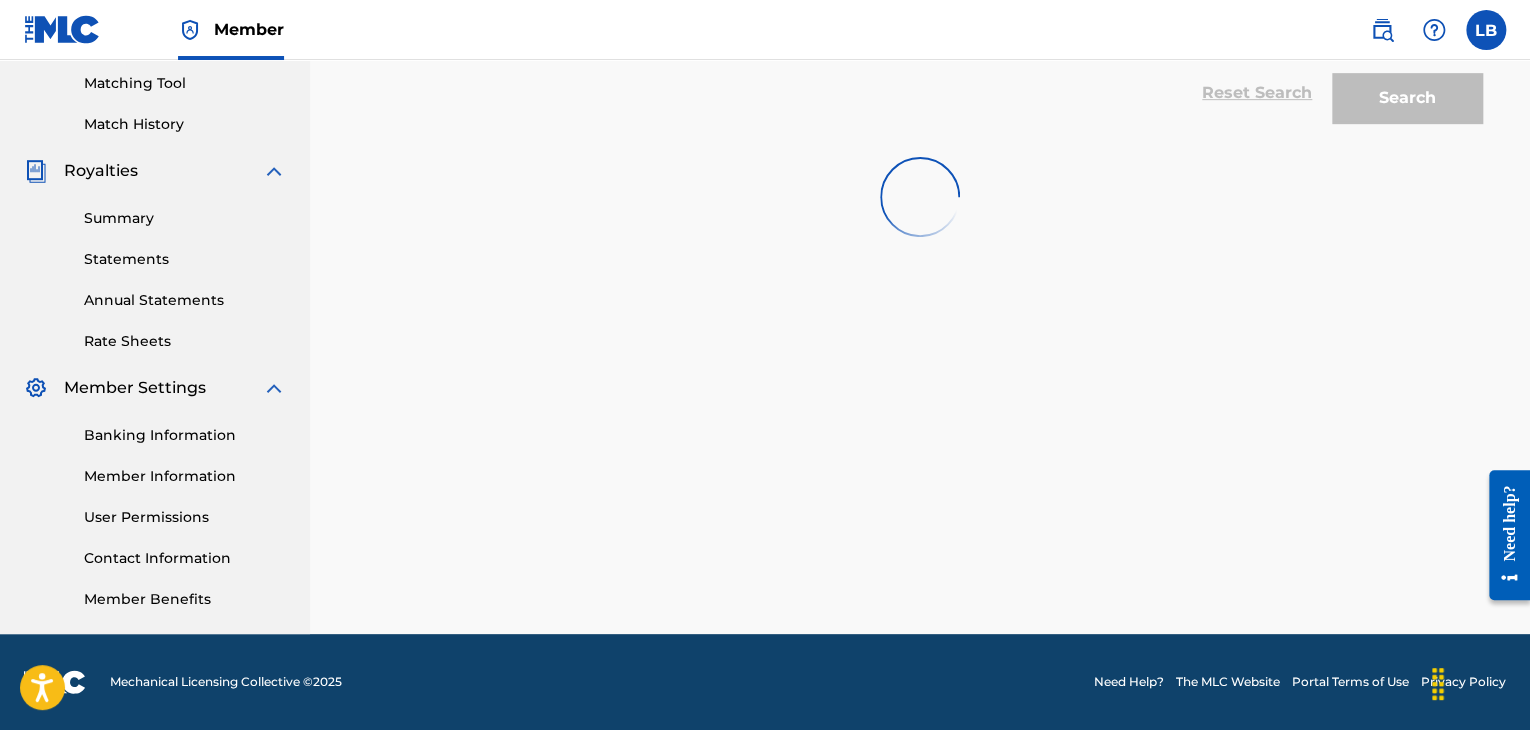 scroll, scrollTop: 552, scrollLeft: 0, axis: vertical 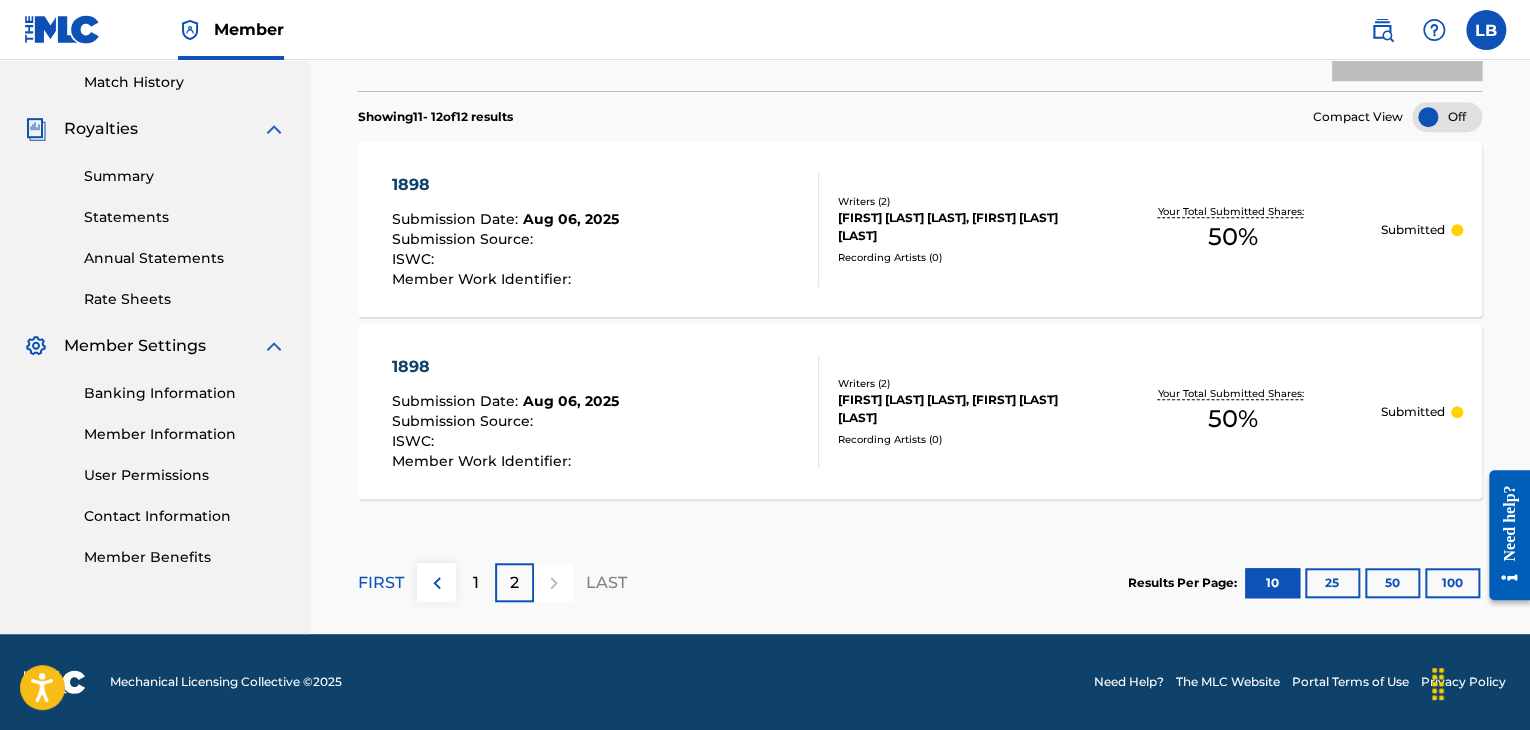 click at bounding box center [437, 583] 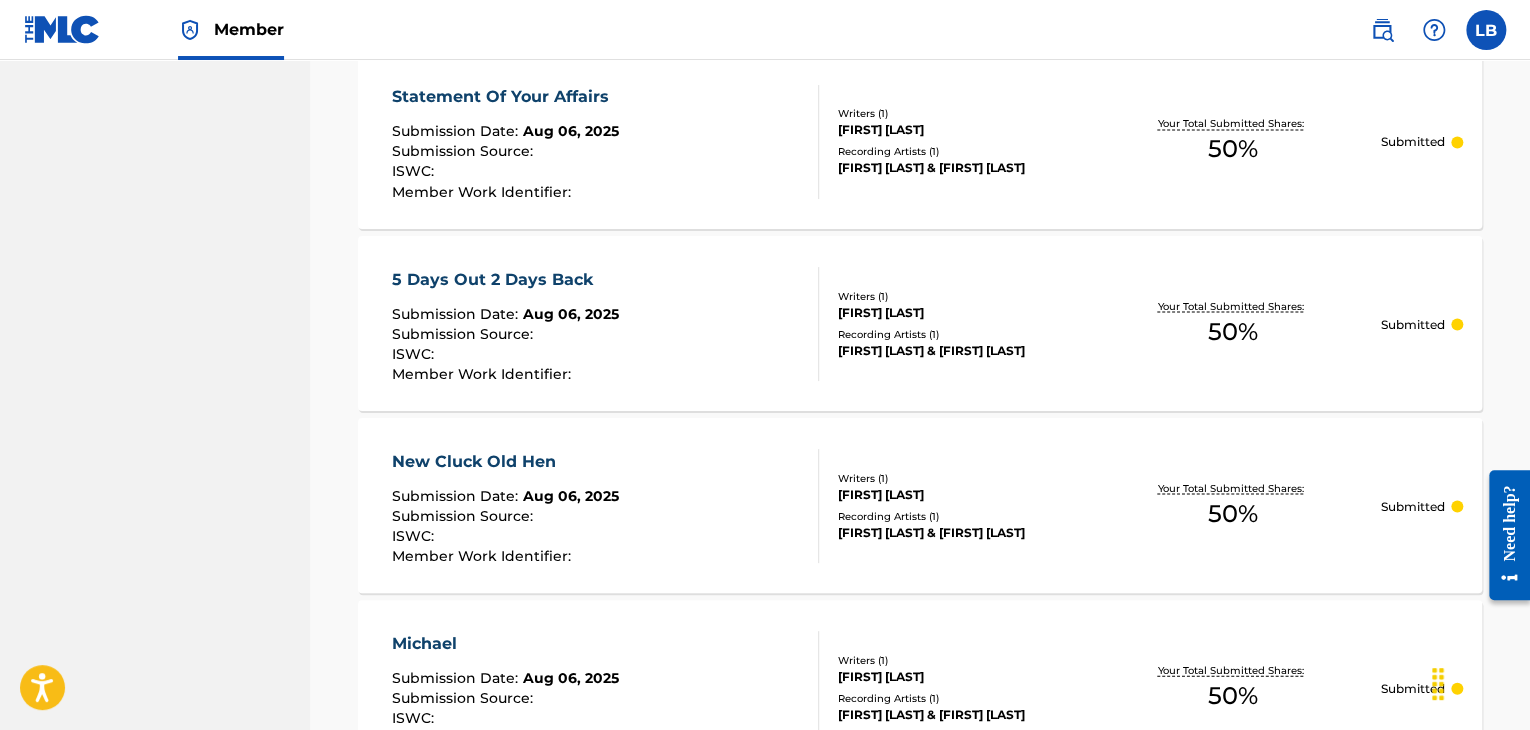 scroll, scrollTop: 2008, scrollLeft: 0, axis: vertical 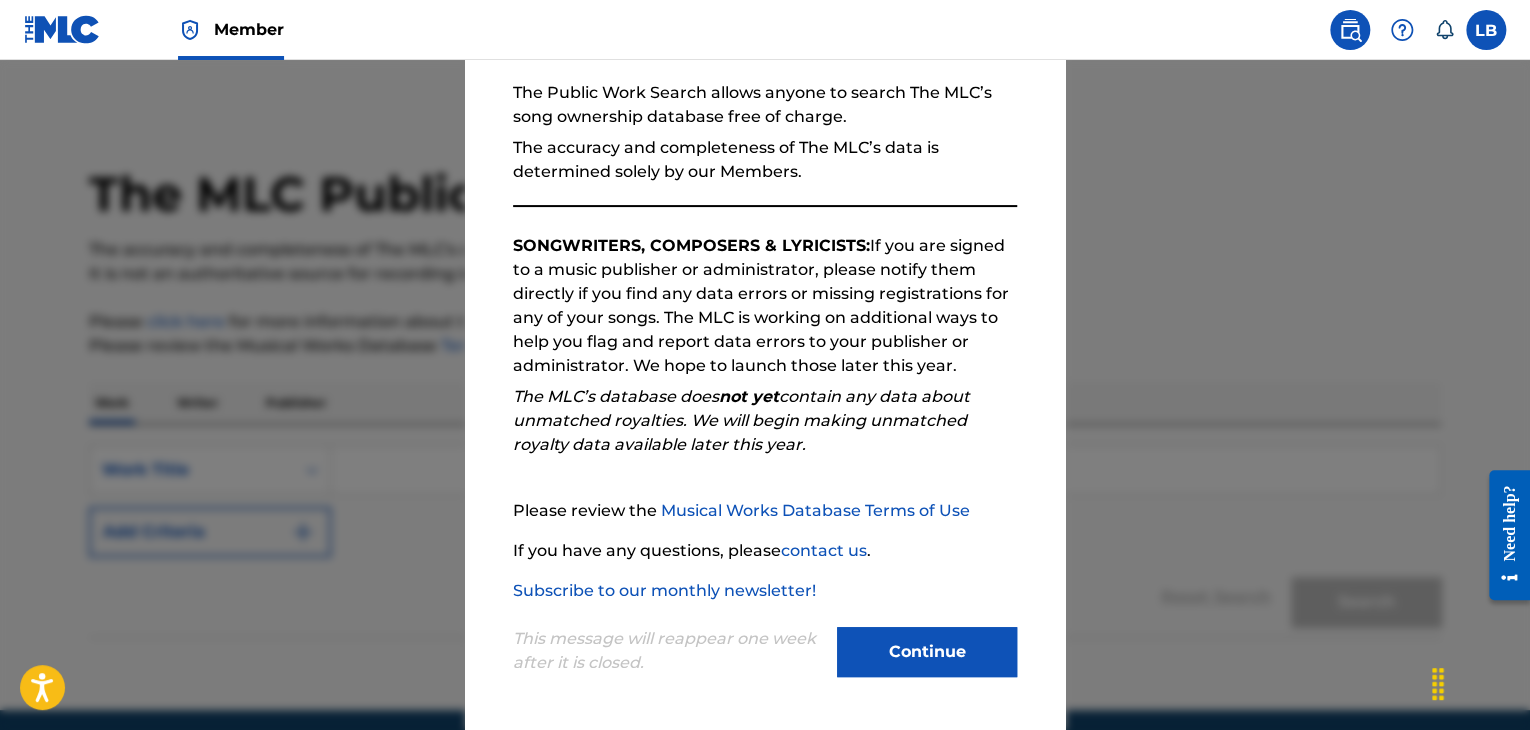 click on "Continue" at bounding box center (927, 652) 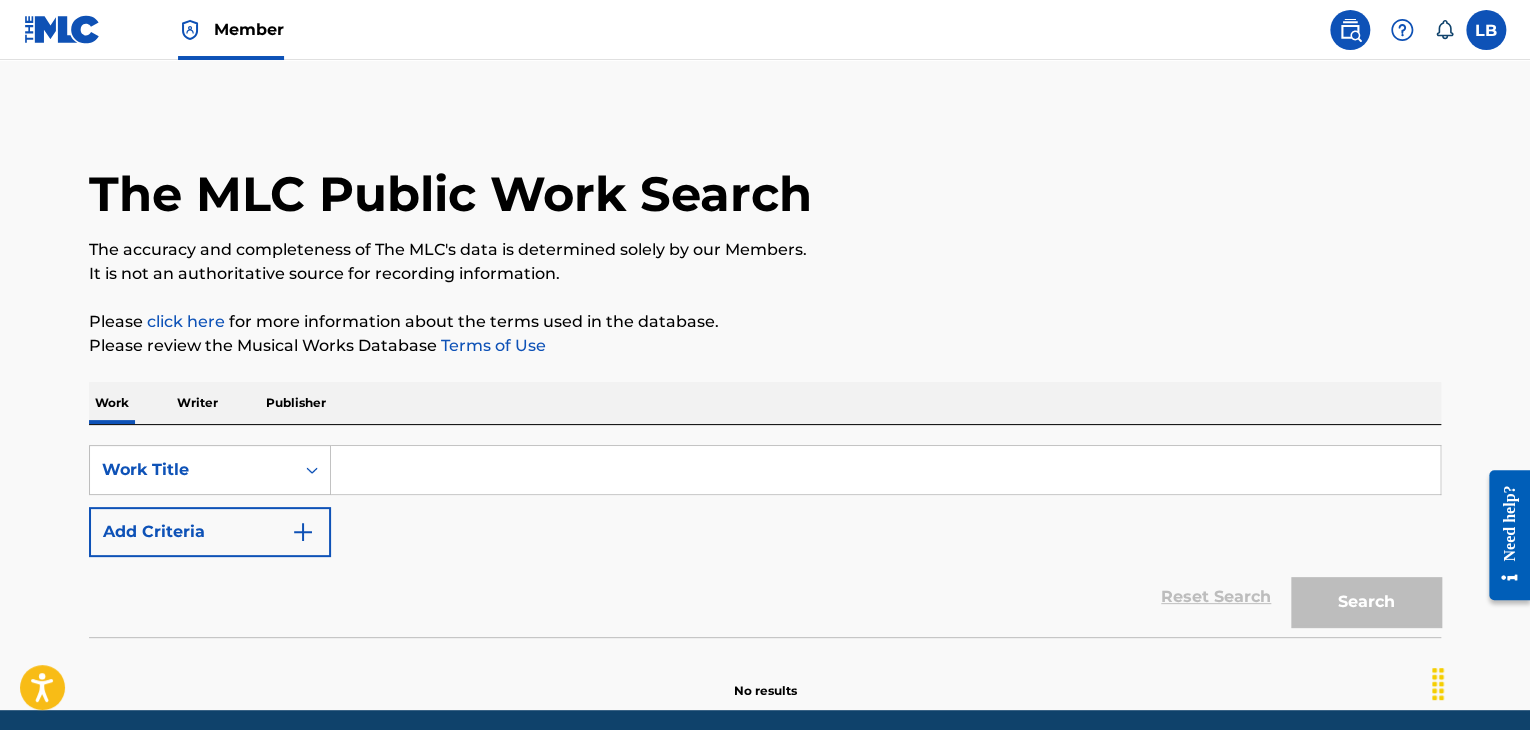 click at bounding box center [885, 470] 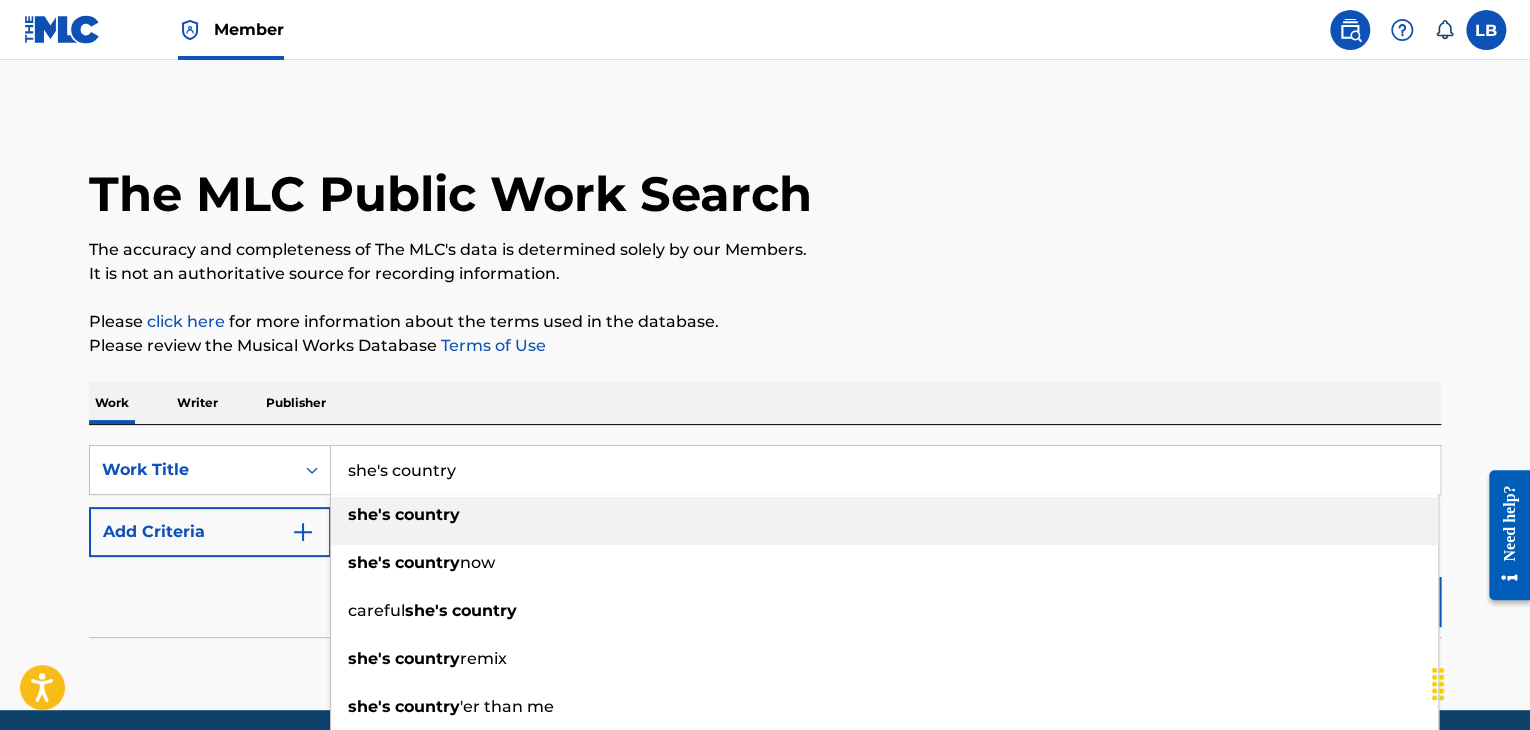 type on "she's country" 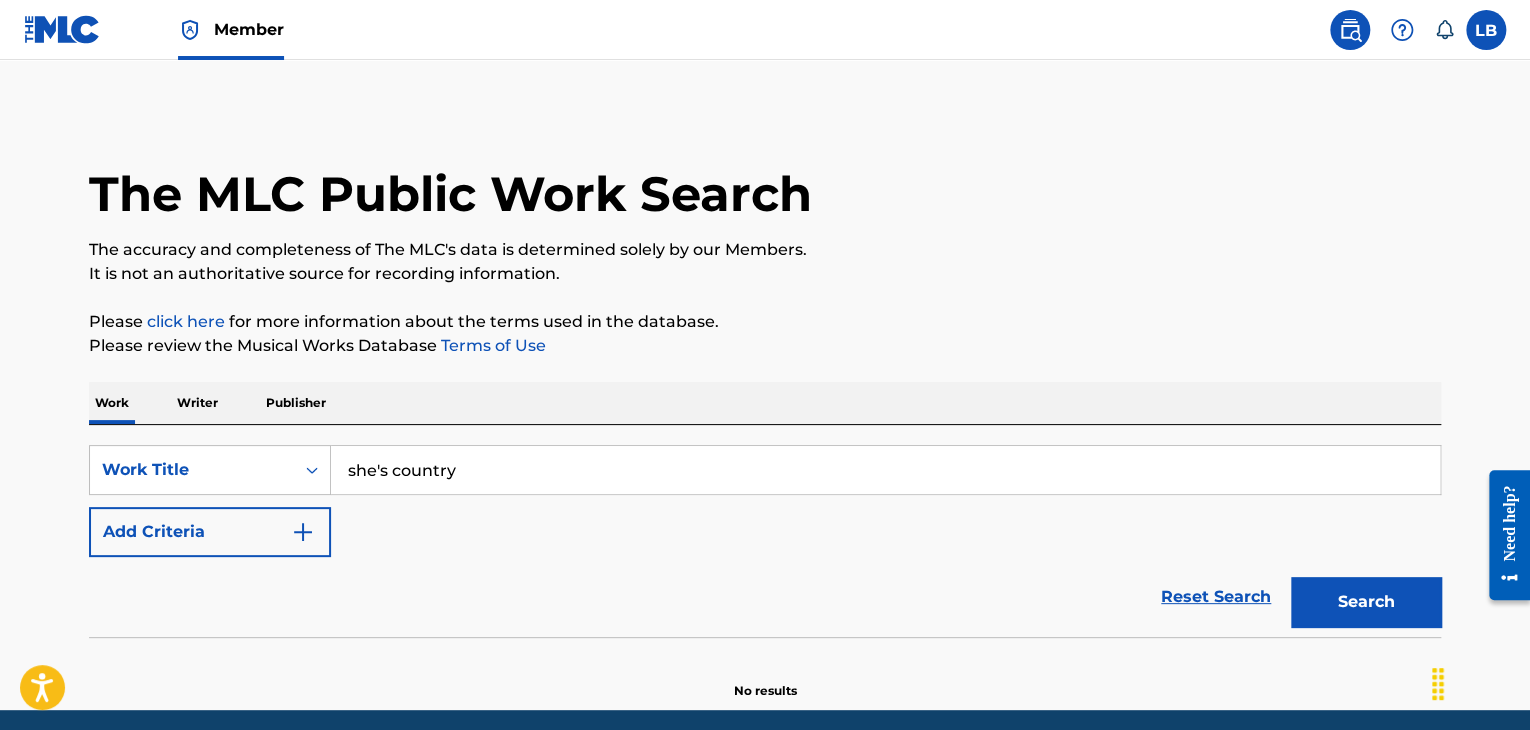 click on "Add Criteria" at bounding box center [210, 532] 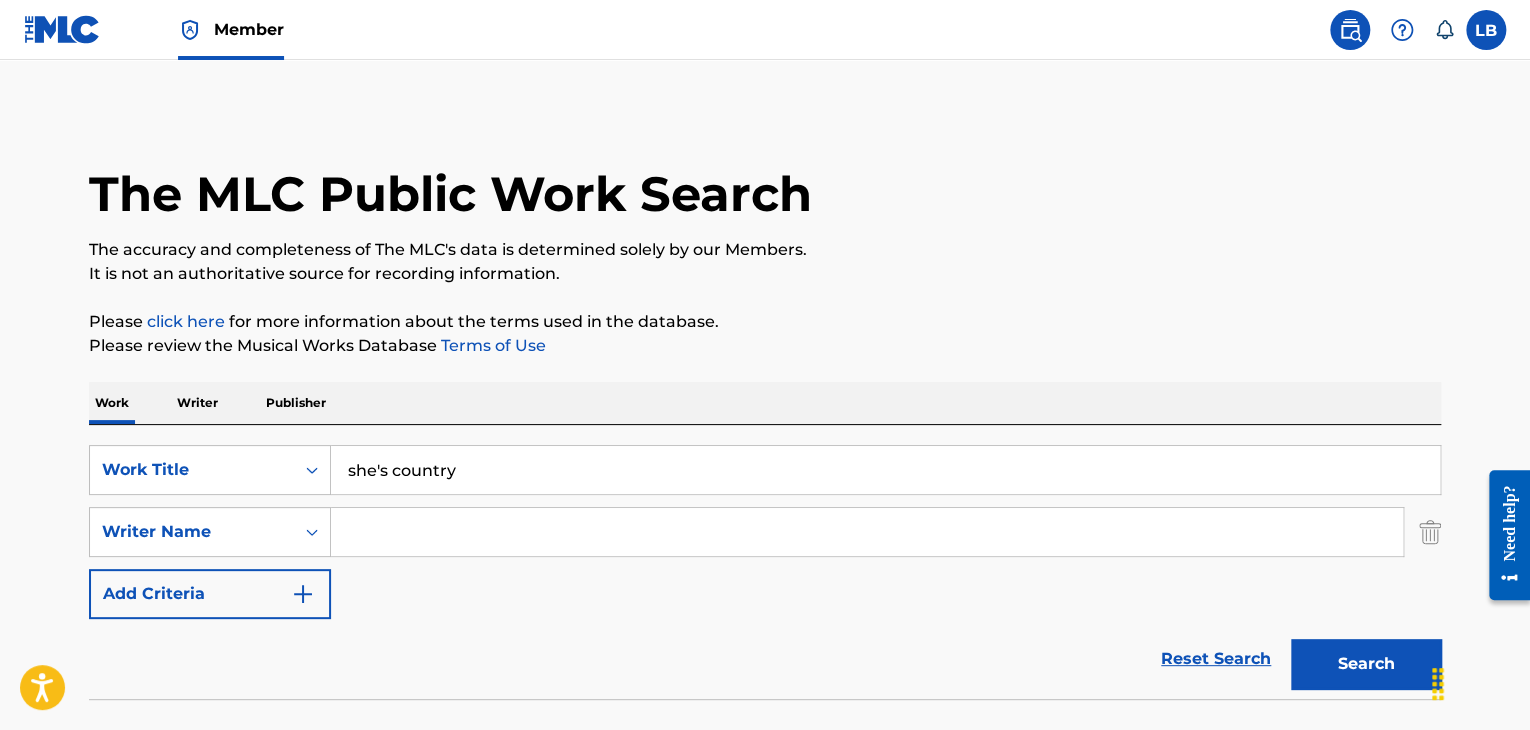 drag, startPoint x: 389, startPoint y: 534, endPoint x: 401, endPoint y: 533, distance: 12.0415945 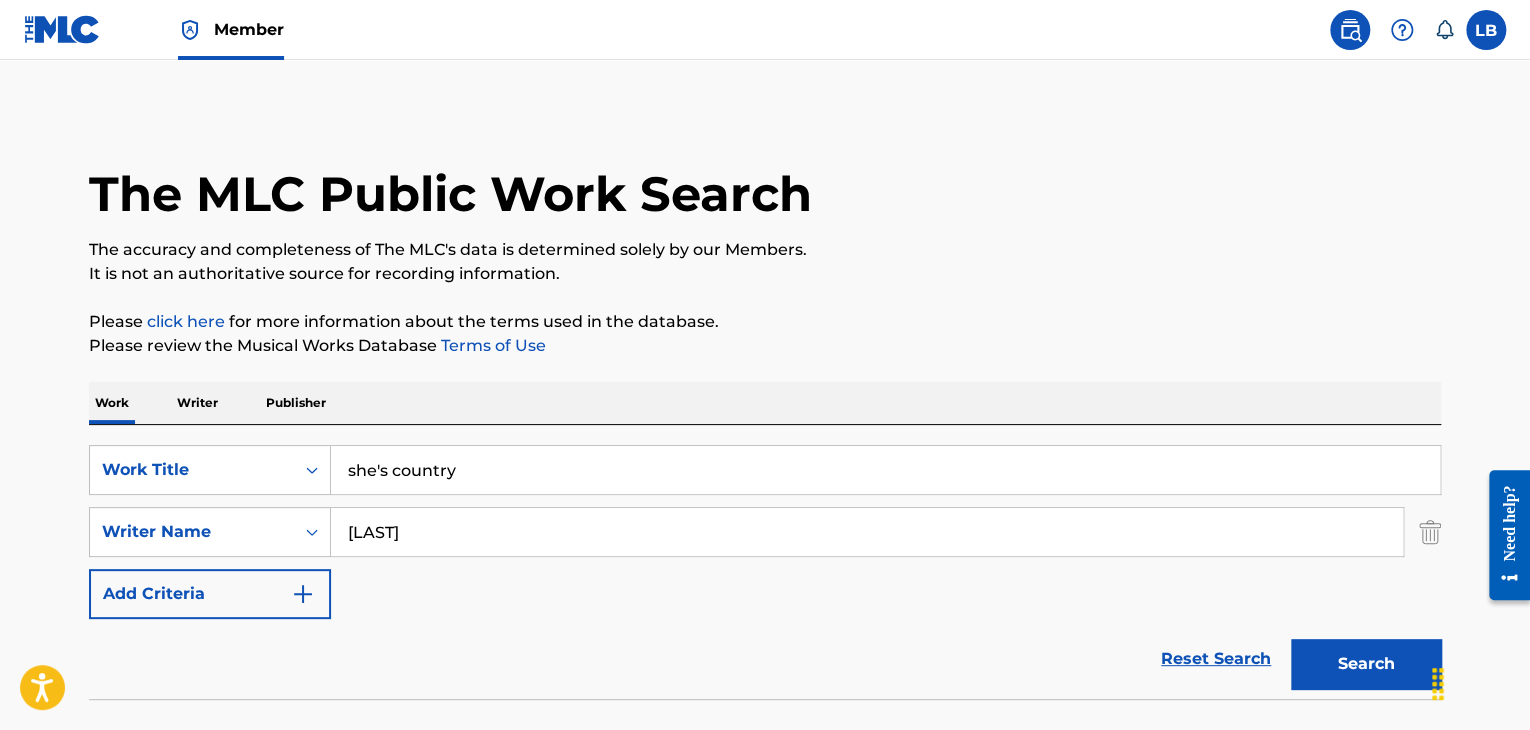 type on "[LAST]" 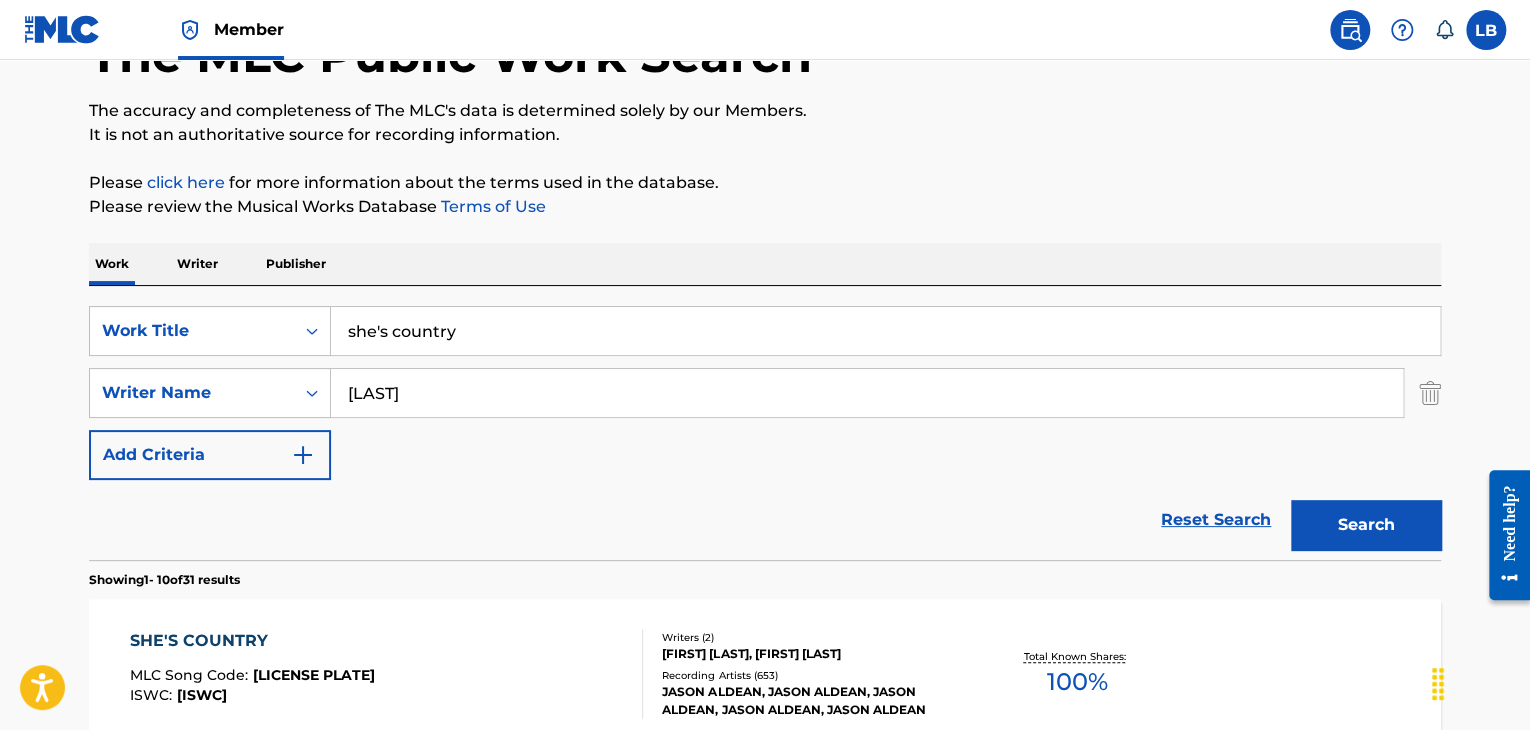 scroll, scrollTop: 203, scrollLeft: 0, axis: vertical 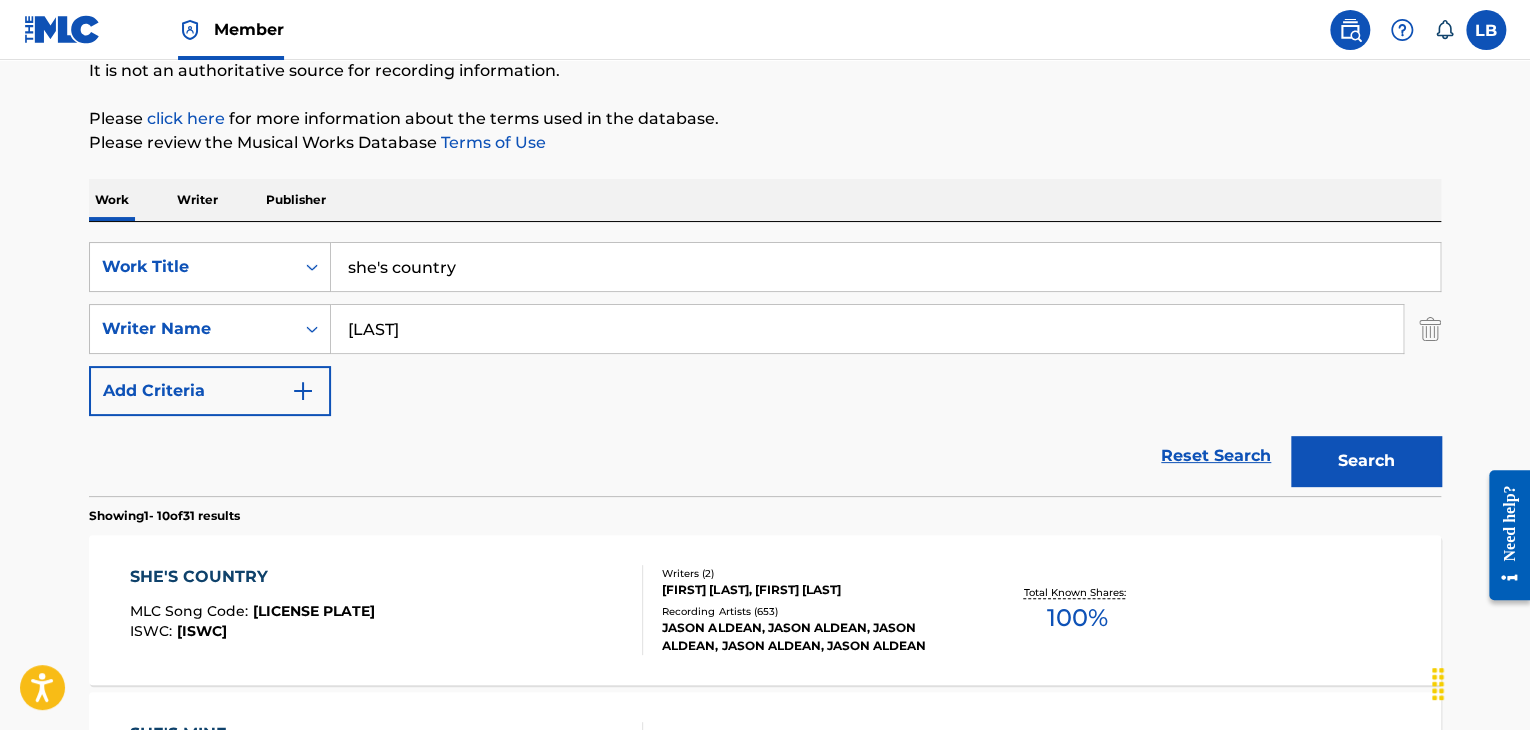 click on "SHE'S COUNTRY" at bounding box center (252, 577) 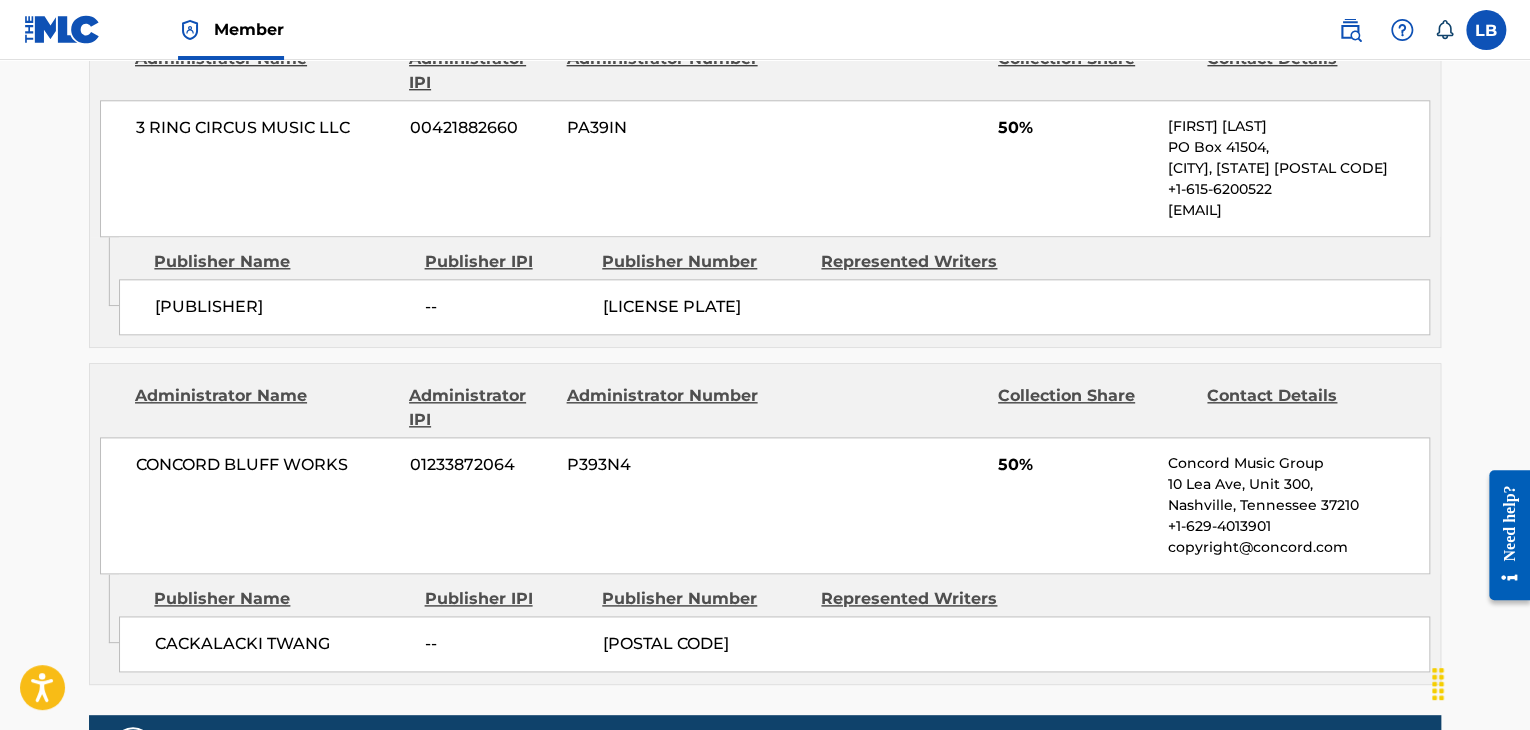 scroll, scrollTop: 800, scrollLeft: 0, axis: vertical 